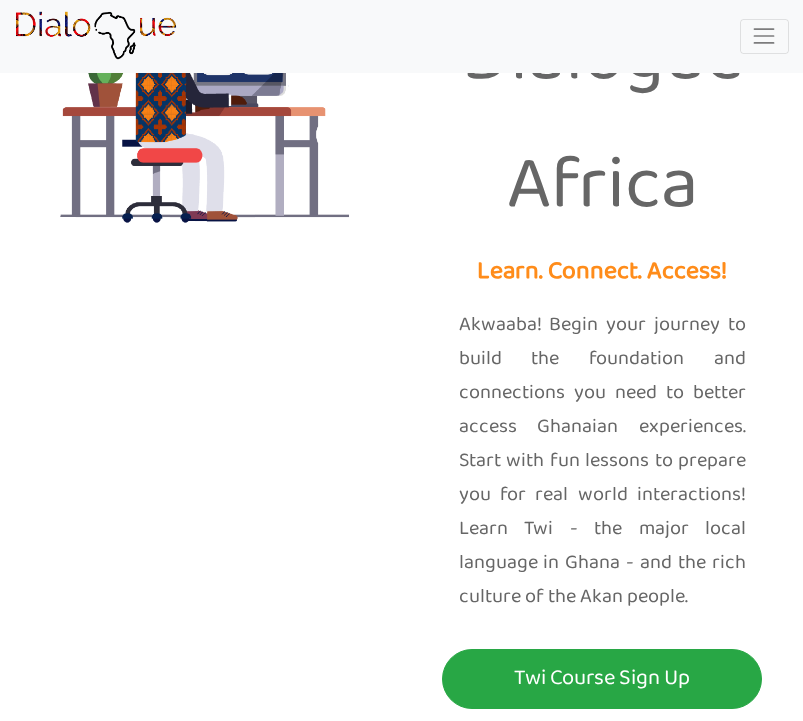 scroll, scrollTop: 84, scrollLeft: 0, axis: vertical 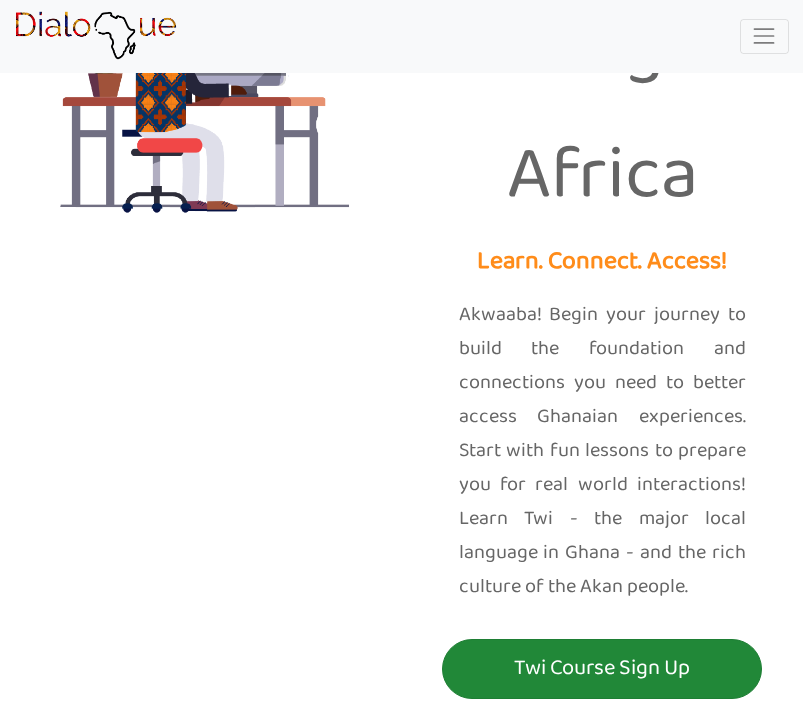 click on "Twi Course Sign Up" at bounding box center [602, 668] 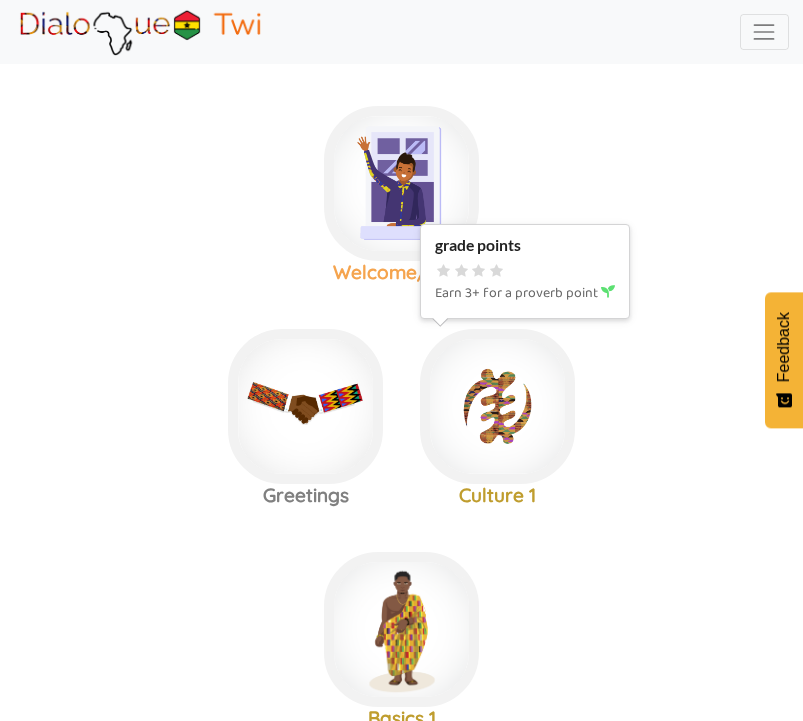 scroll, scrollTop: 0, scrollLeft: 0, axis: both 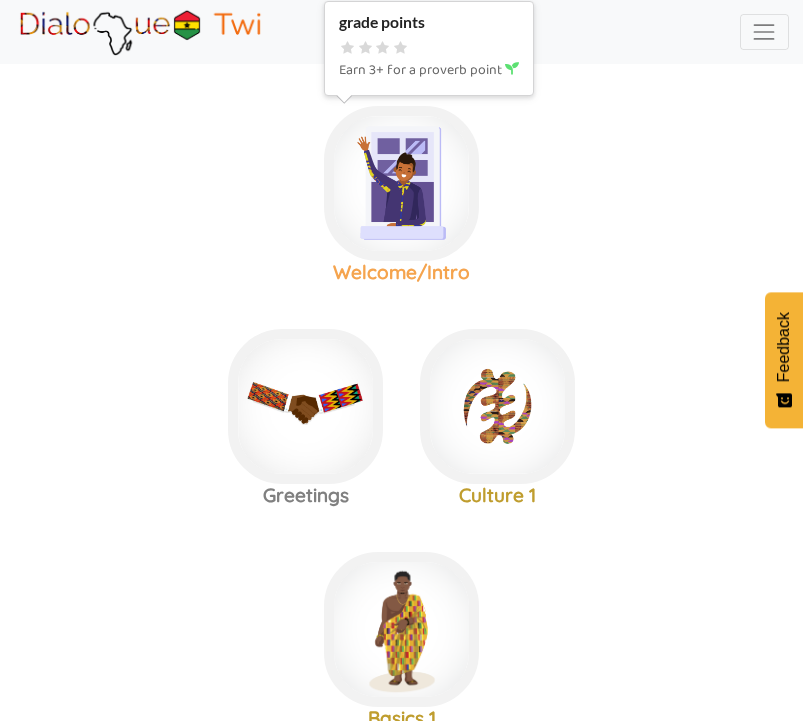 click at bounding box center (401, 183) 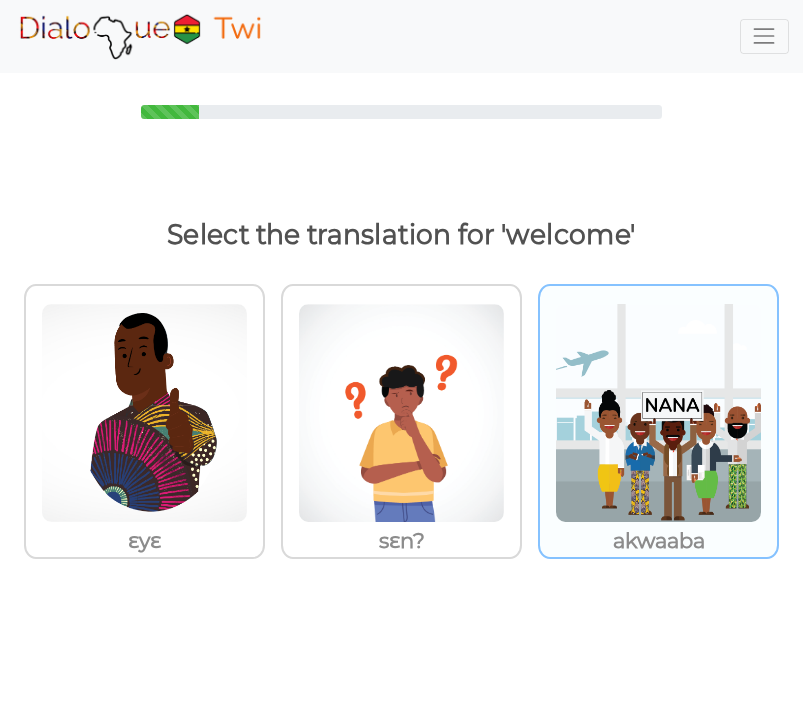 click at bounding box center (144, 413) 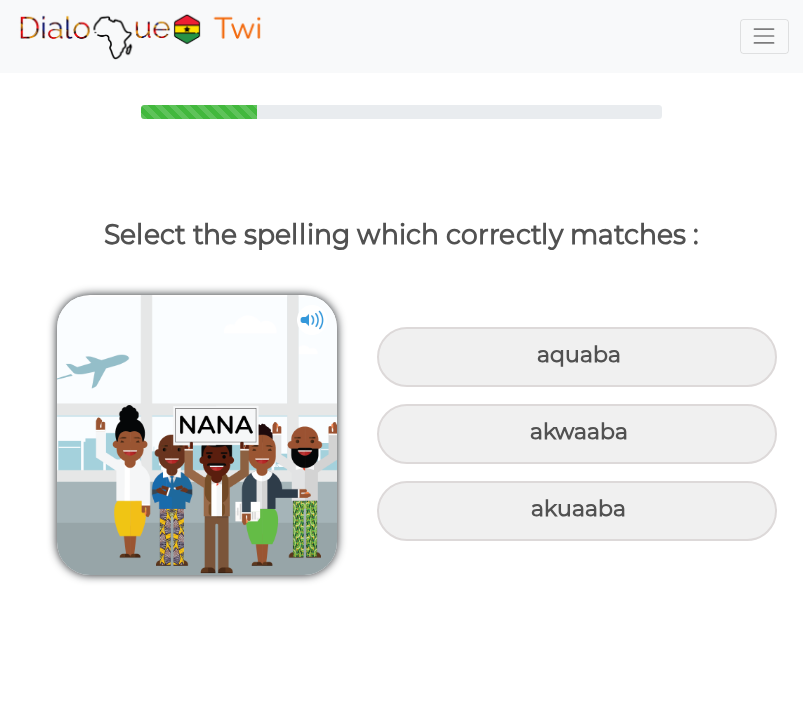 scroll, scrollTop: 0, scrollLeft: 0, axis: both 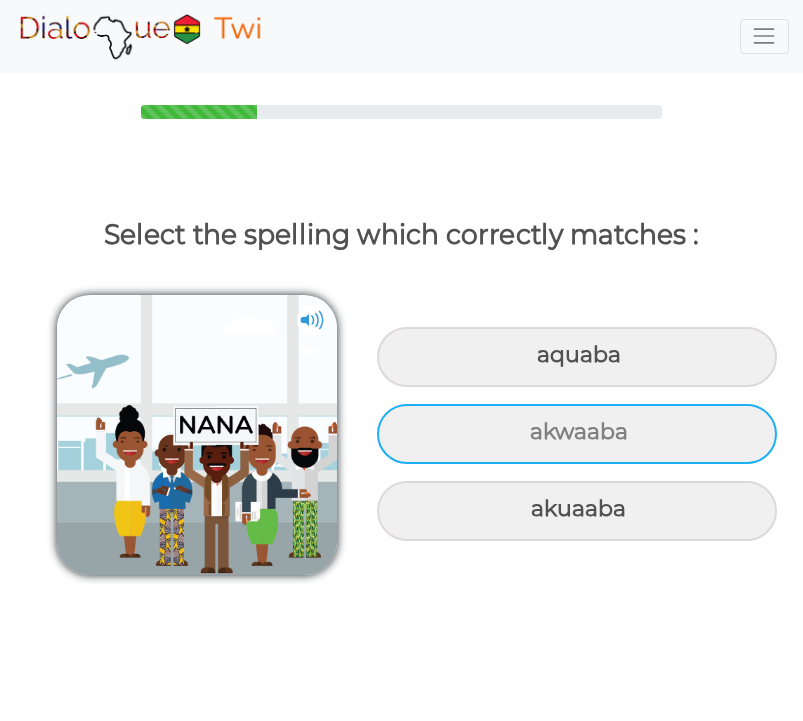 click on "akwaaba" at bounding box center [577, 357] 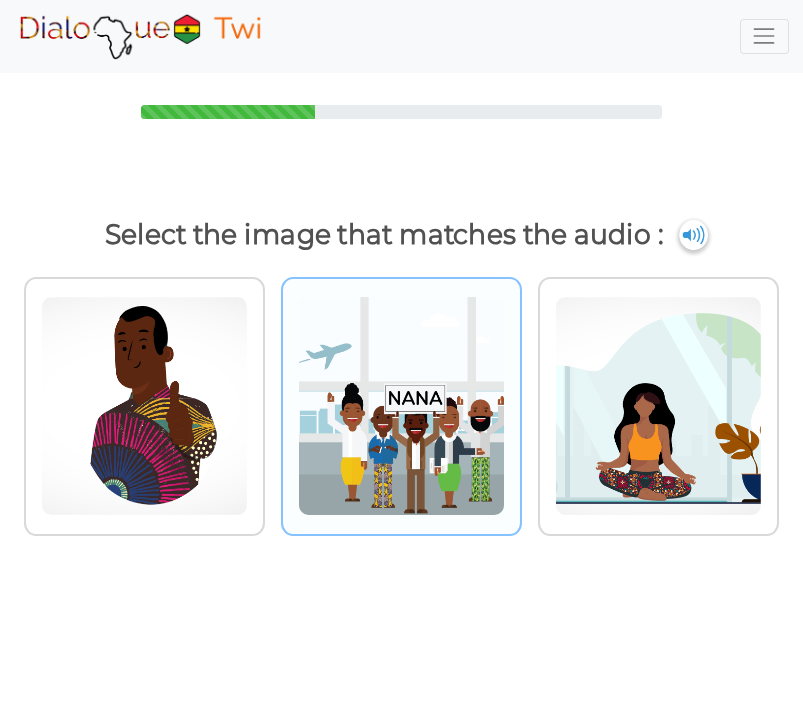 click at bounding box center (144, 406) 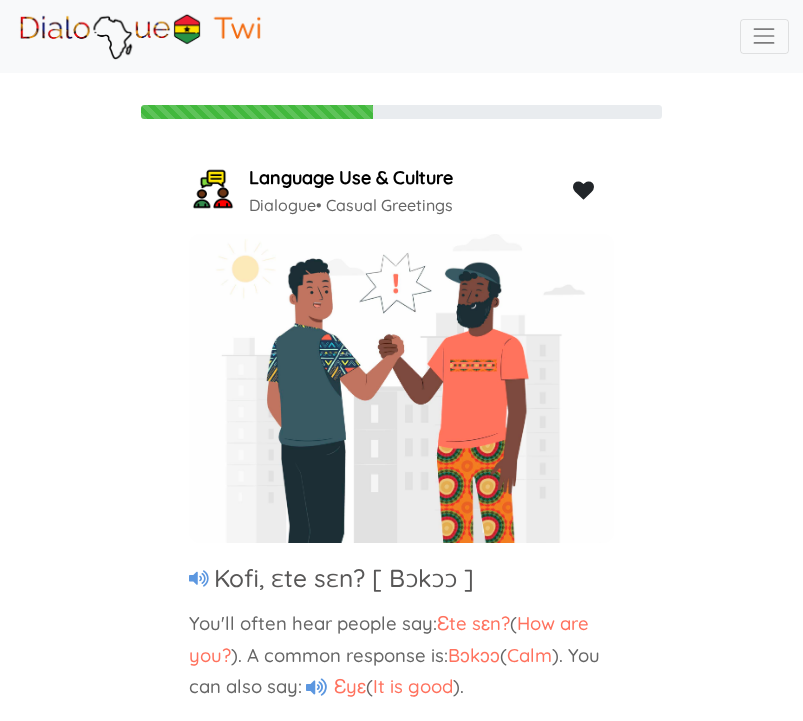 scroll, scrollTop: -1, scrollLeft: 0, axis: vertical 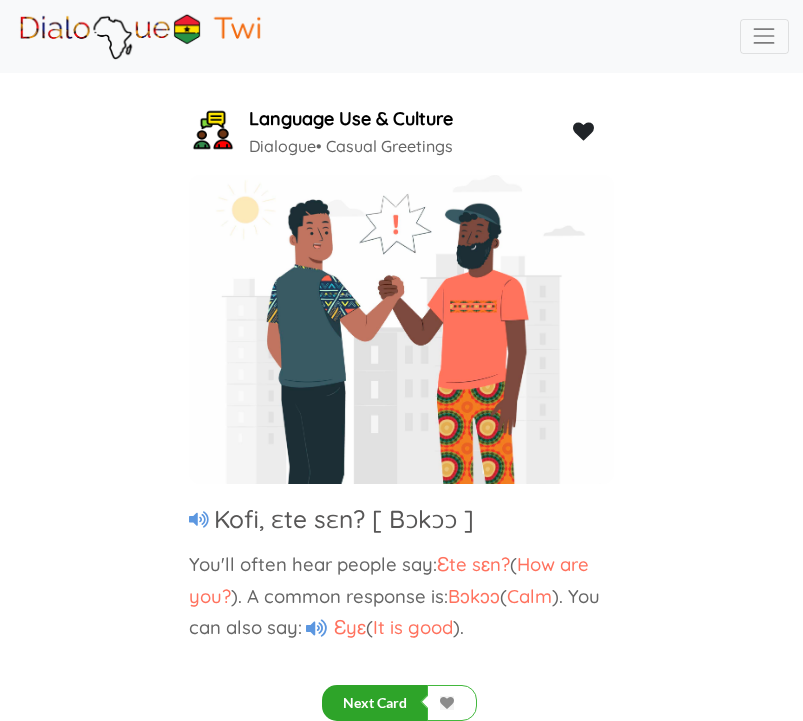 click on "Next Card" at bounding box center (375, 703) 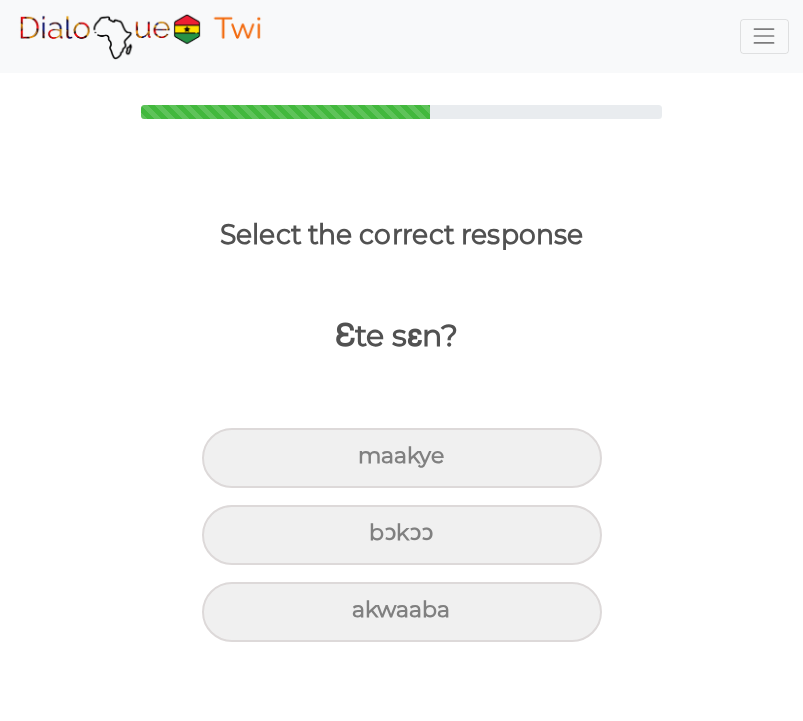 scroll, scrollTop: 0, scrollLeft: 0, axis: both 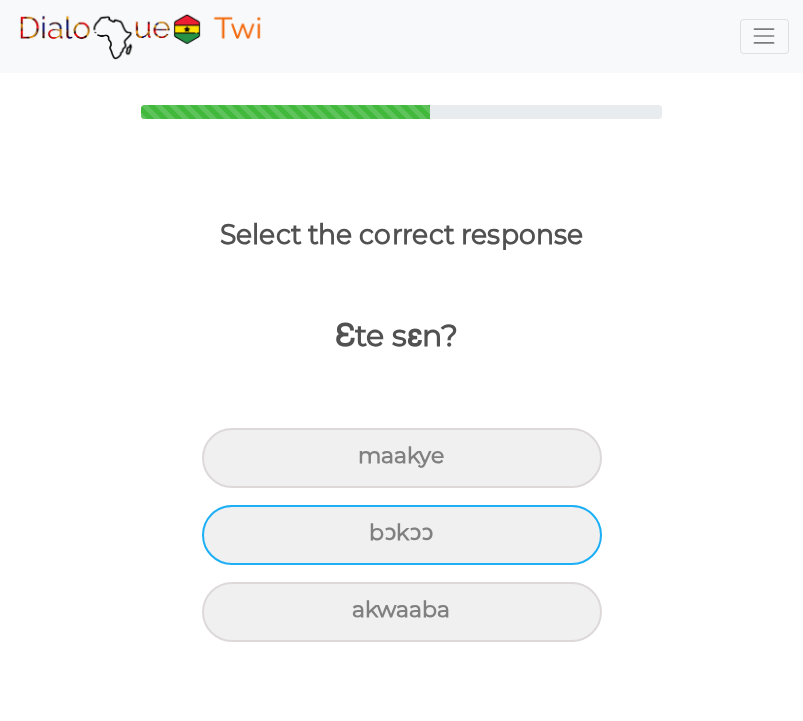 click on "bɔkɔɔ" at bounding box center (402, 458) 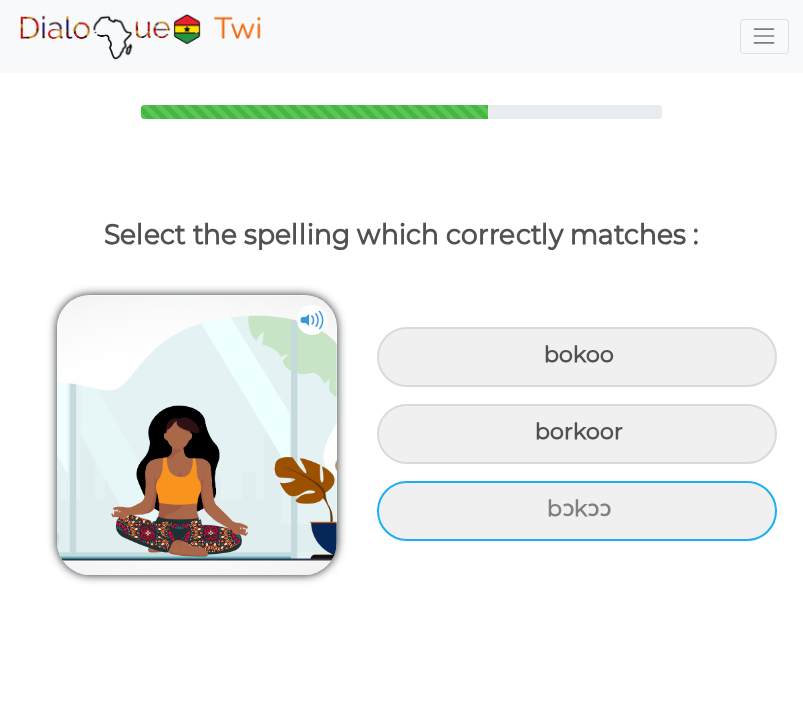 click on "bɔkɔɔ" at bounding box center [577, 357] 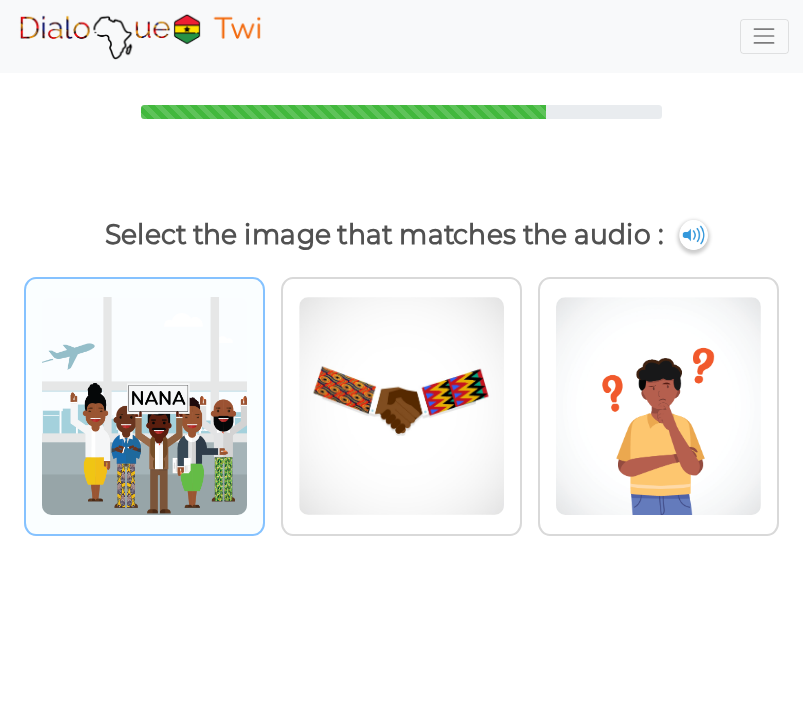 click at bounding box center [144, 406] 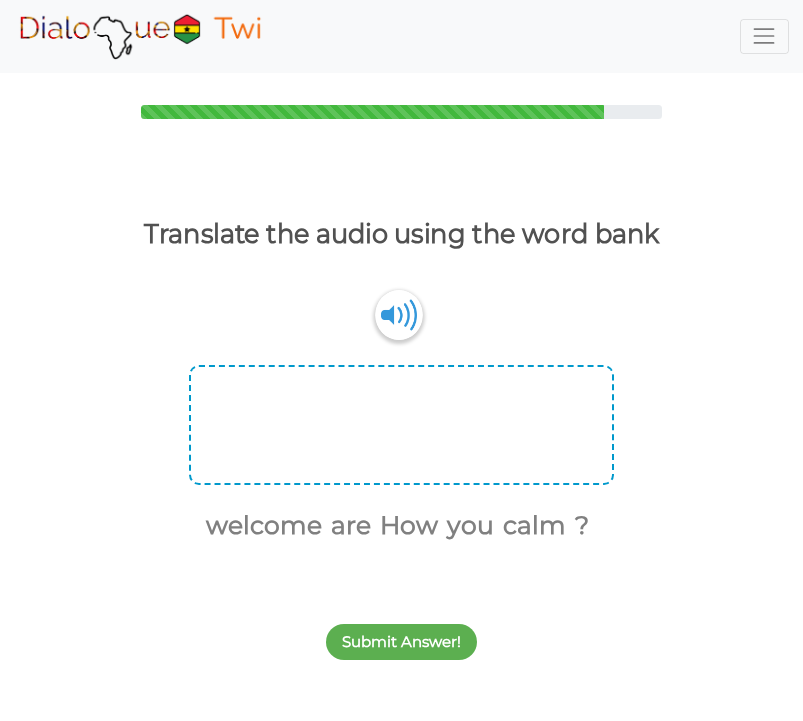 drag, startPoint x: 413, startPoint y: 520, endPoint x: 338, endPoint y: 401, distance: 140.66272 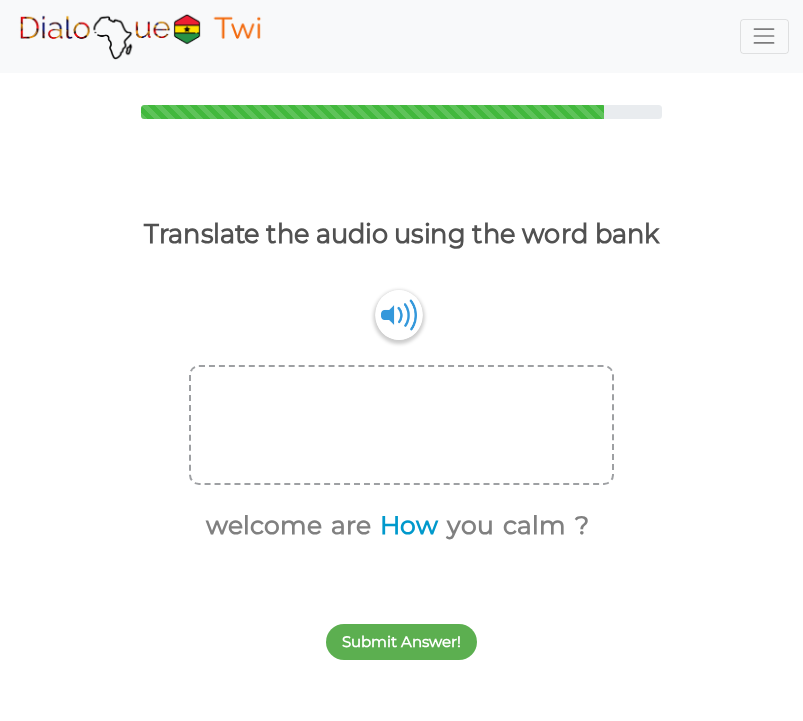 click on "How" at bounding box center (405, 526) 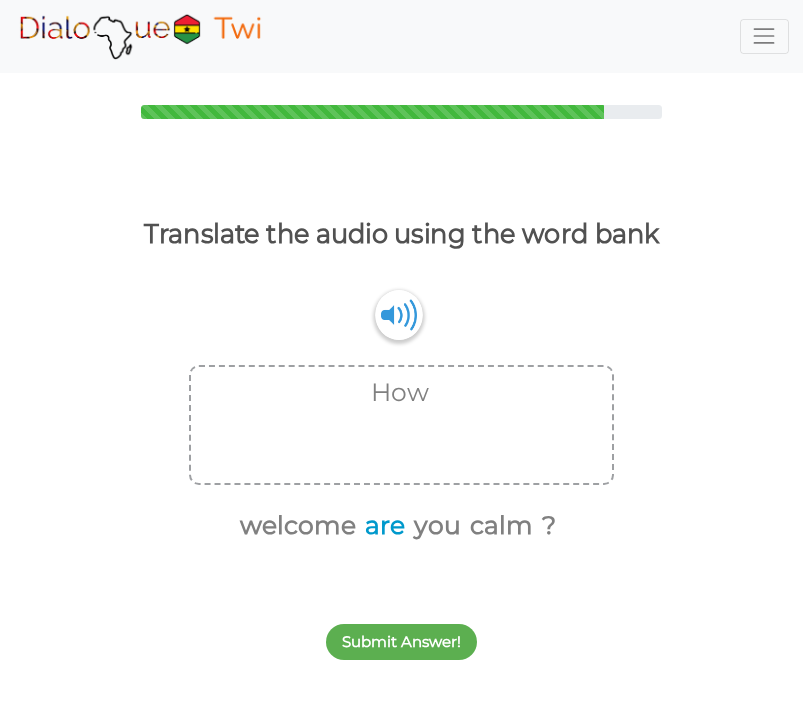 click on "are" at bounding box center [381, 526] 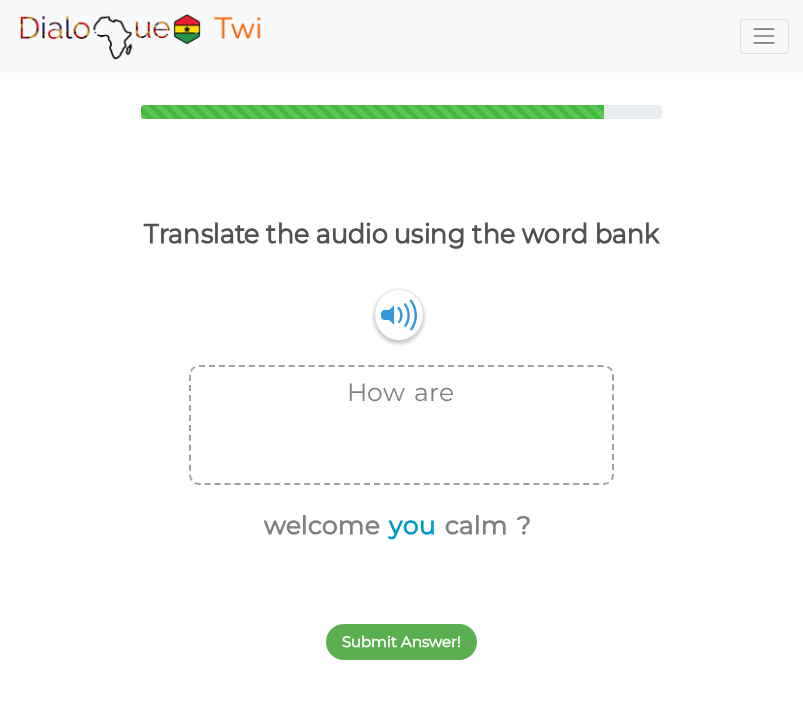 click on "you" at bounding box center (409, 526) 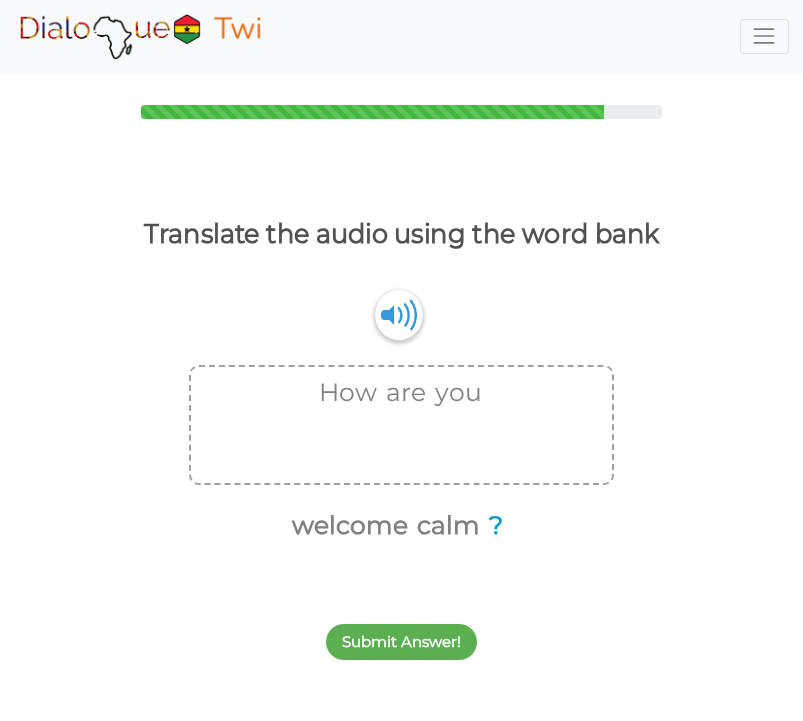 click on "?" at bounding box center (492, 526) 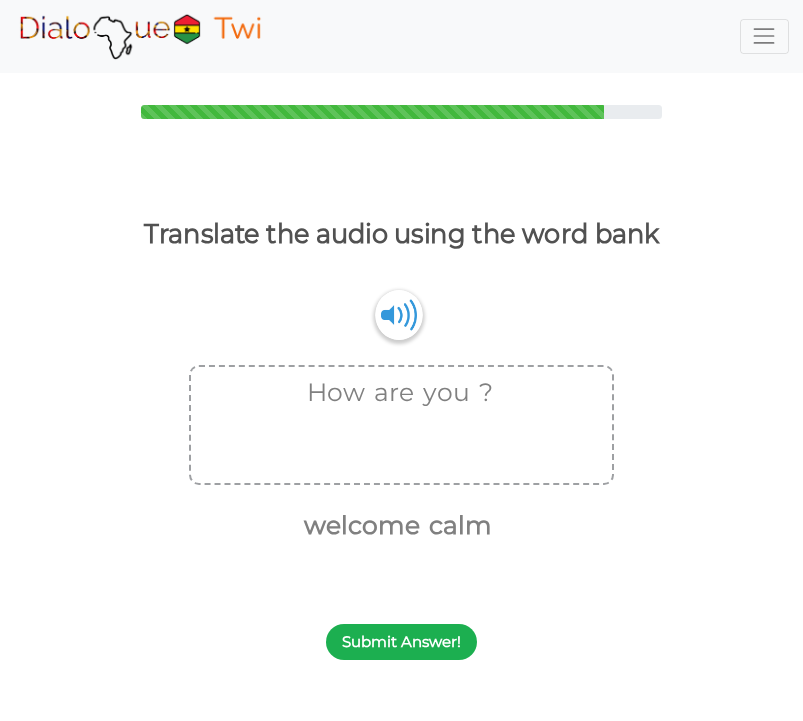 click on "Submit Answer!" at bounding box center [401, 642] 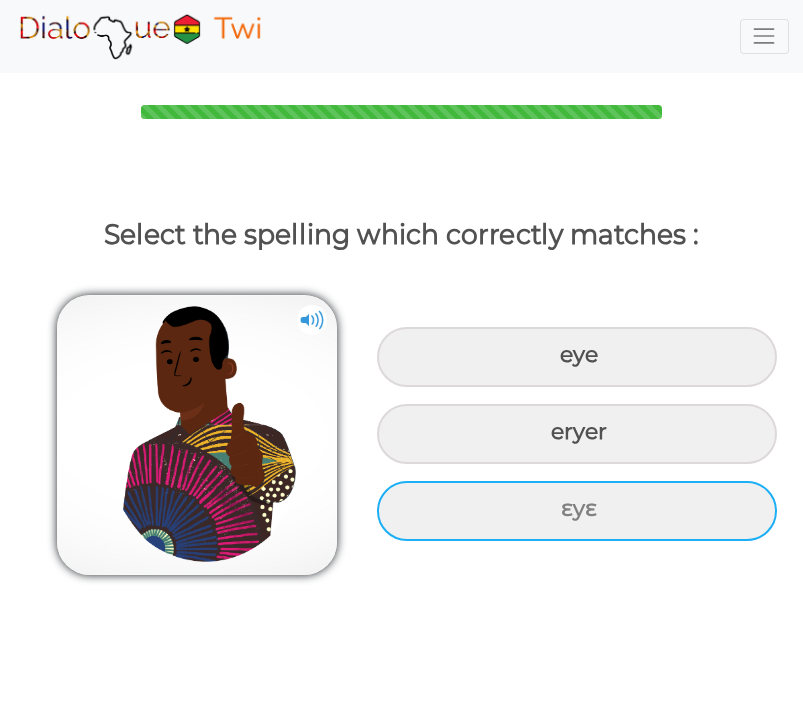 click on "ɛyɛ" at bounding box center (577, 357) 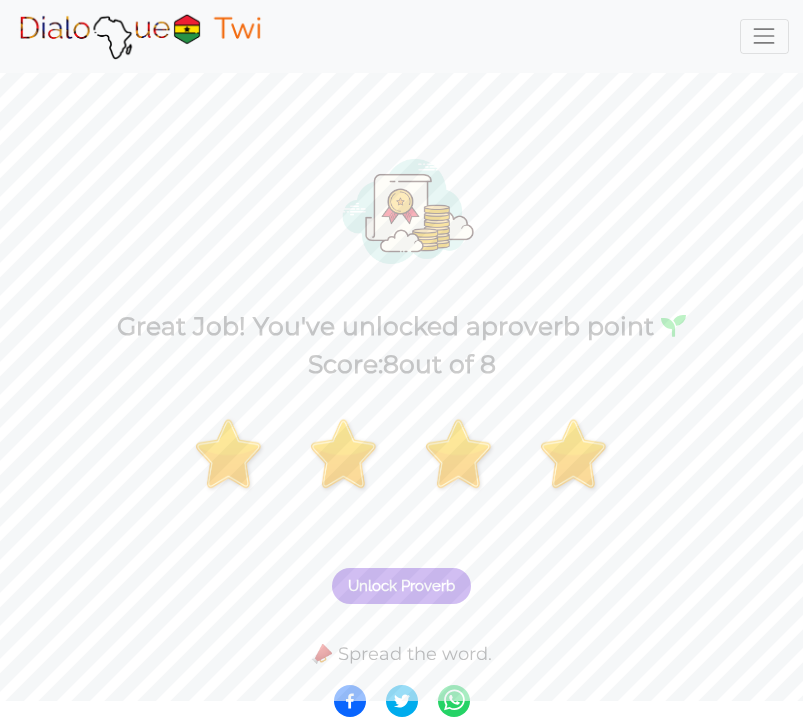 scroll, scrollTop: 19, scrollLeft: 0, axis: vertical 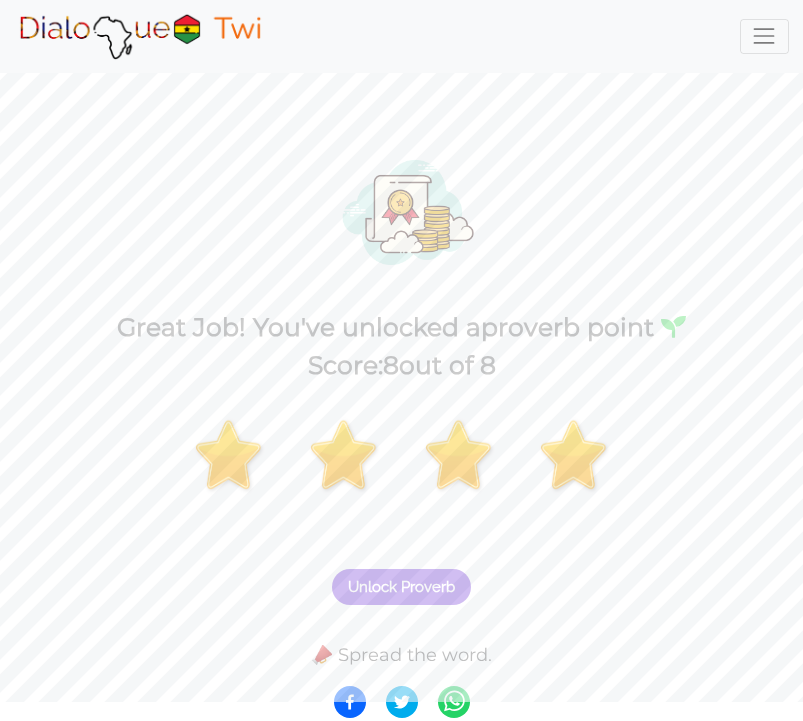 click on "Unlock Proverb" at bounding box center [401, 587] 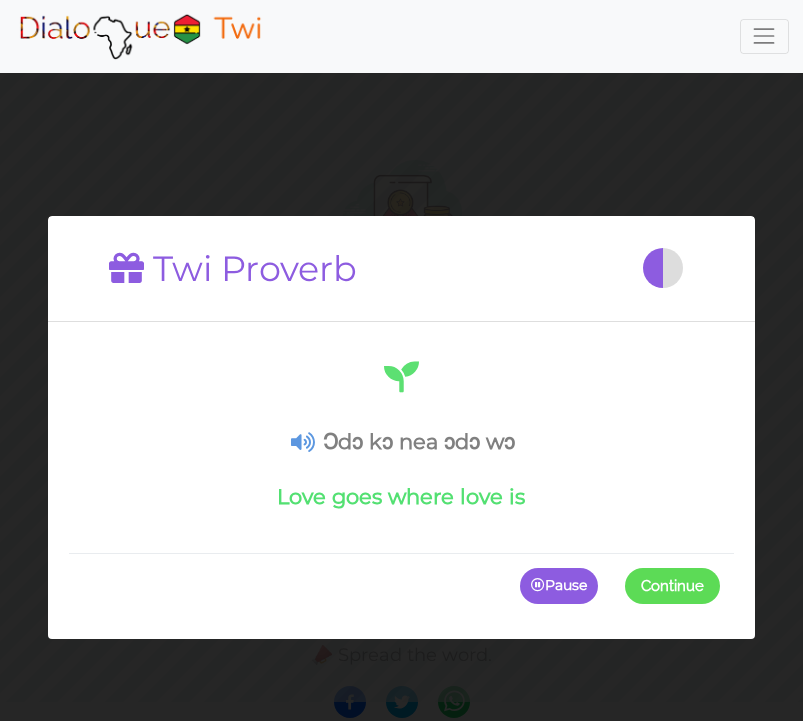 click at bounding box center (304, 442) 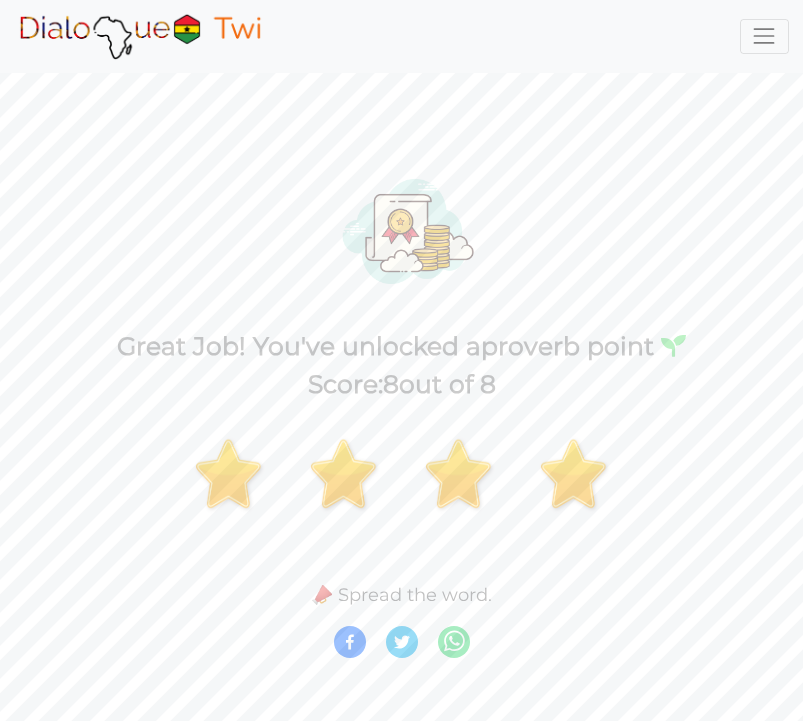 scroll, scrollTop: 0, scrollLeft: 0, axis: both 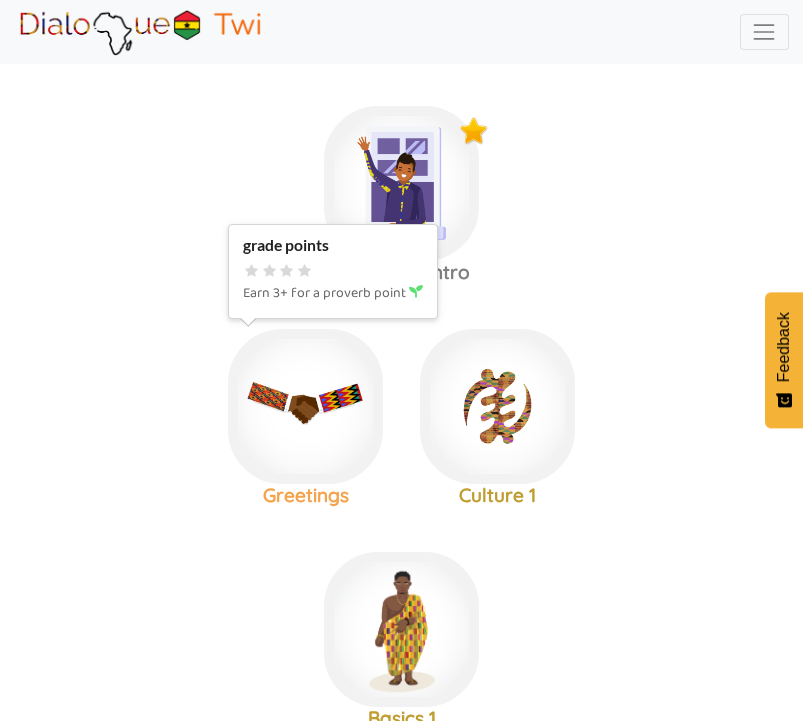 click at bounding box center (401, 183) 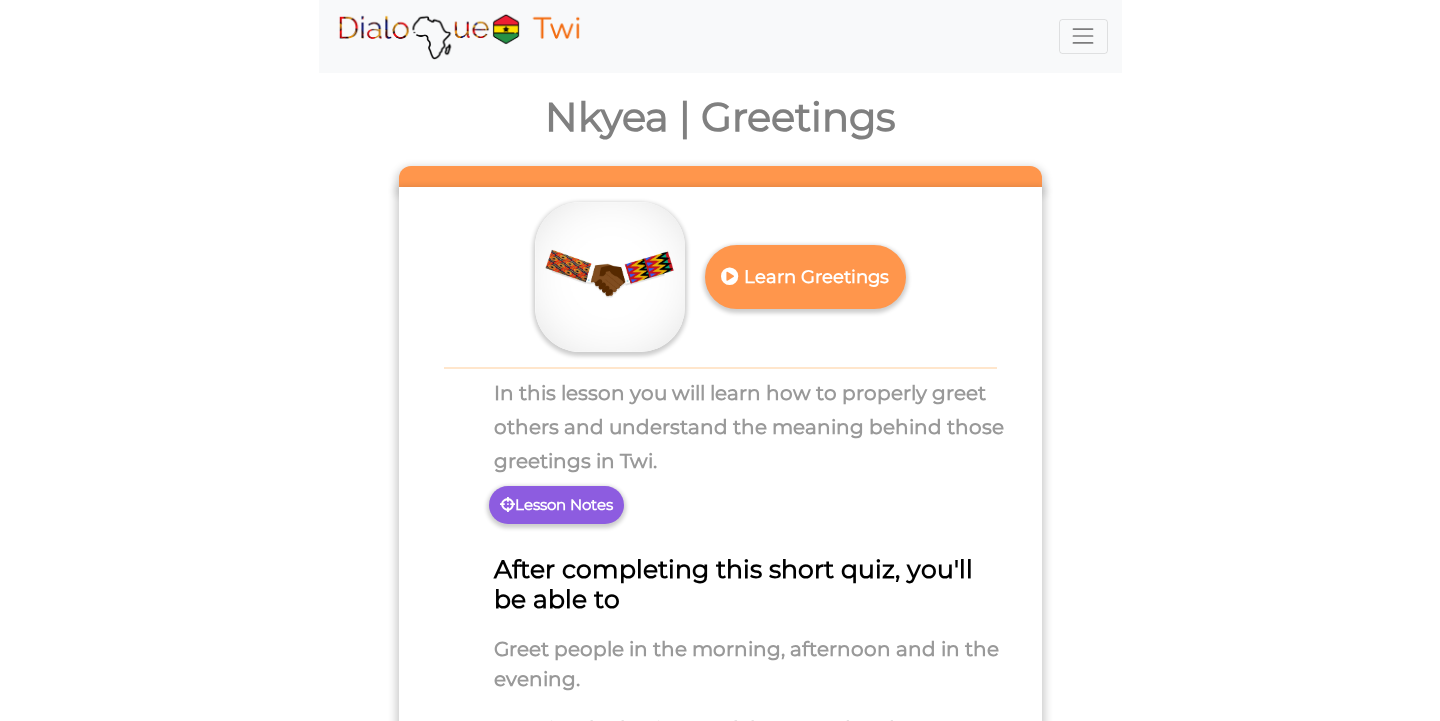 scroll, scrollTop: 0, scrollLeft: 0, axis: both 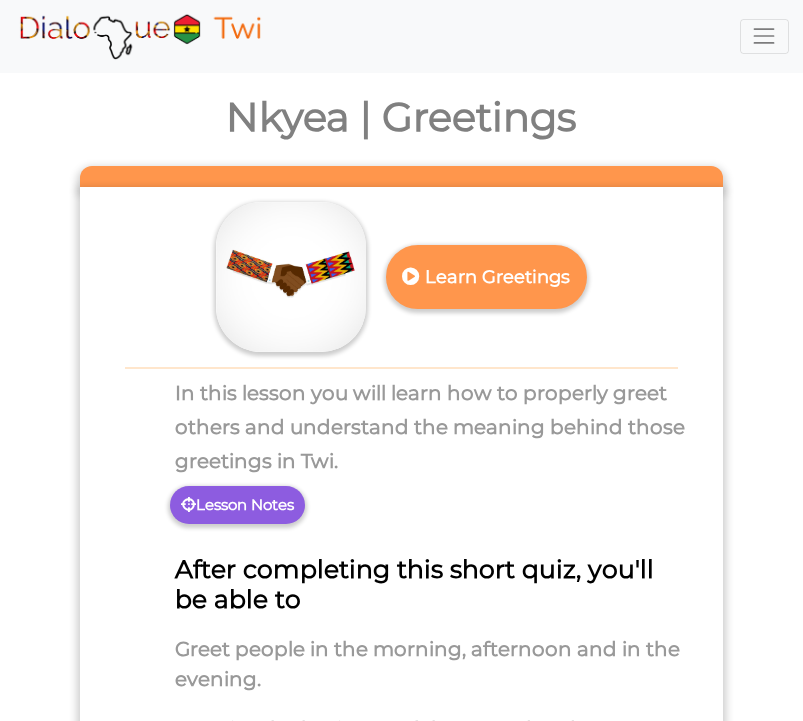 click on "Learn Greetings" at bounding box center [486, 277] 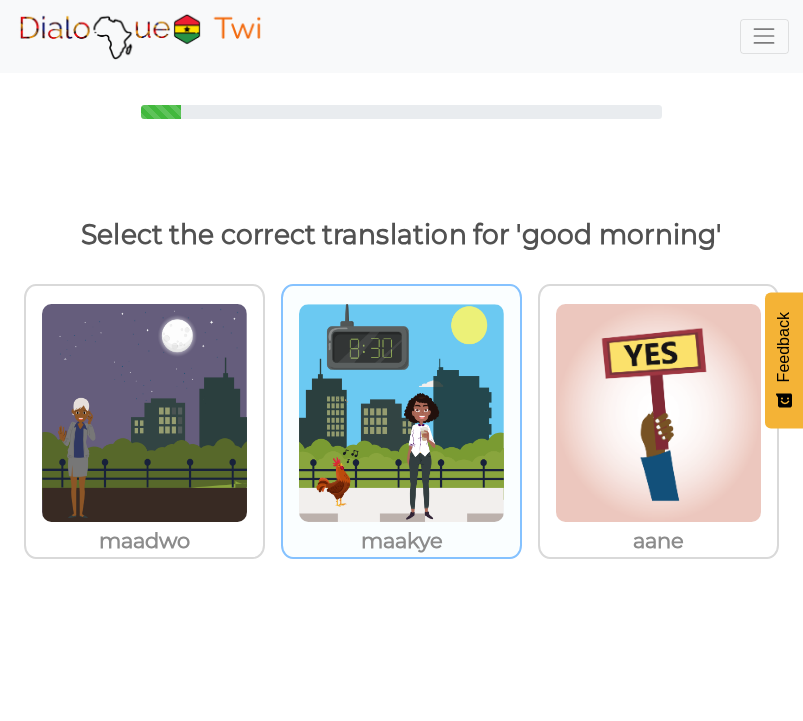click on "maakye" at bounding box center [144, 541] 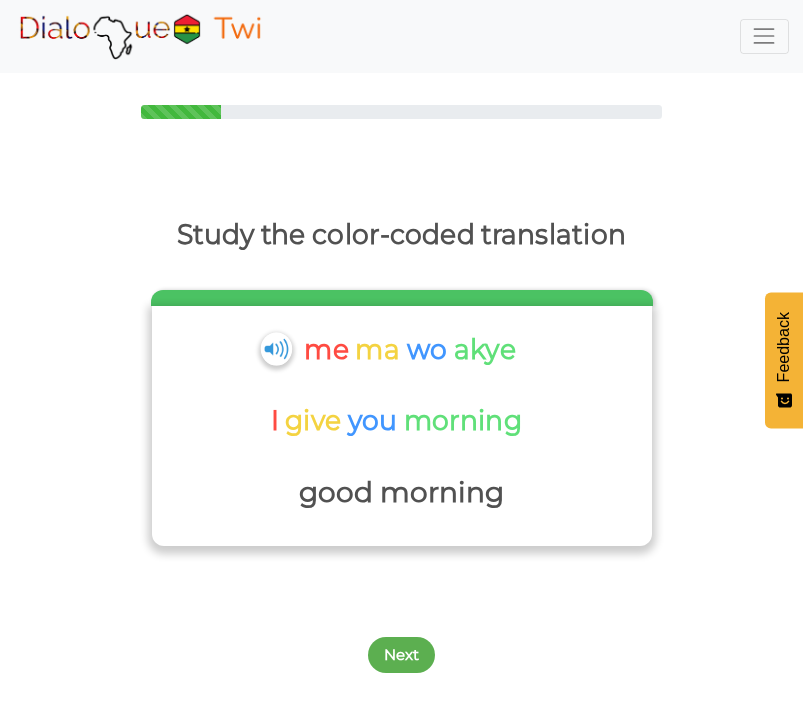 click at bounding box center [276, 348] 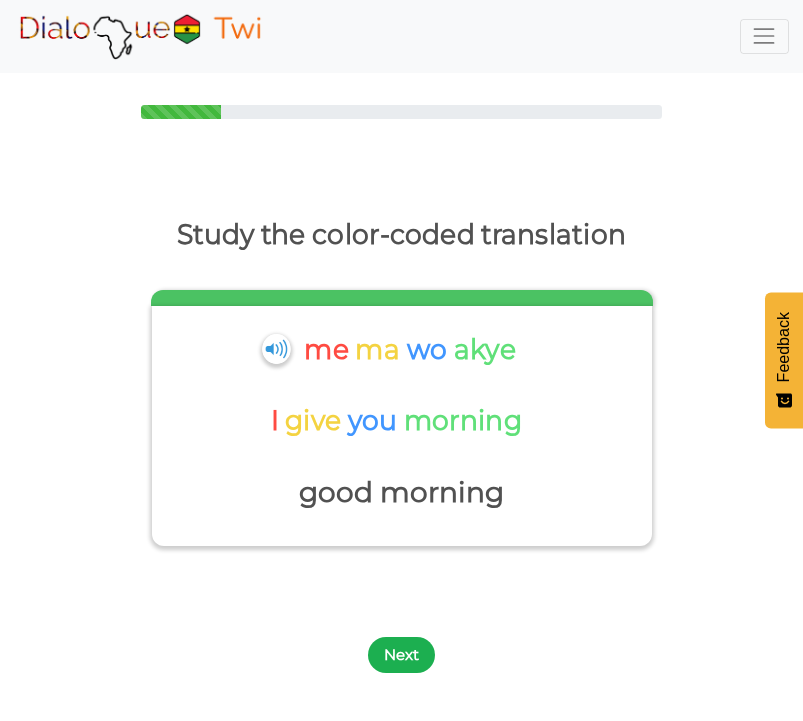 click on "Next" at bounding box center (401, 655) 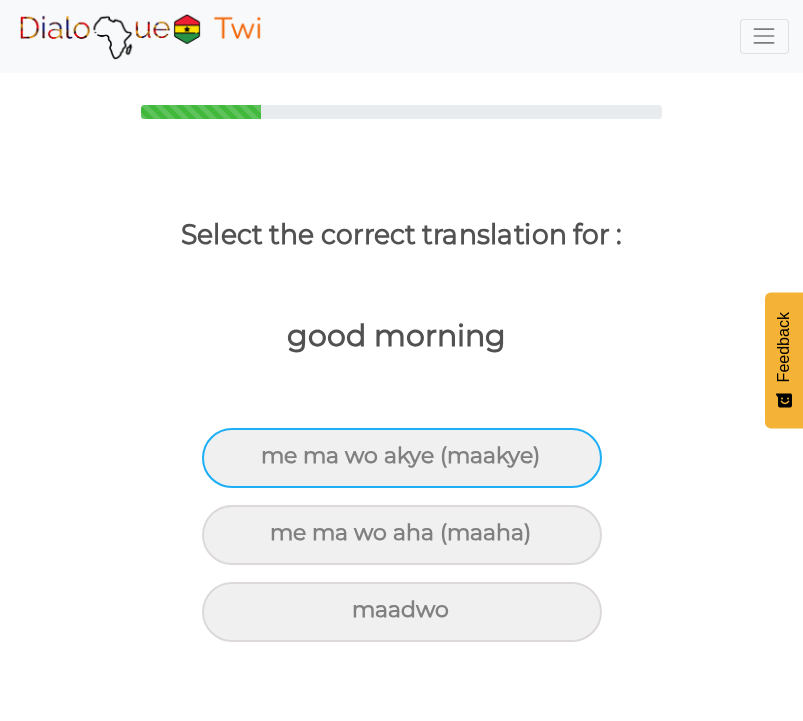 click on "me ma wo akye (maakye)" at bounding box center (402, 458) 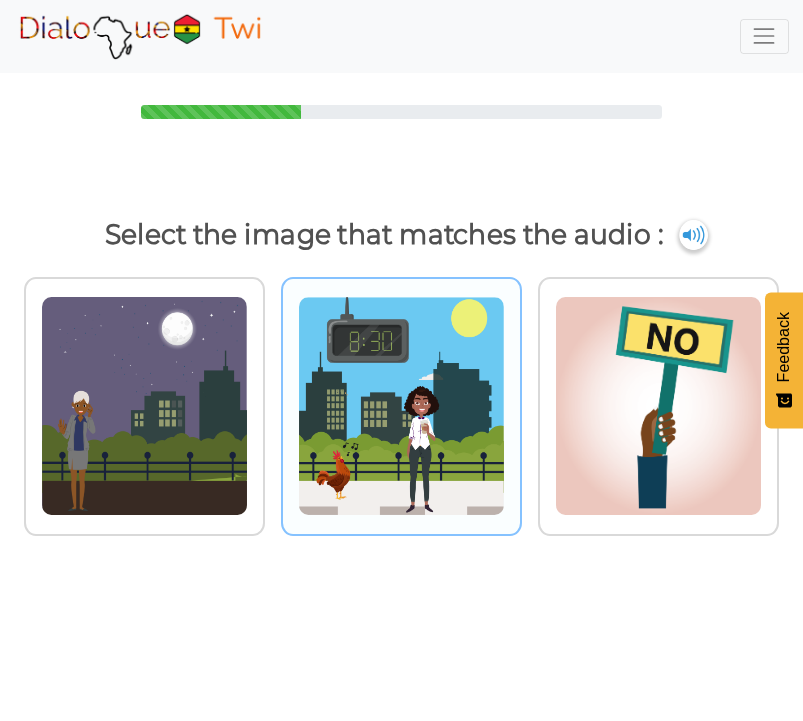 click at bounding box center [144, 406] 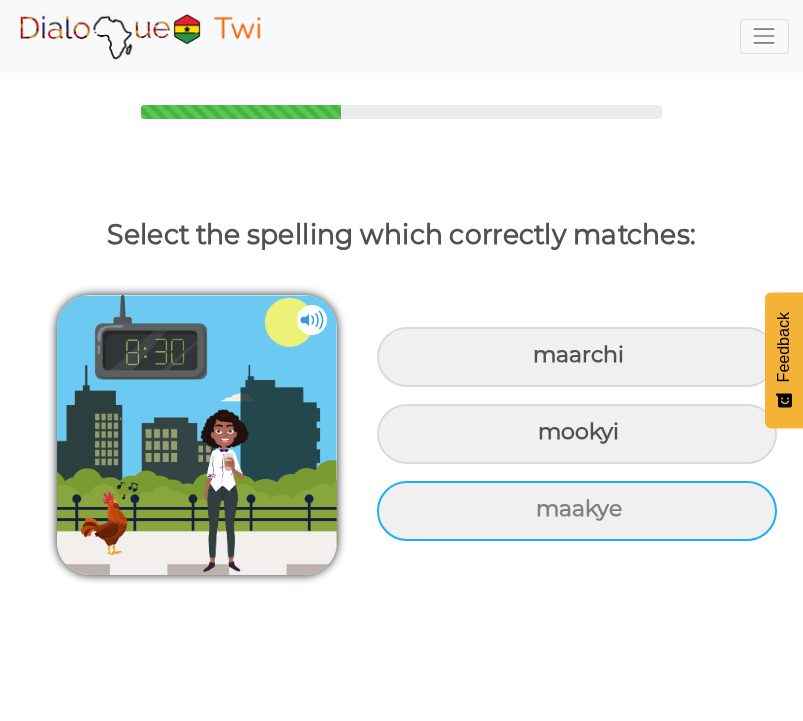 click on "maakye" at bounding box center [577, 357] 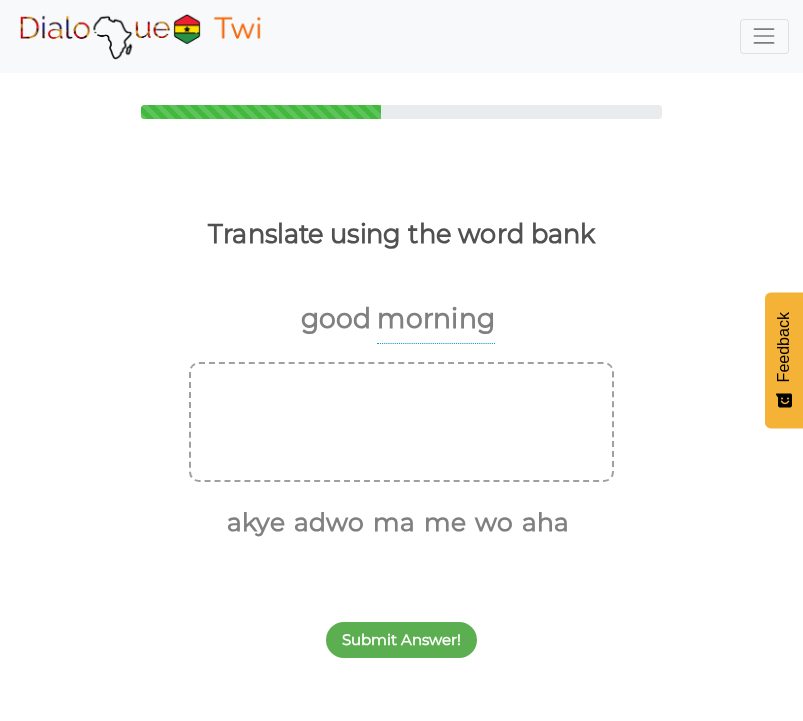 drag, startPoint x: 787, startPoint y: 482, endPoint x: 802, endPoint y: 482, distance: 15 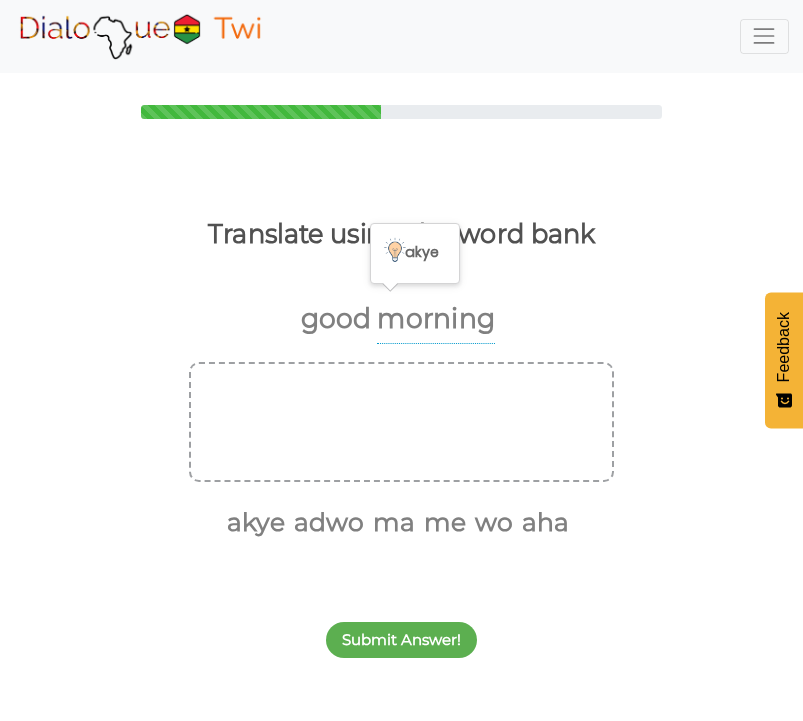 click on "morning" at bounding box center [436, 319] 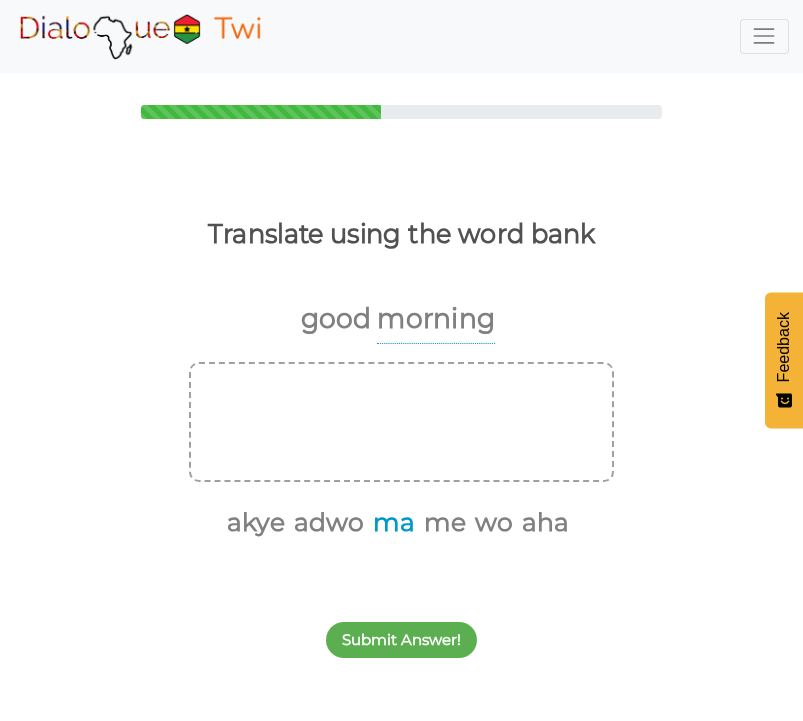 click on "ma" at bounding box center [390, 523] 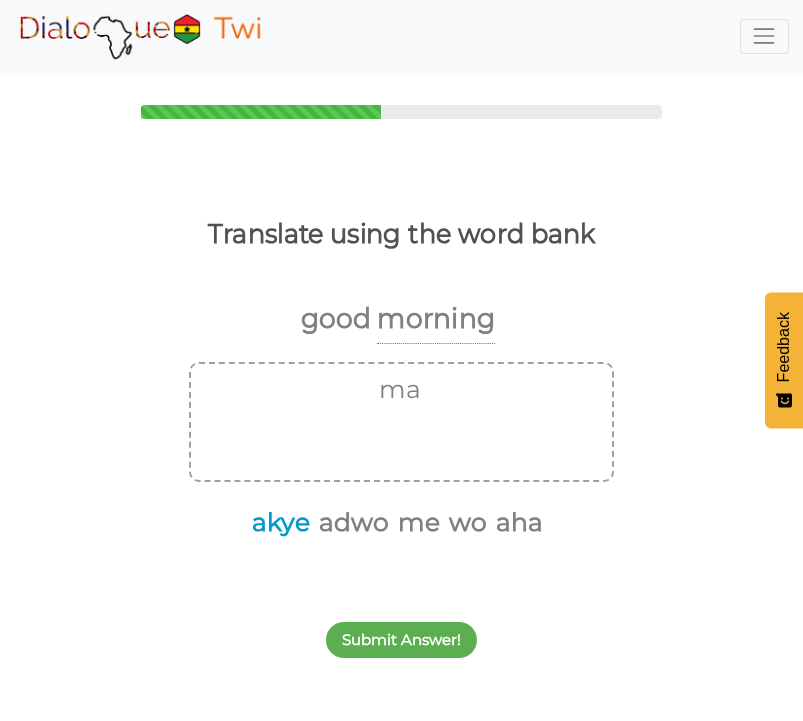 click on "akye" at bounding box center (277, 523) 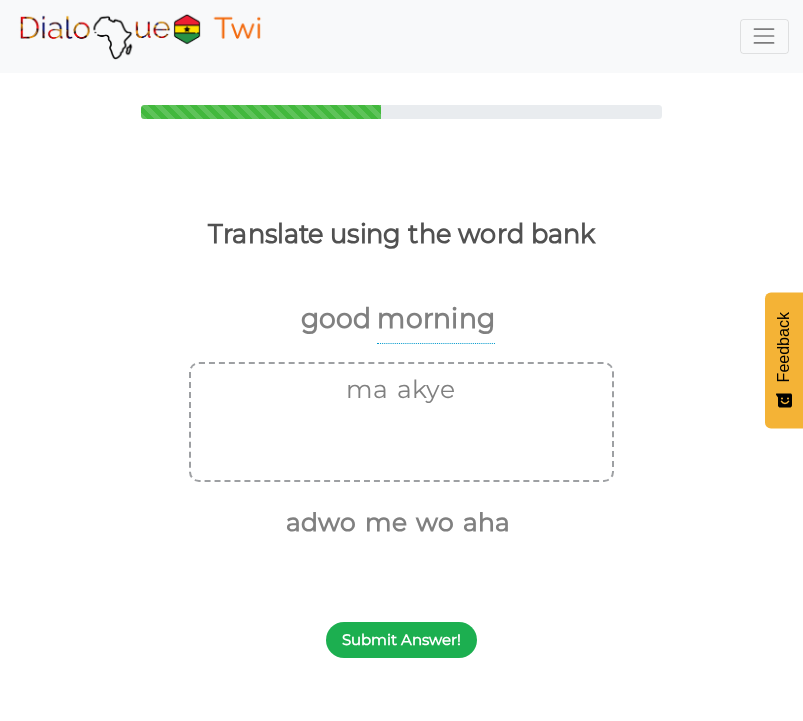 click on "Submit Answer!" at bounding box center (401, 640) 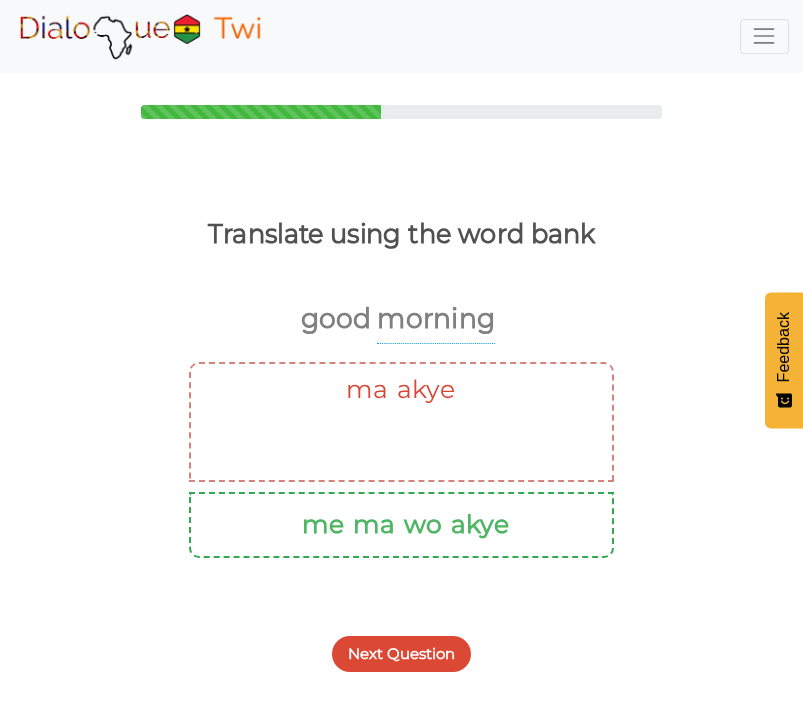 click on "Next Question" at bounding box center [401, 654] 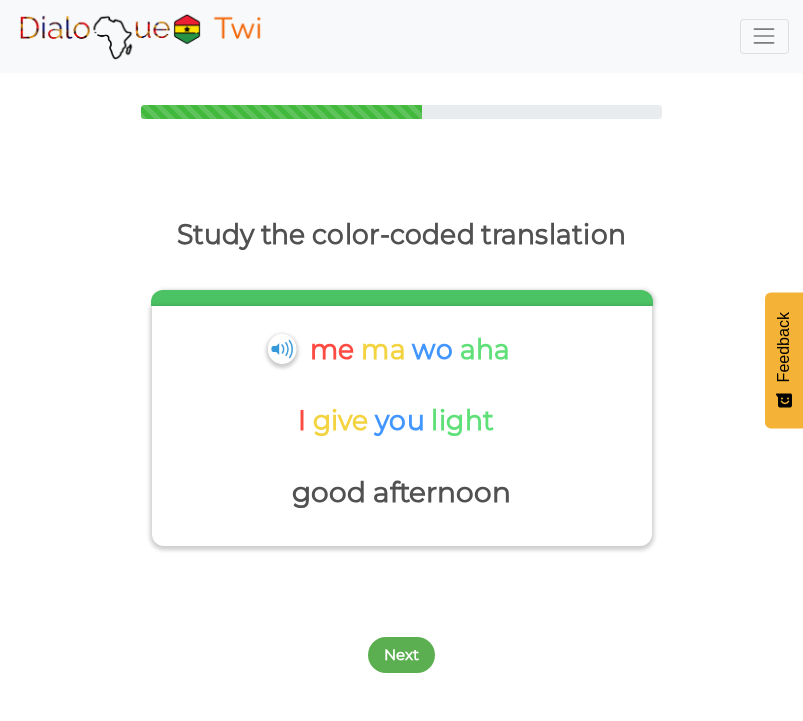 click on "Next" at bounding box center [401, 655] 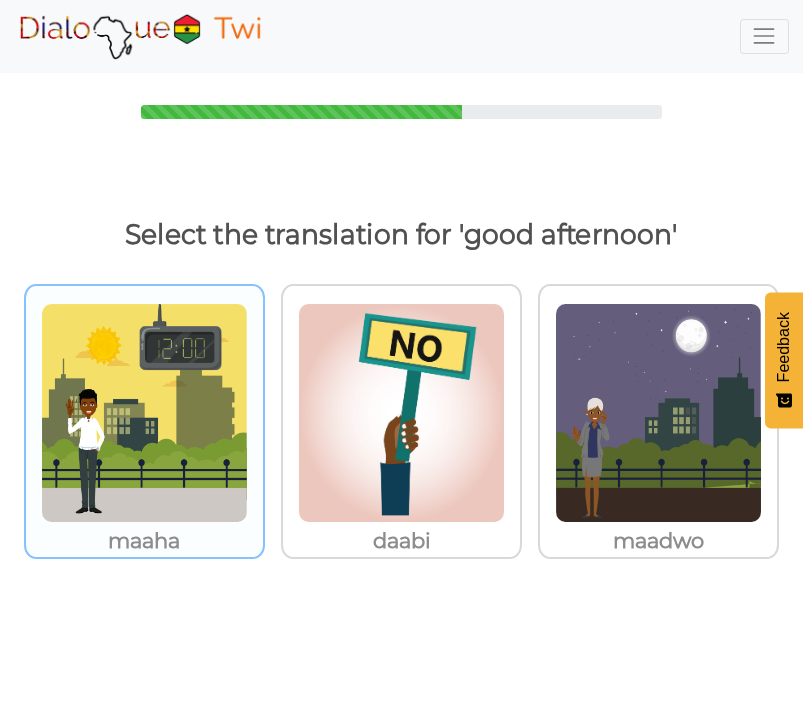 click on "maaha" at bounding box center (144, 541) 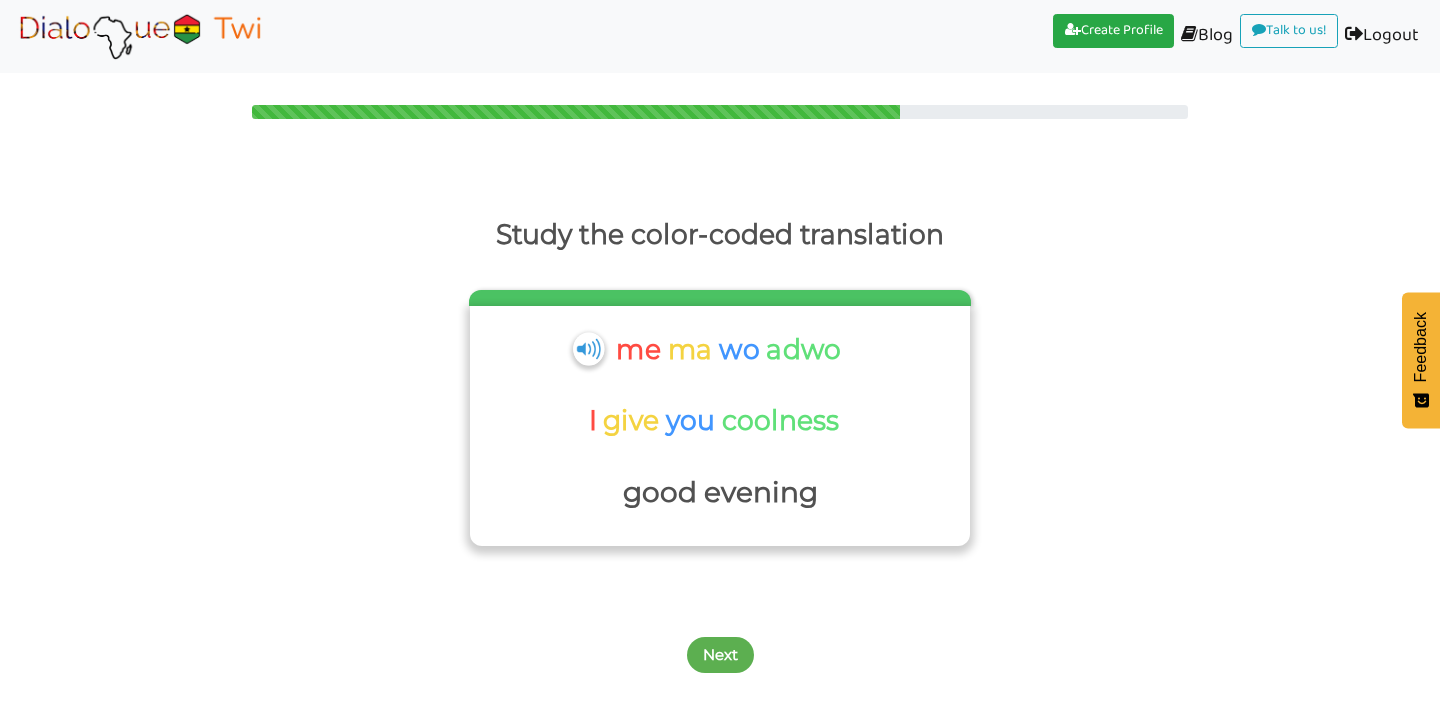 click at bounding box center (588, 348) 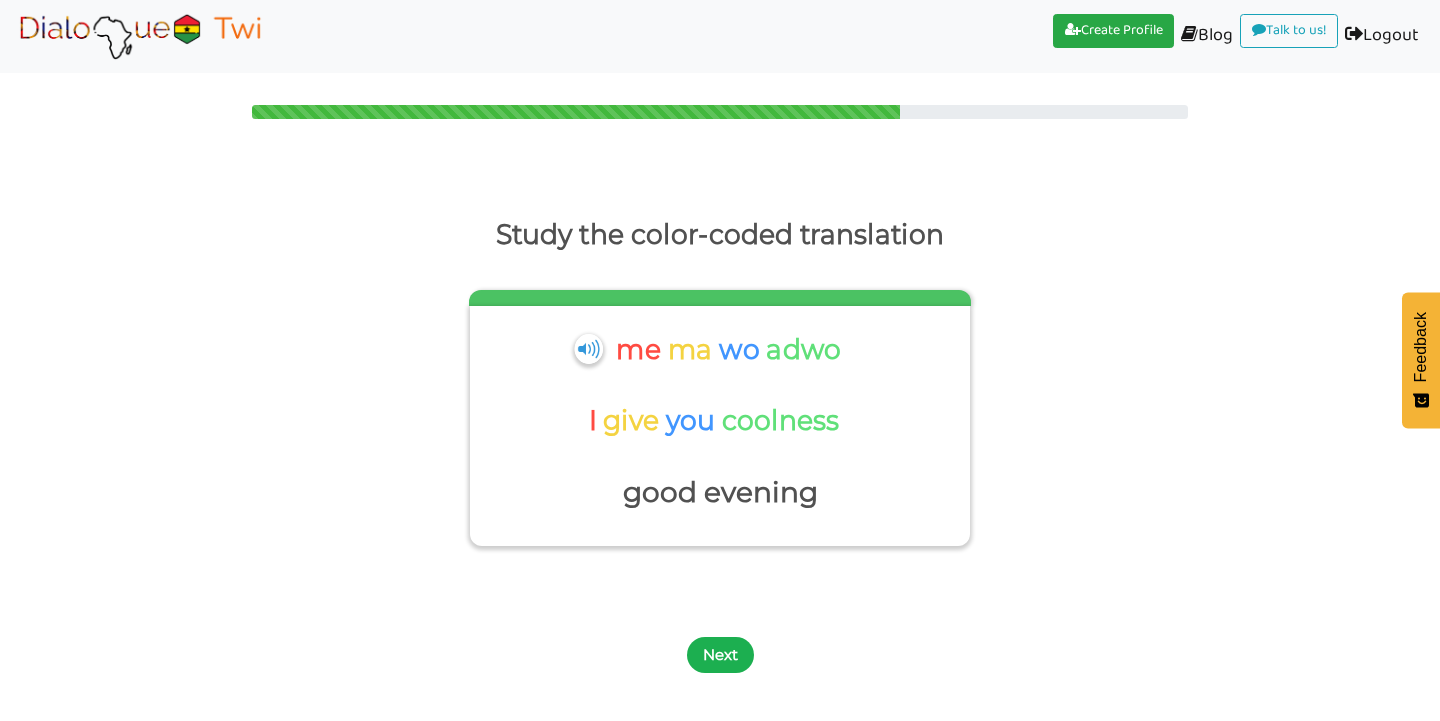 click on "Next" at bounding box center [720, 655] 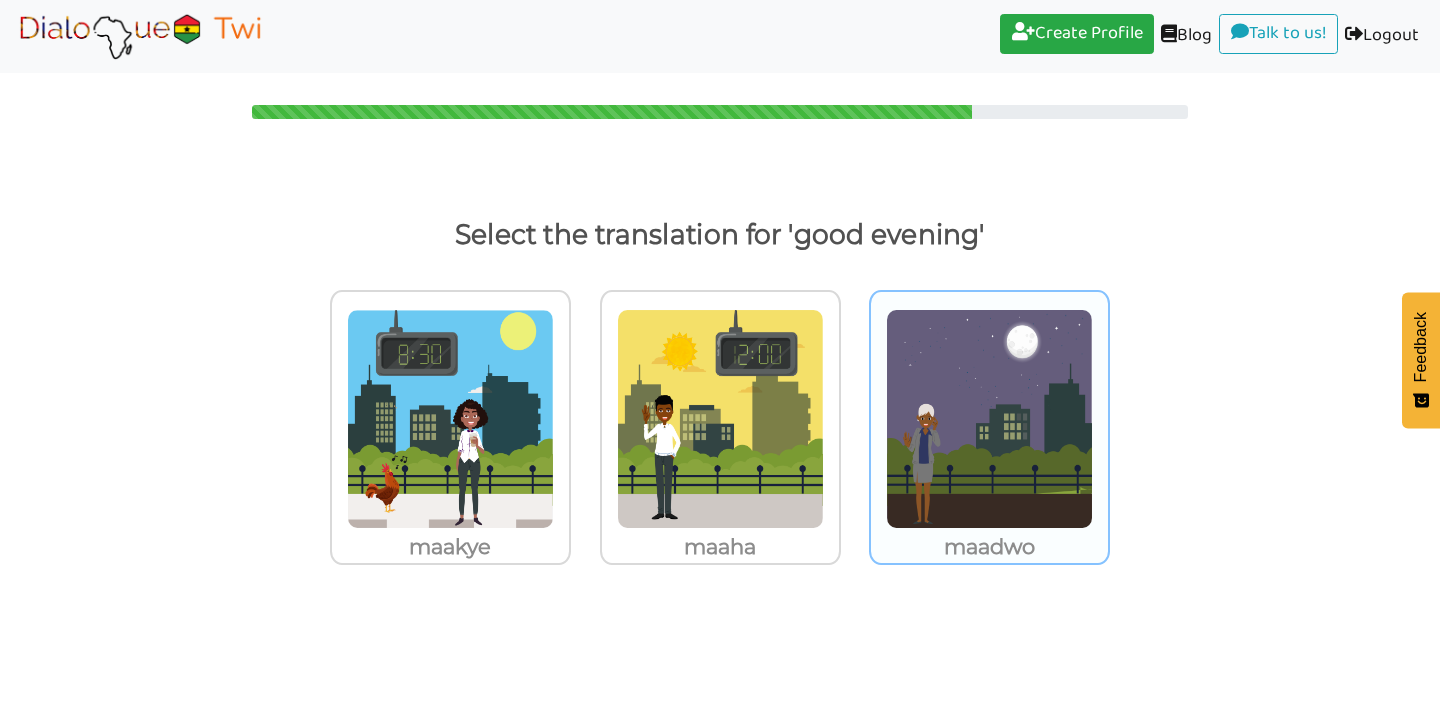 click at bounding box center (450, 419) 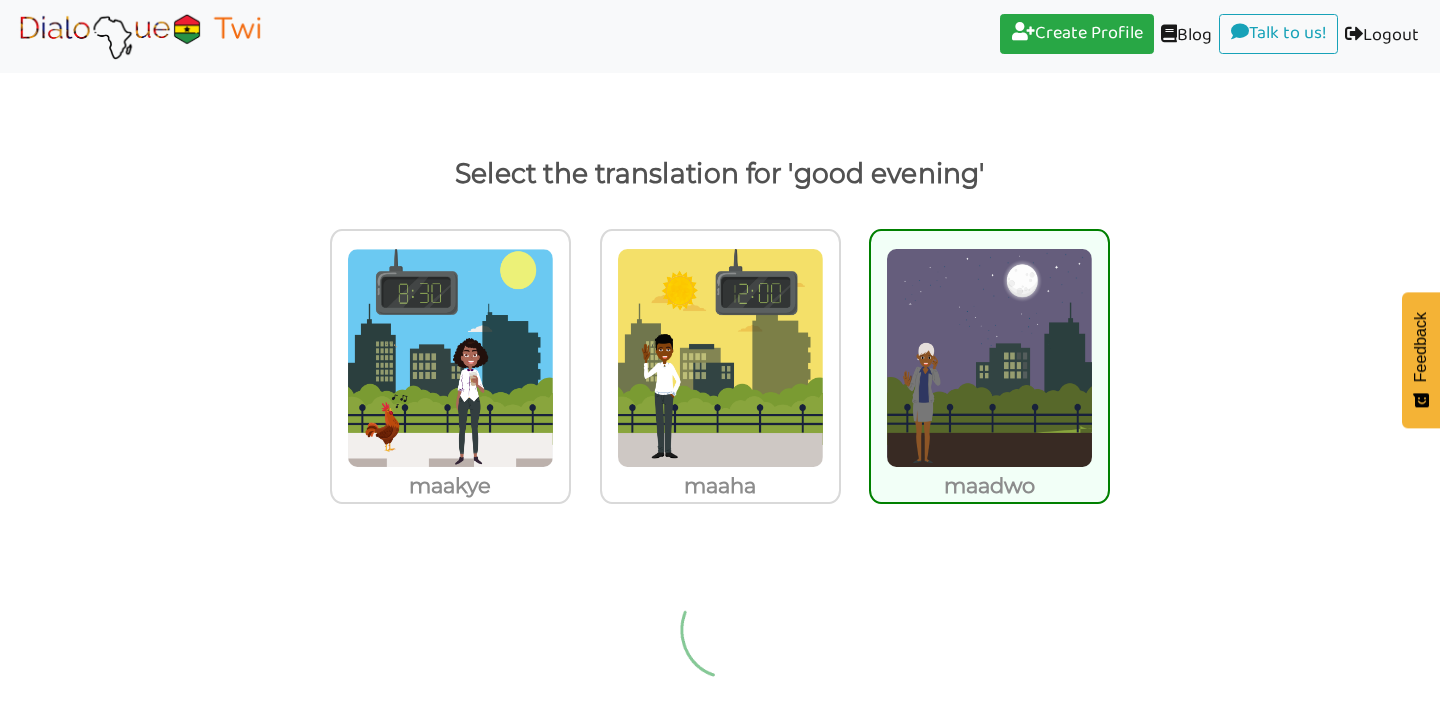 scroll, scrollTop: 0, scrollLeft: 0, axis: both 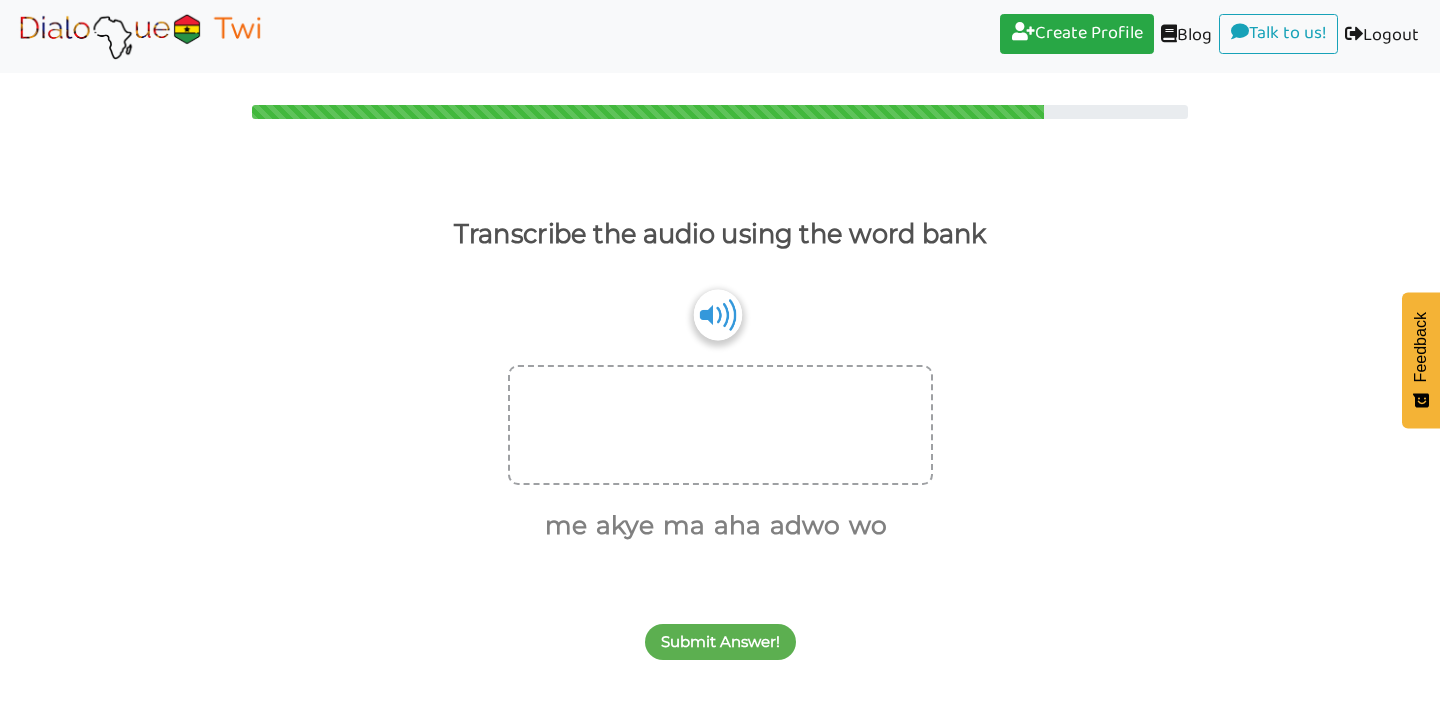 click at bounding box center [717, 314] 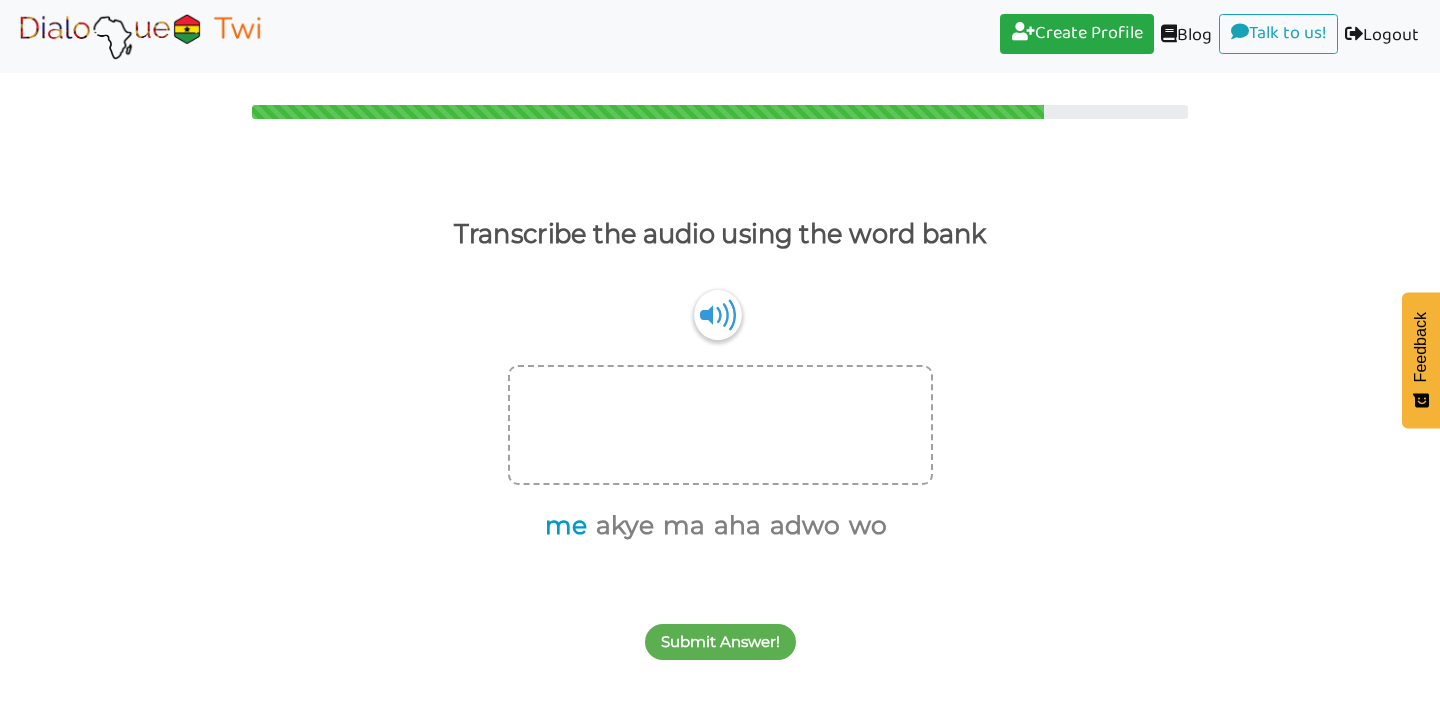 click on "me" at bounding box center (562, 526) 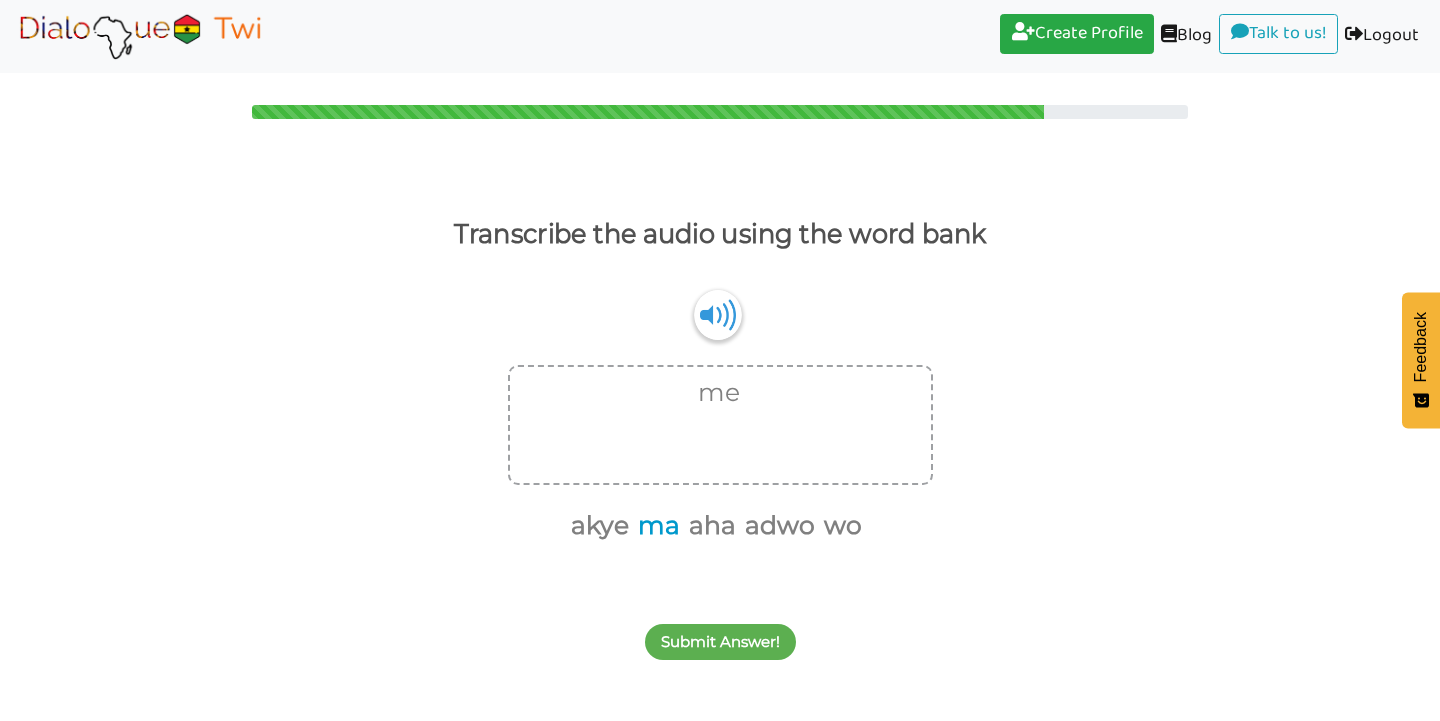 click on "ma" at bounding box center (655, 526) 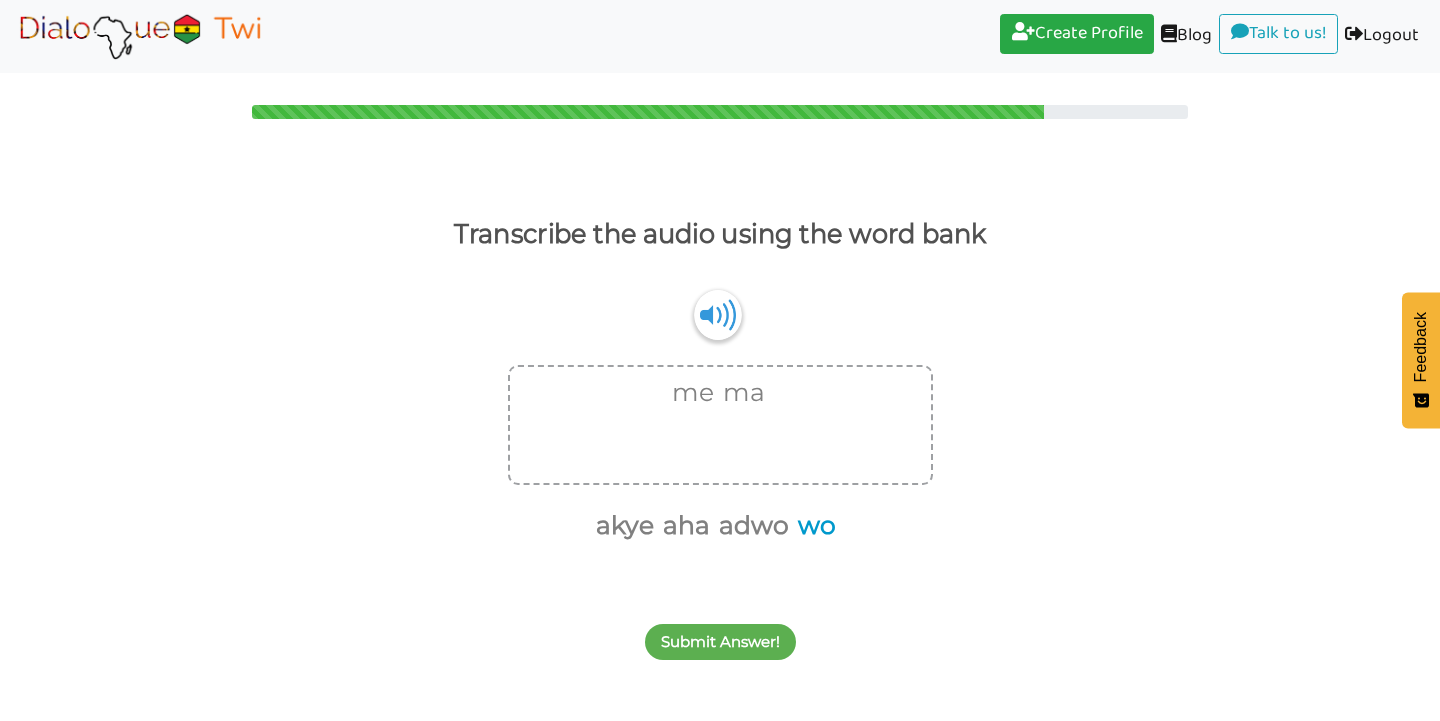 click on "wo" at bounding box center (813, 526) 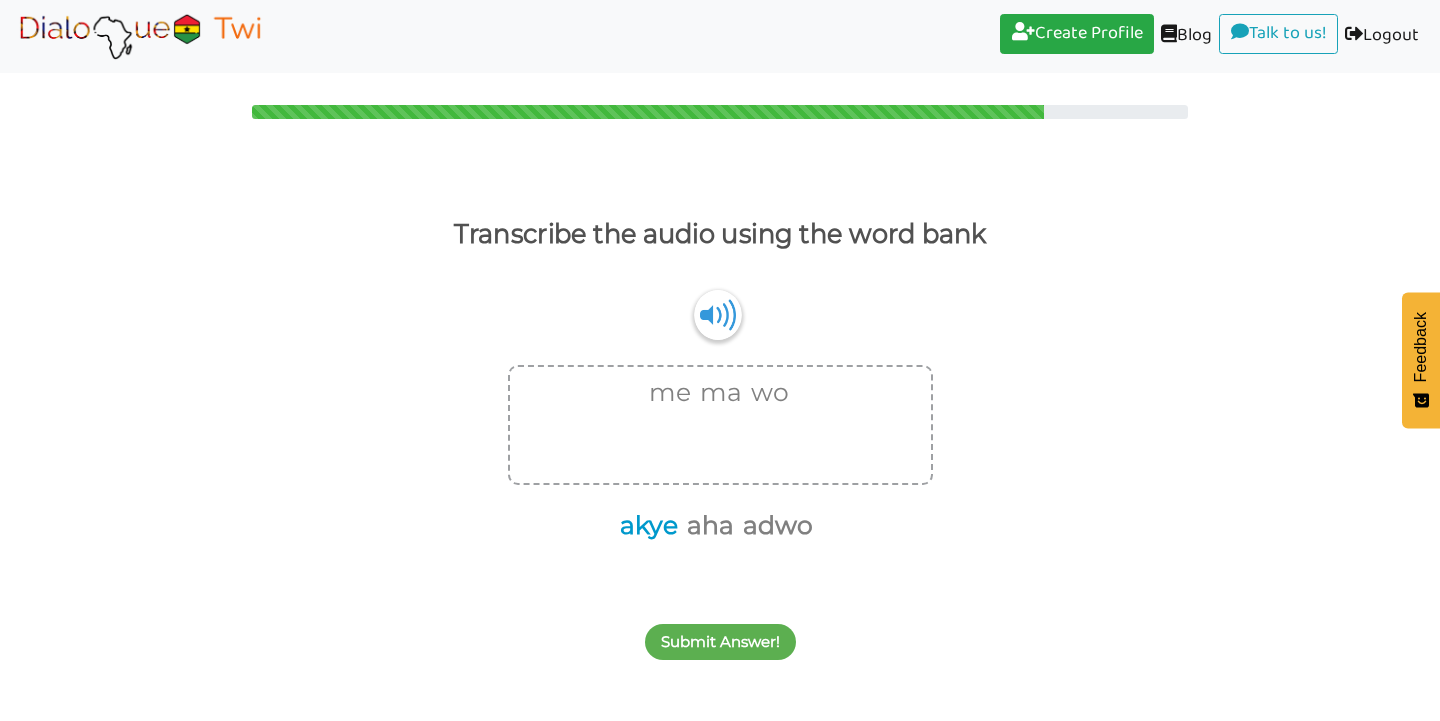 click on "akye" at bounding box center (645, 526) 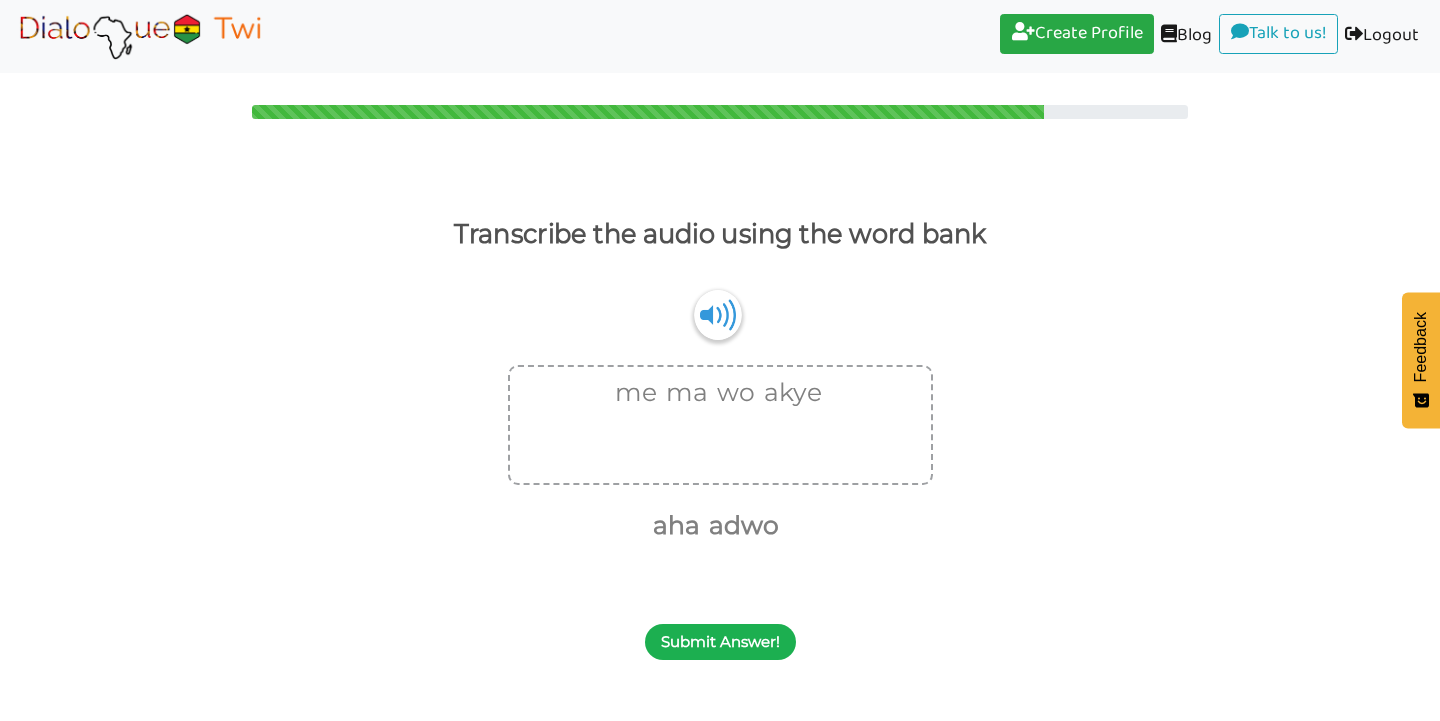 click on "Submit Answer!" at bounding box center (720, 642) 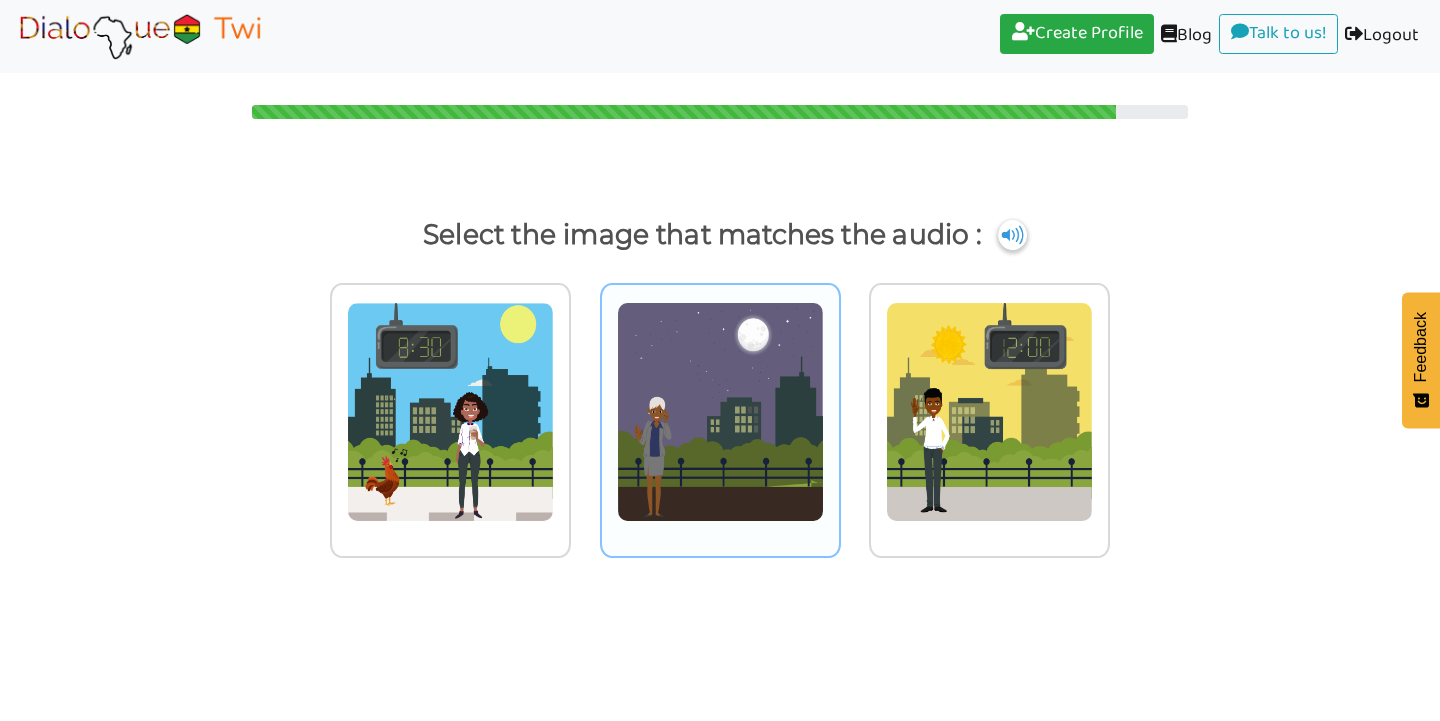 click at bounding box center (450, 412) 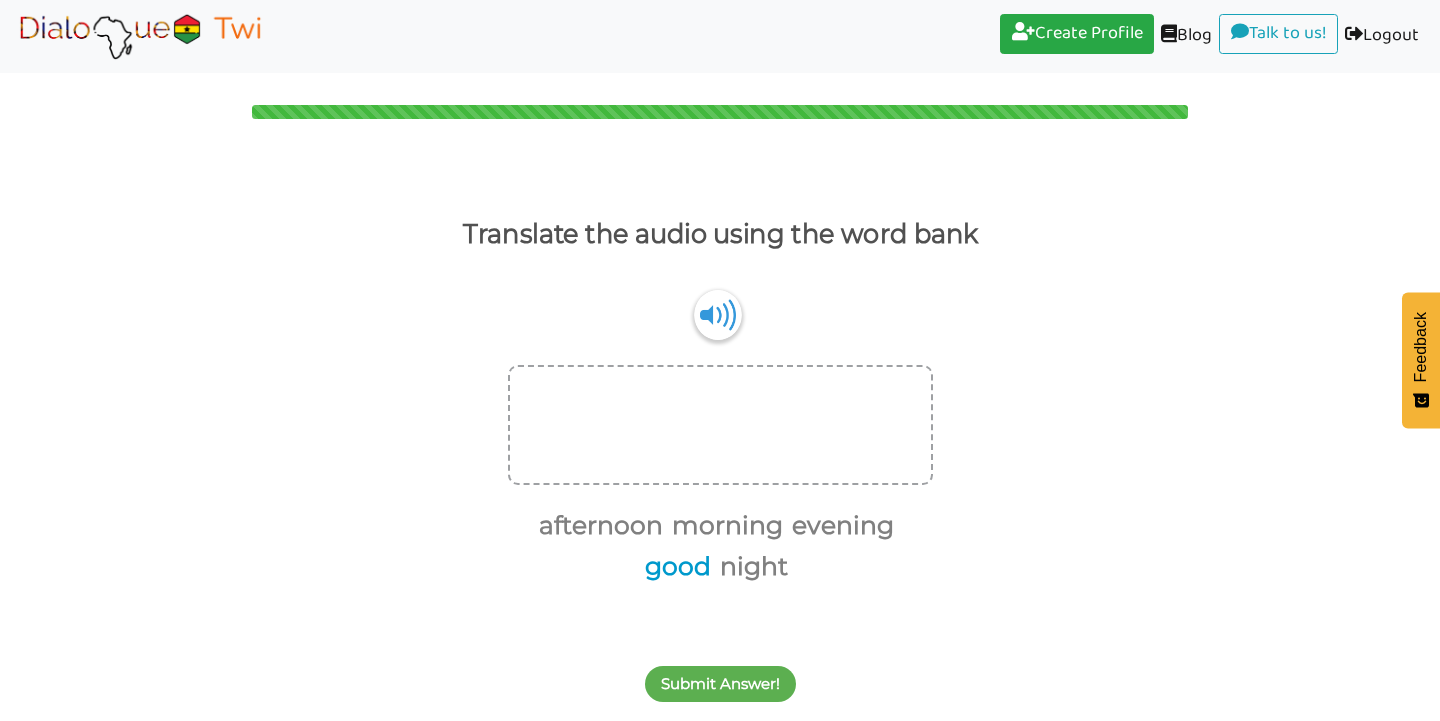 click on "good" at bounding box center (674, 567) 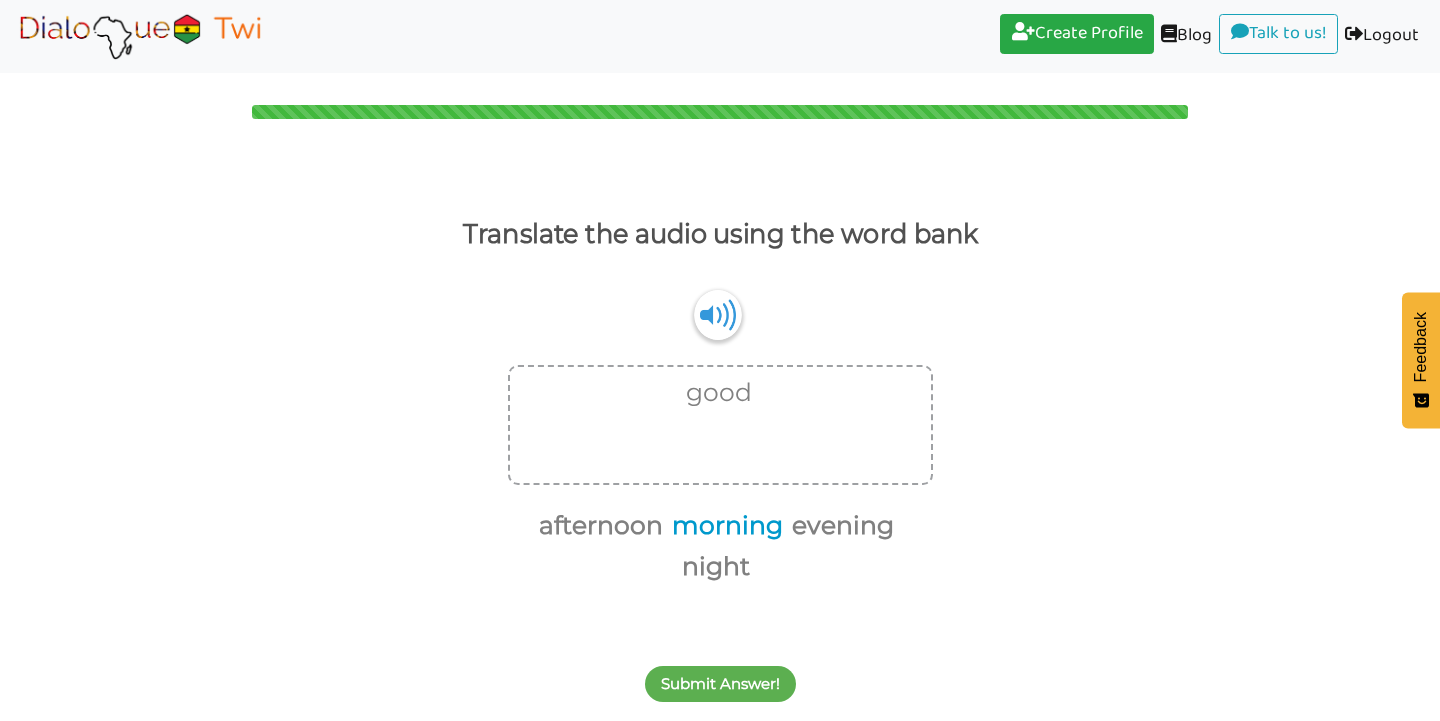 click on "morning" at bounding box center (724, 526) 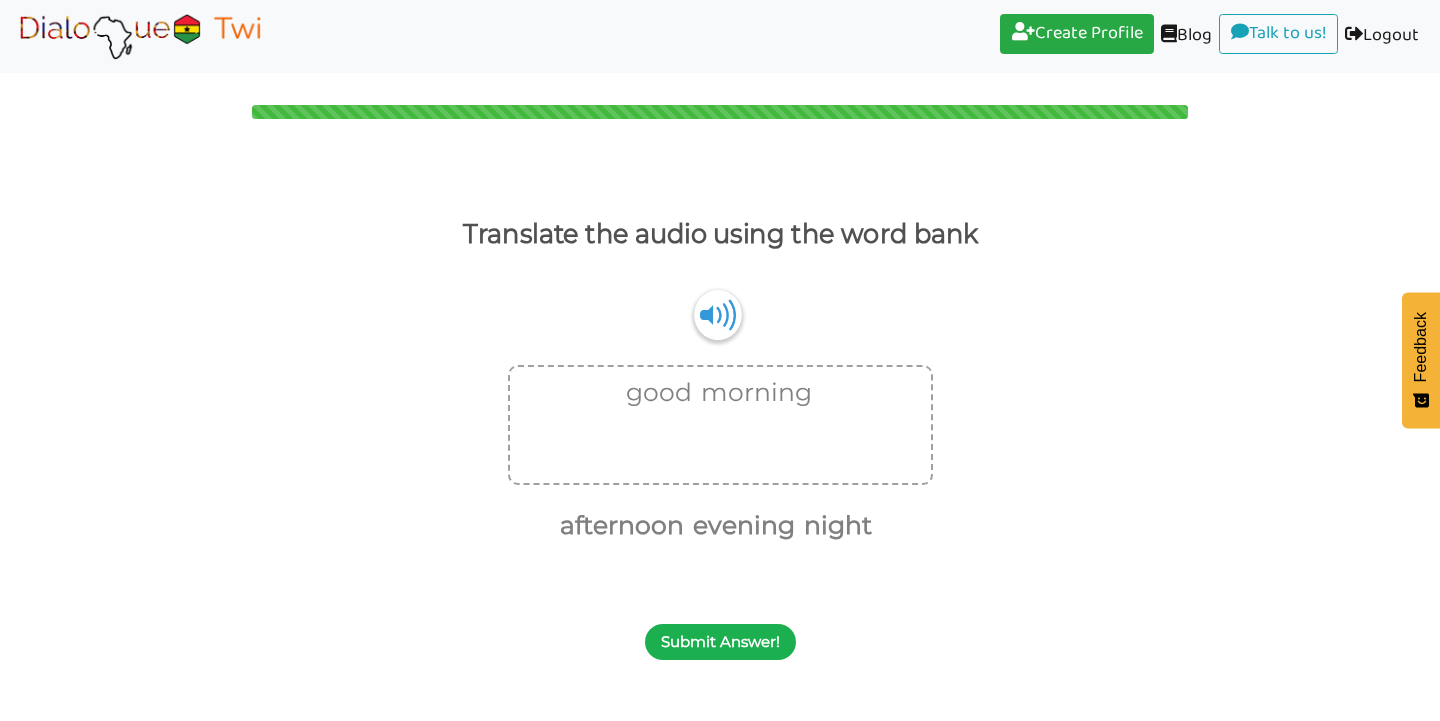 click on "Submit Answer!" at bounding box center (720, 642) 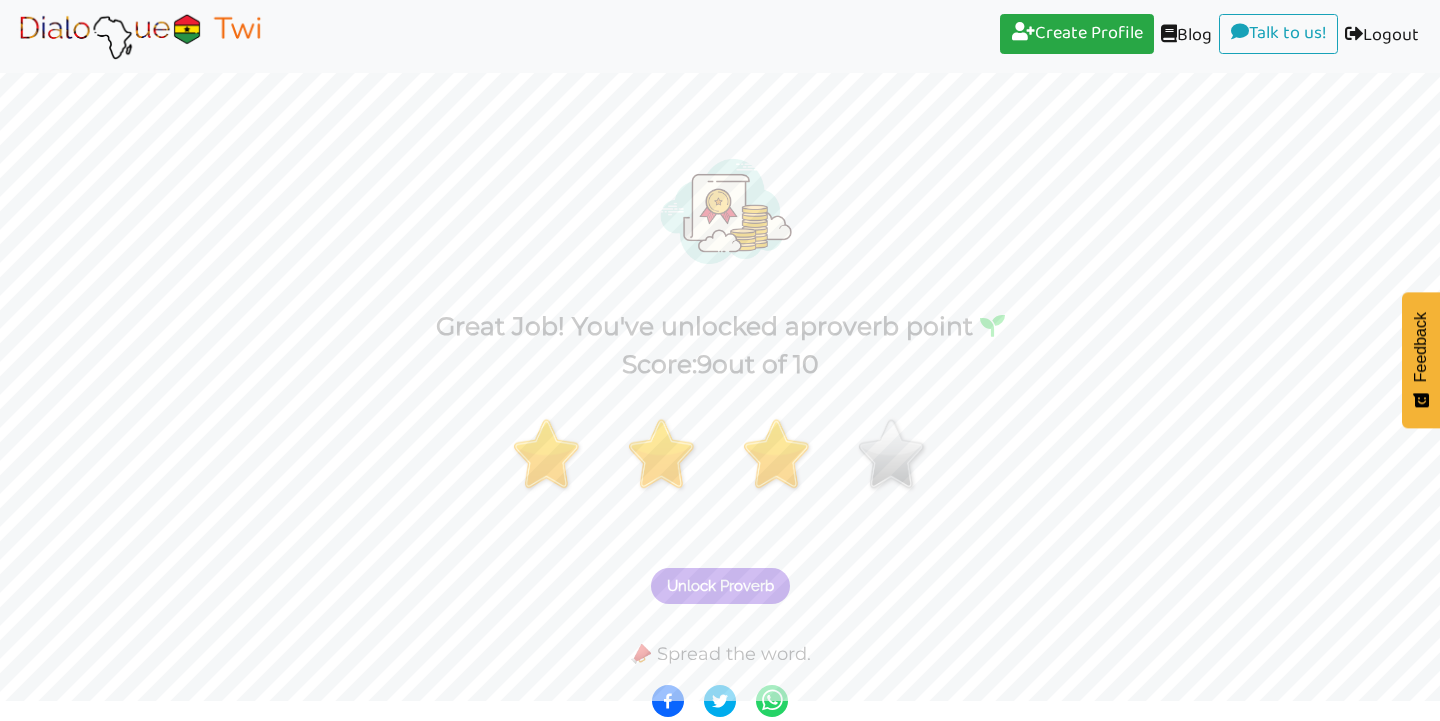 scroll, scrollTop: 19, scrollLeft: 0, axis: vertical 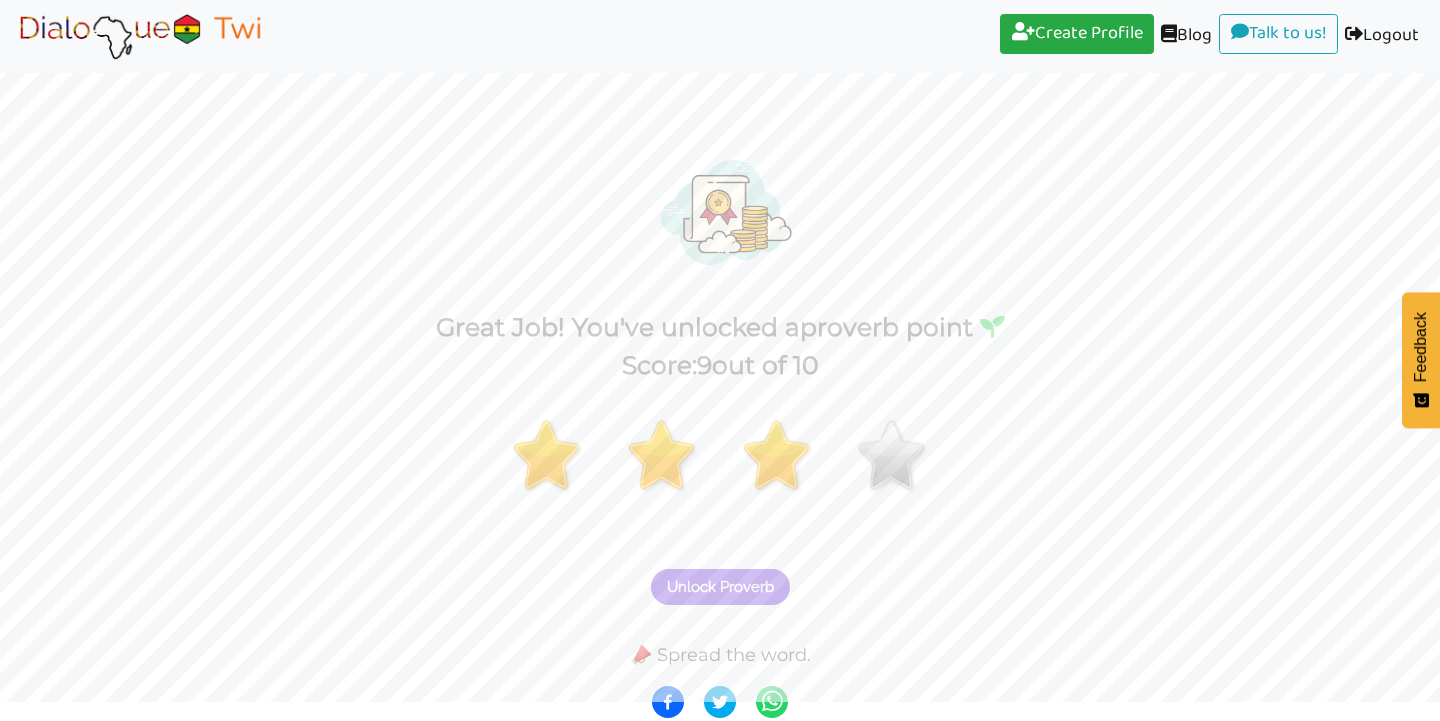 click on "Unlock Proverb" at bounding box center (720, 587) 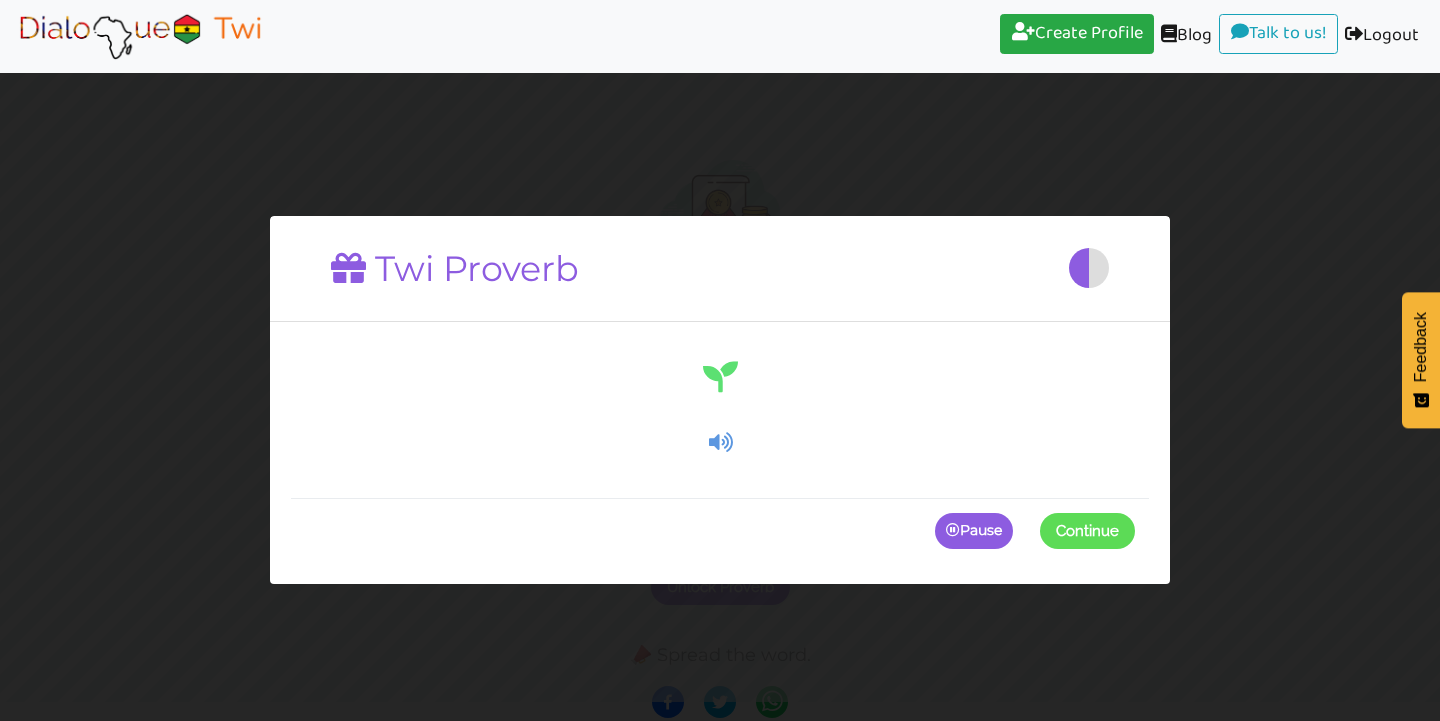 click on "Pause" at bounding box center [974, 532] 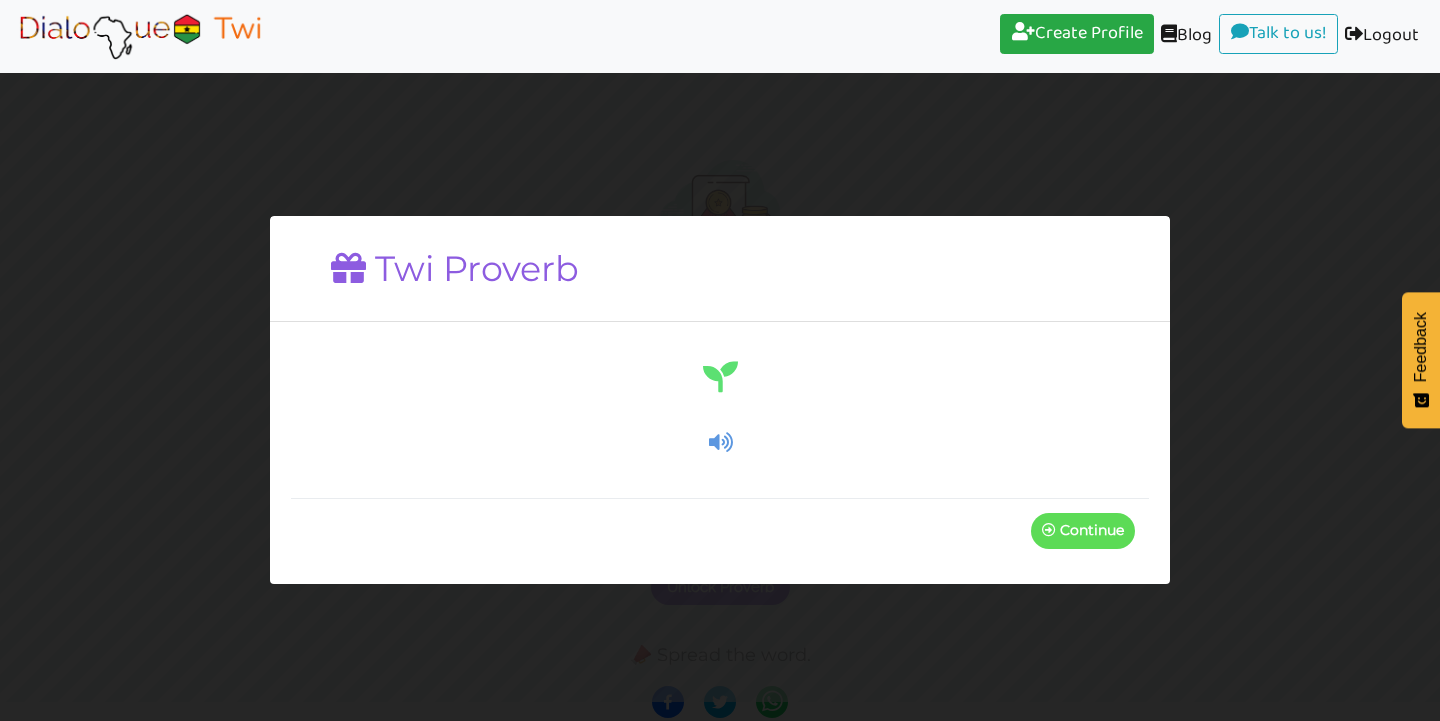 click at bounding box center [1049, 530] 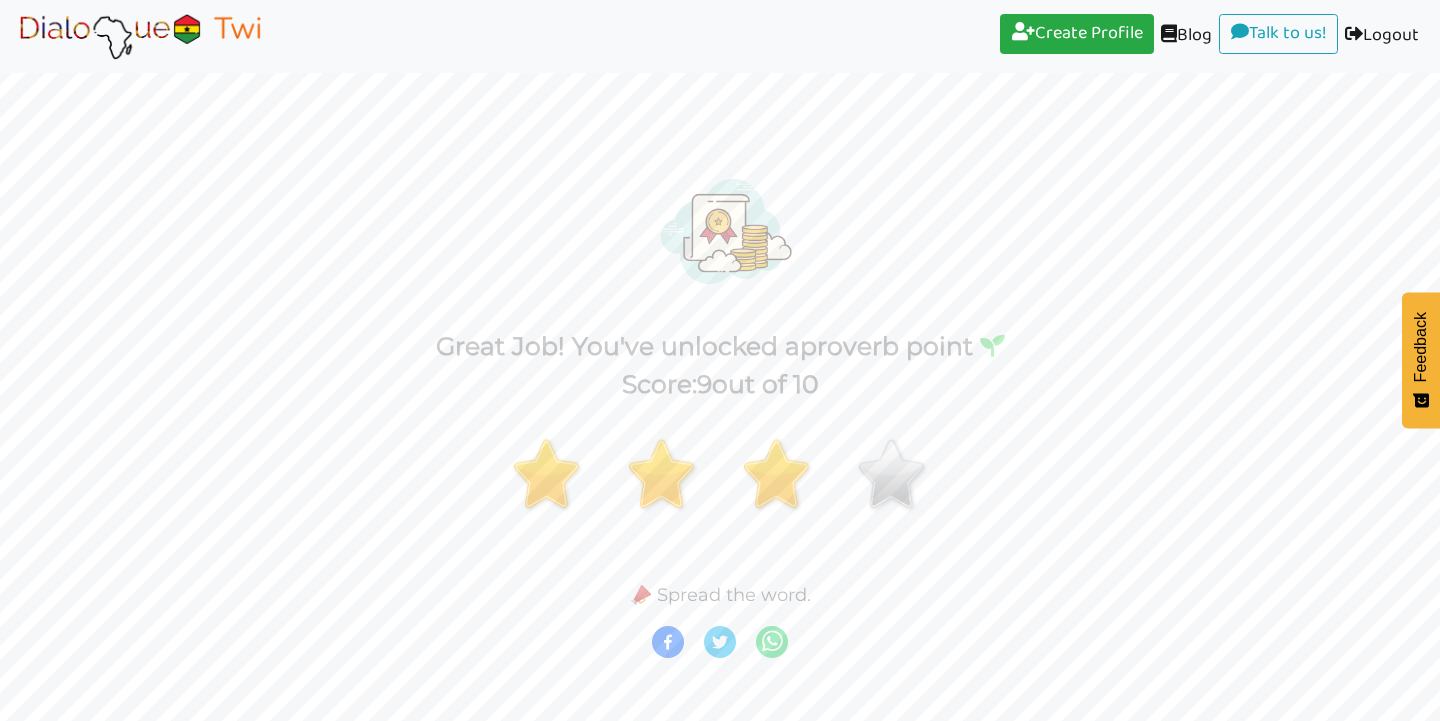 scroll, scrollTop: 0, scrollLeft: 0, axis: both 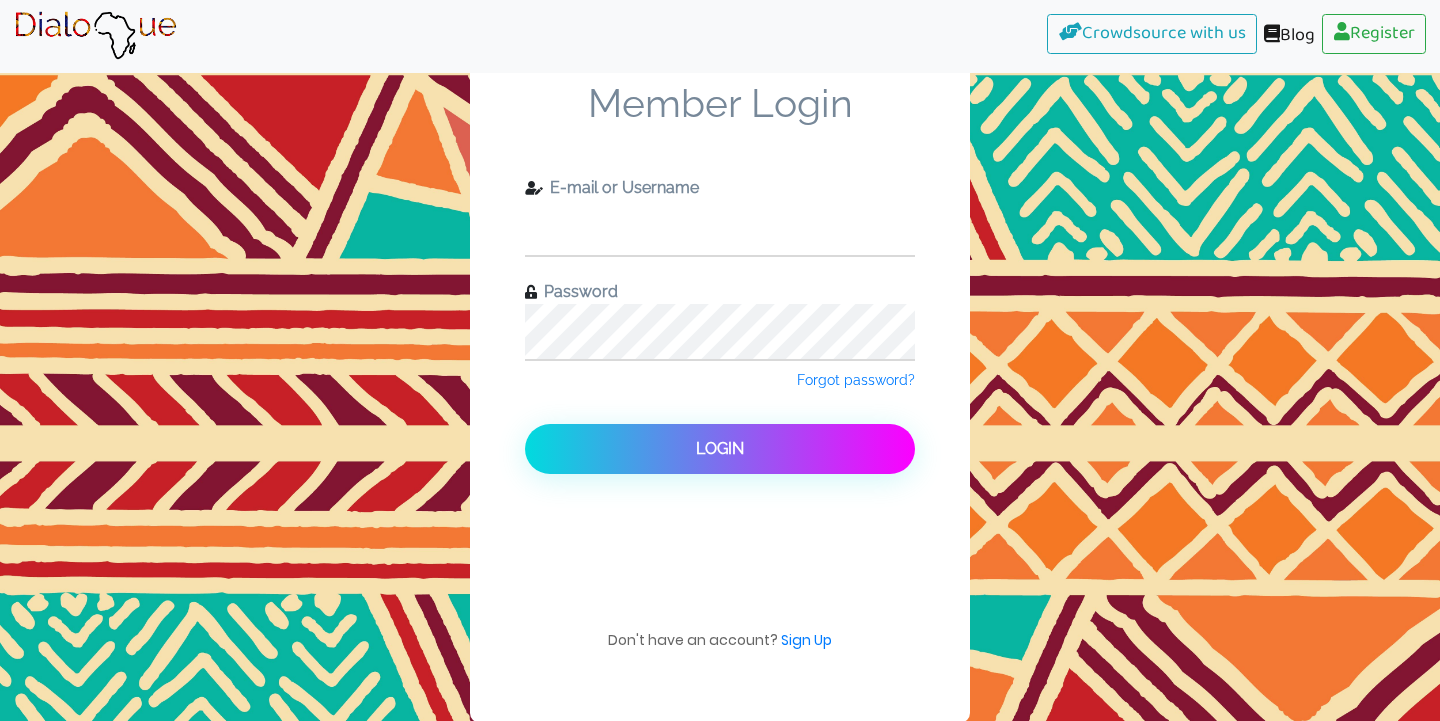 type on "maameeandoh@gmail.com" 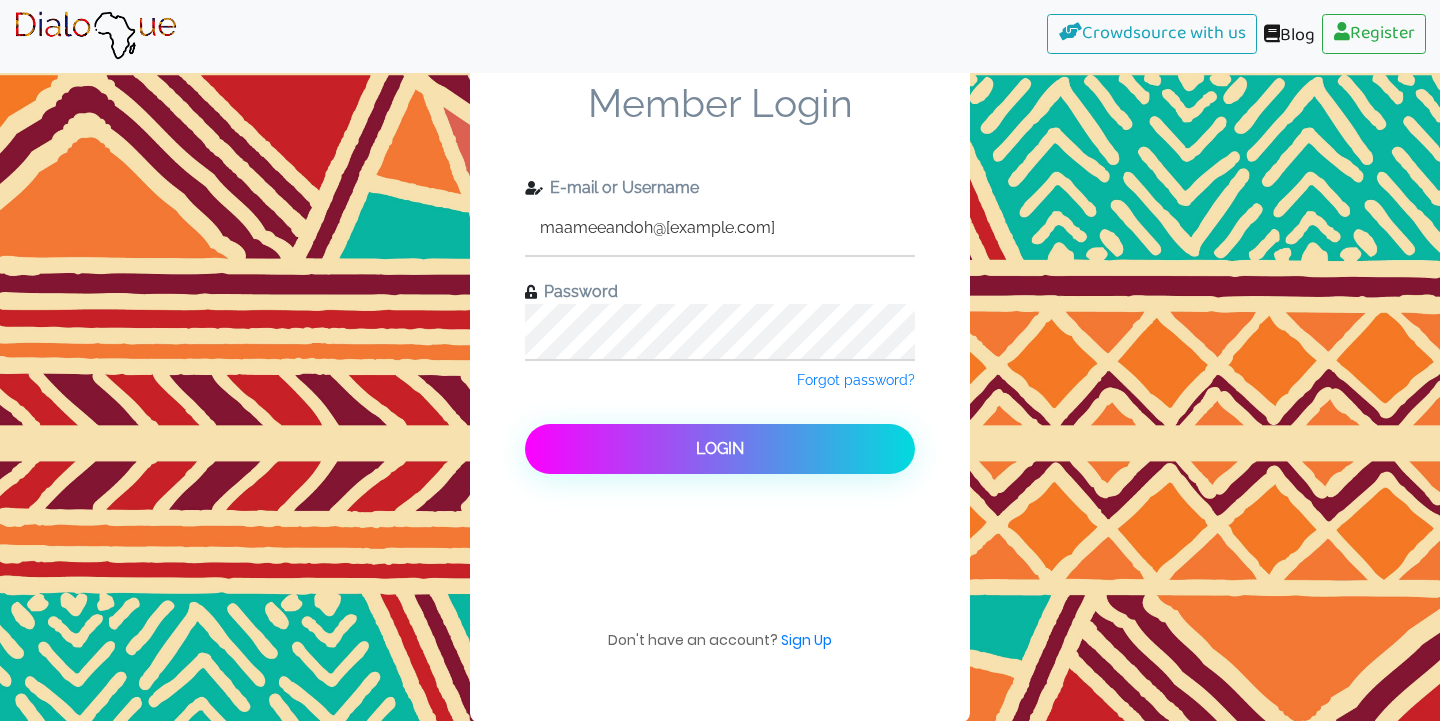 click on "Login" at bounding box center (720, 449) 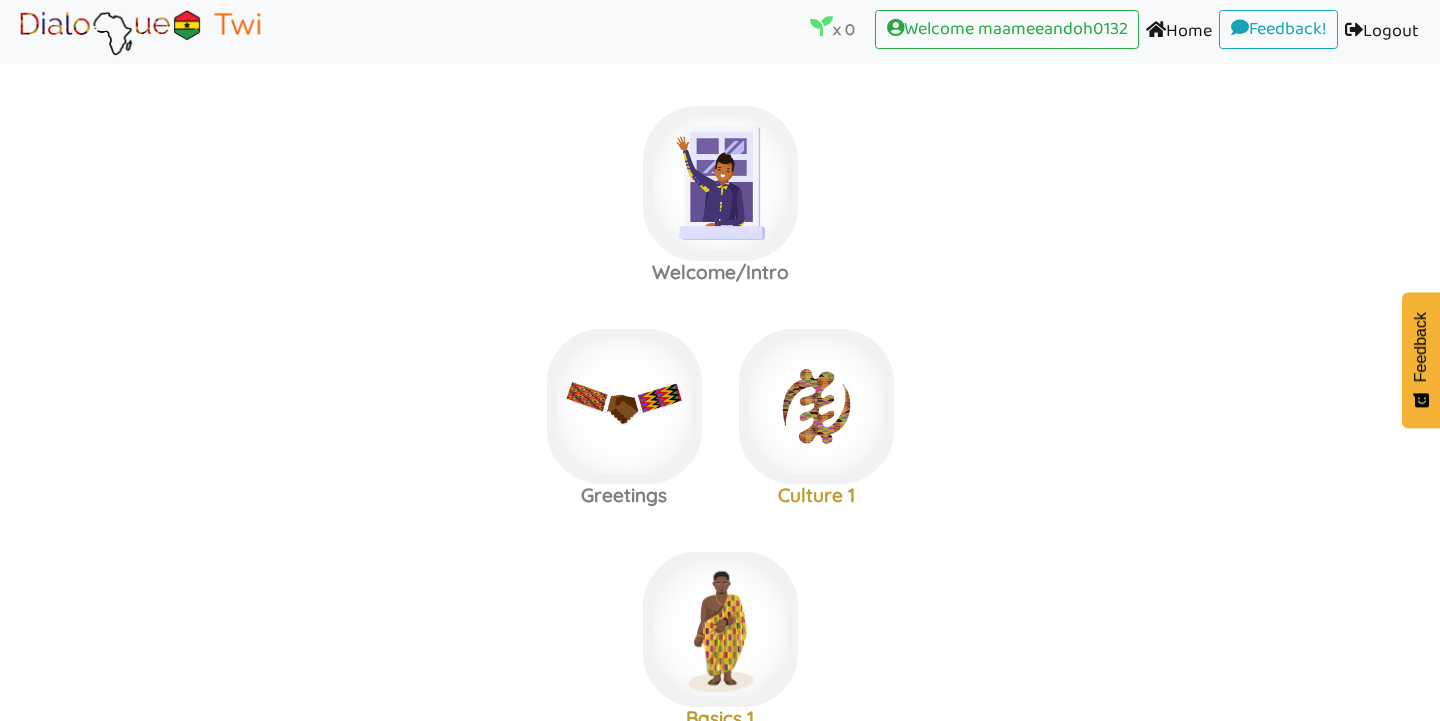 click on "Home    (current)" at bounding box center [1179, 32] 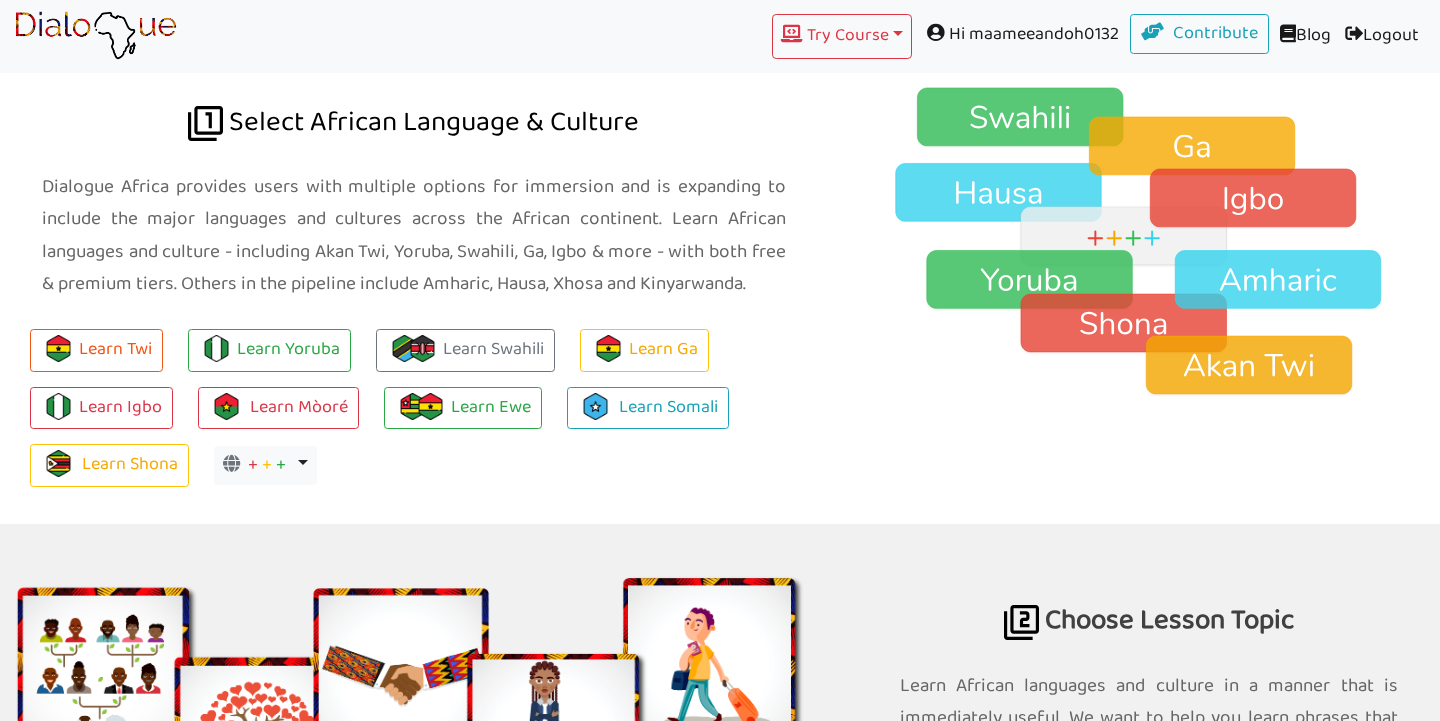 scroll, scrollTop: 1460, scrollLeft: 0, axis: vertical 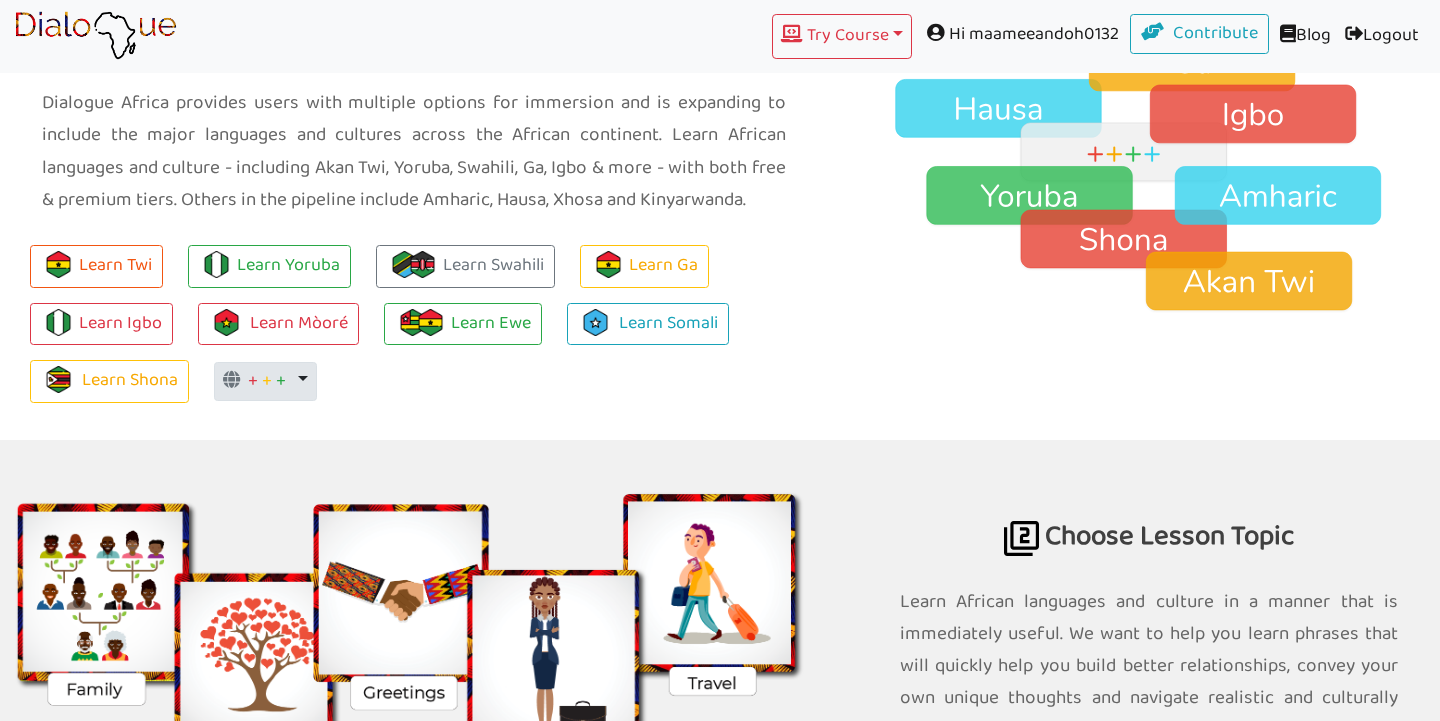 click at bounding box center (234, 379) 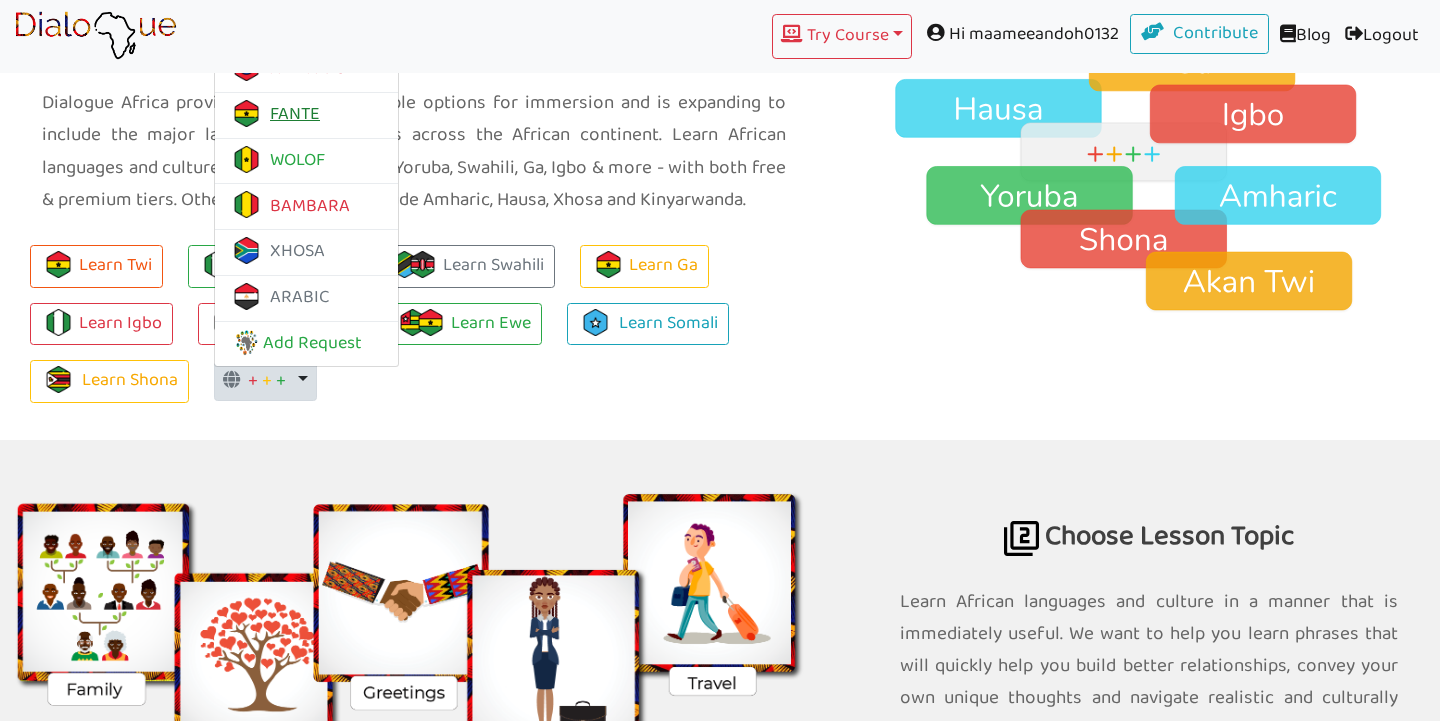 click on "FANTE" at bounding box center [275, 115] 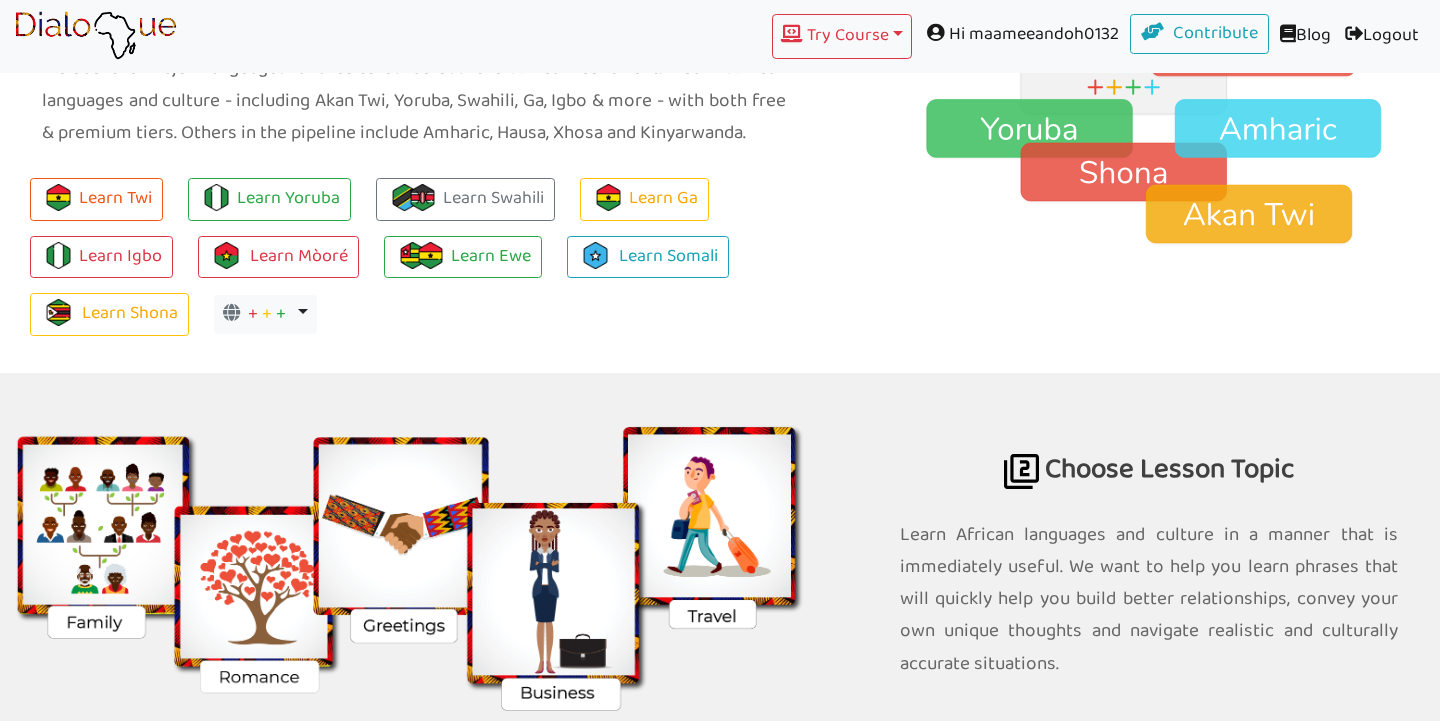 scroll, scrollTop: 1526, scrollLeft: 0, axis: vertical 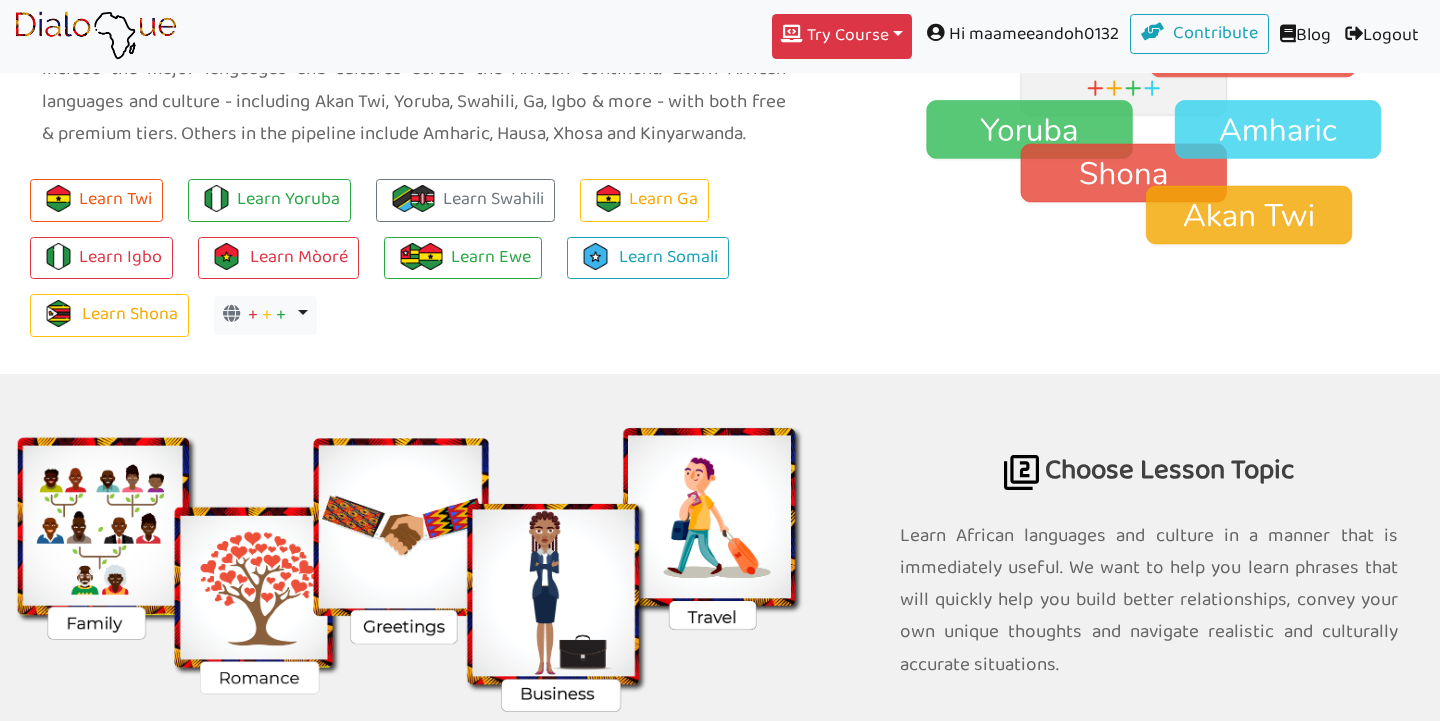 click on "Try Course        Toggle Dropdown" at bounding box center (842, 36) 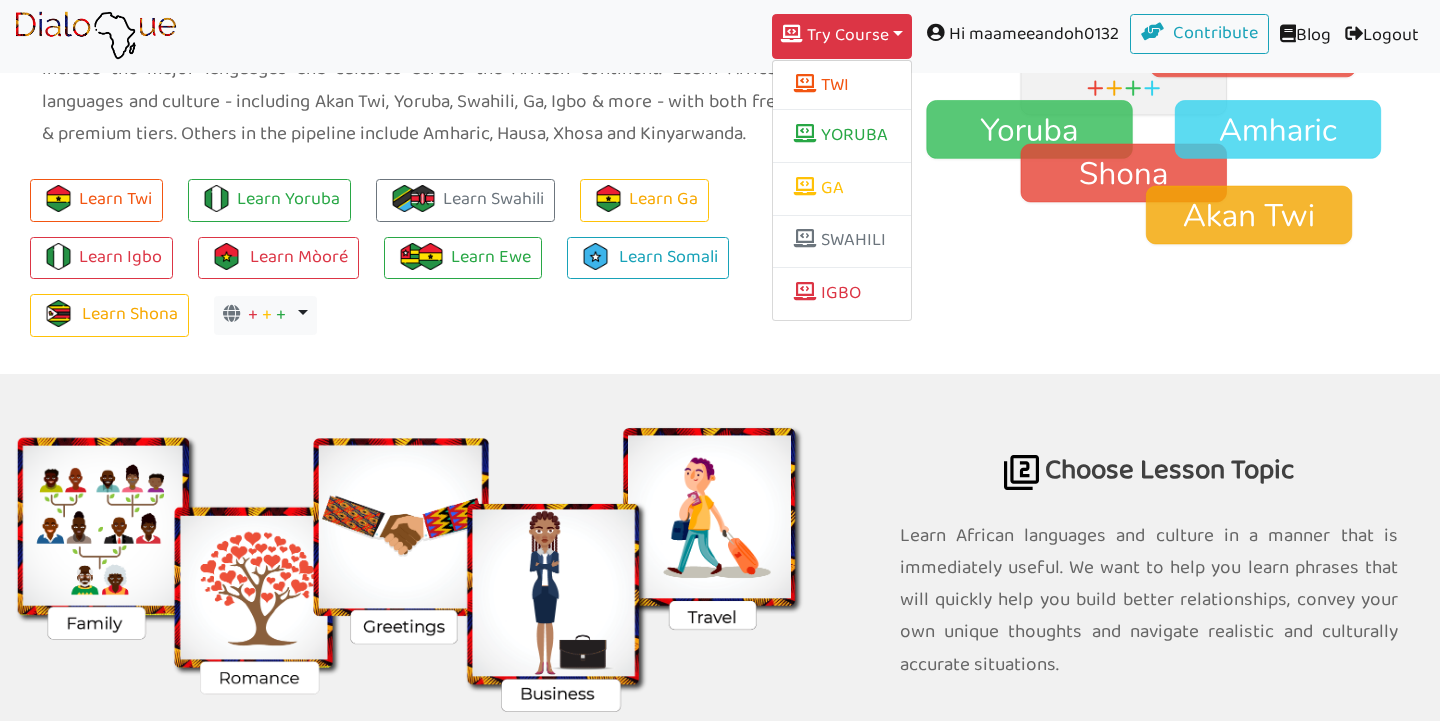 click at bounding box center [1149, 92] 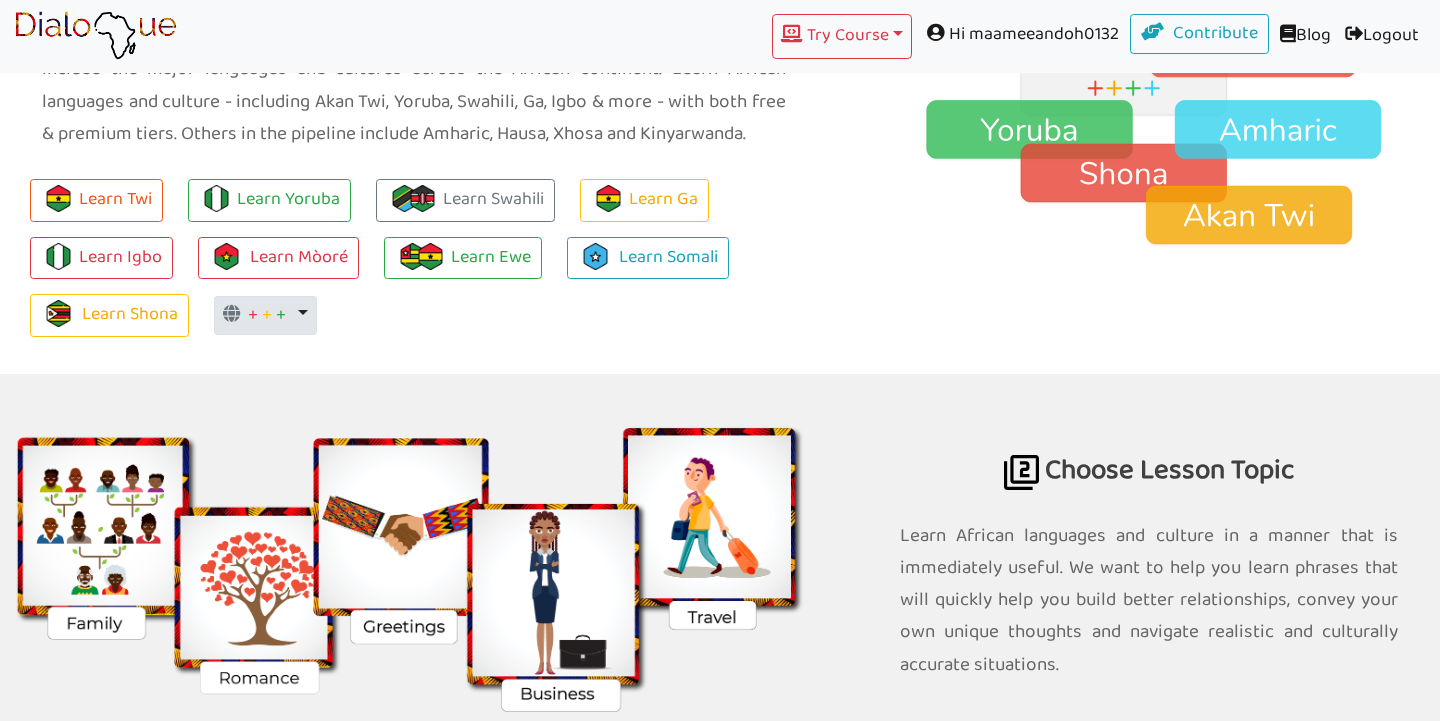 click on "+" at bounding box center [253, 315] 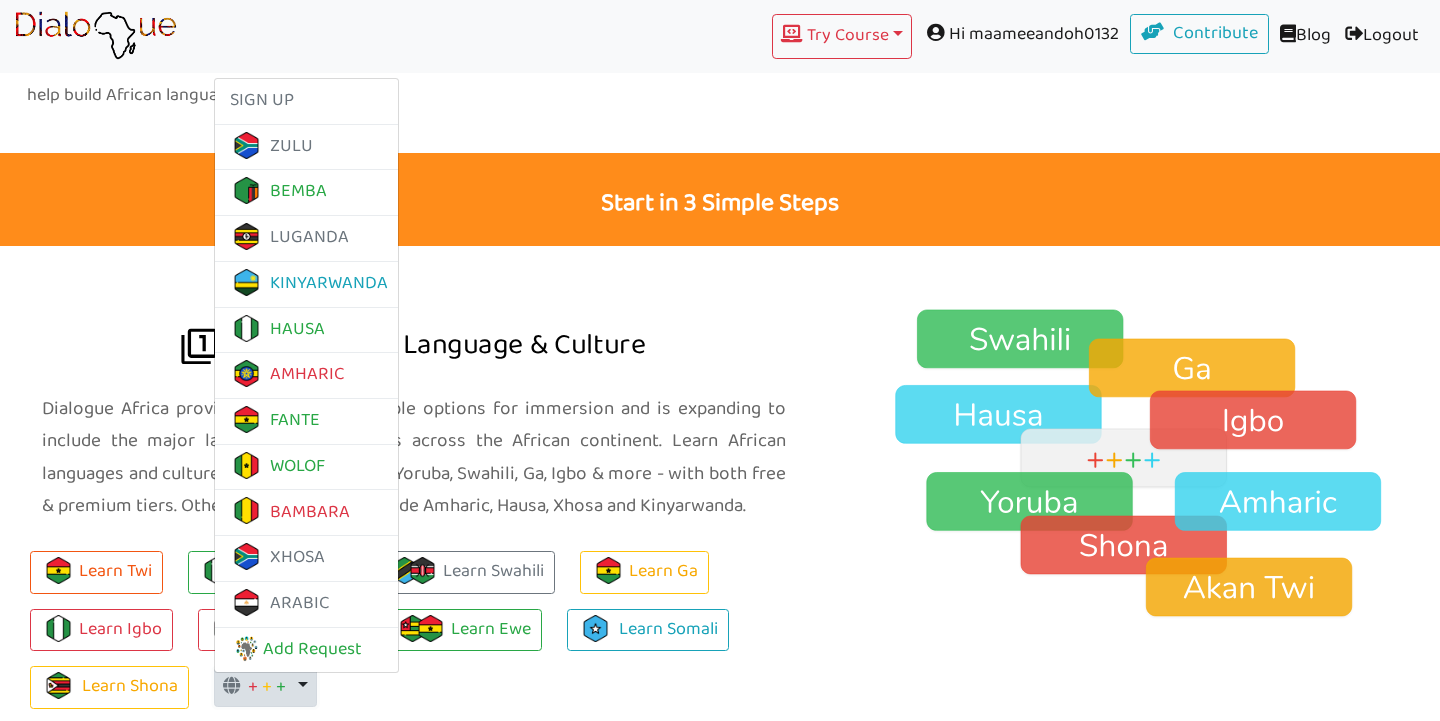 scroll, scrollTop: 1162, scrollLeft: 0, axis: vertical 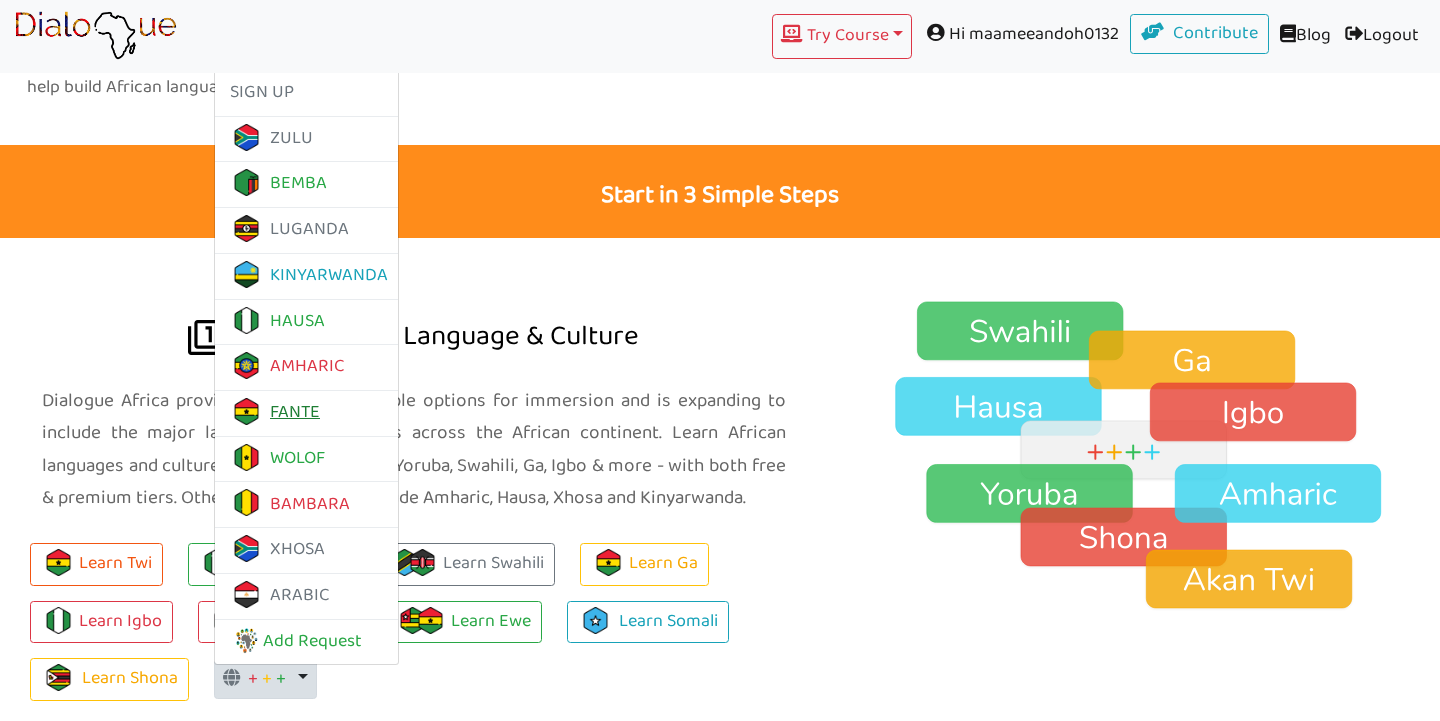 click on "FANTE" at bounding box center (275, 413) 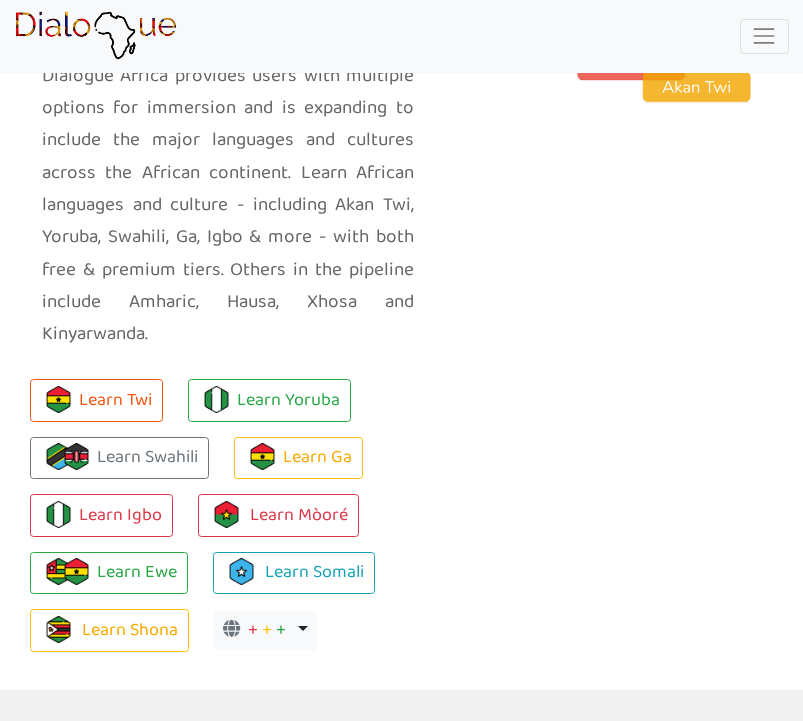 scroll, scrollTop: 1996, scrollLeft: 0, axis: vertical 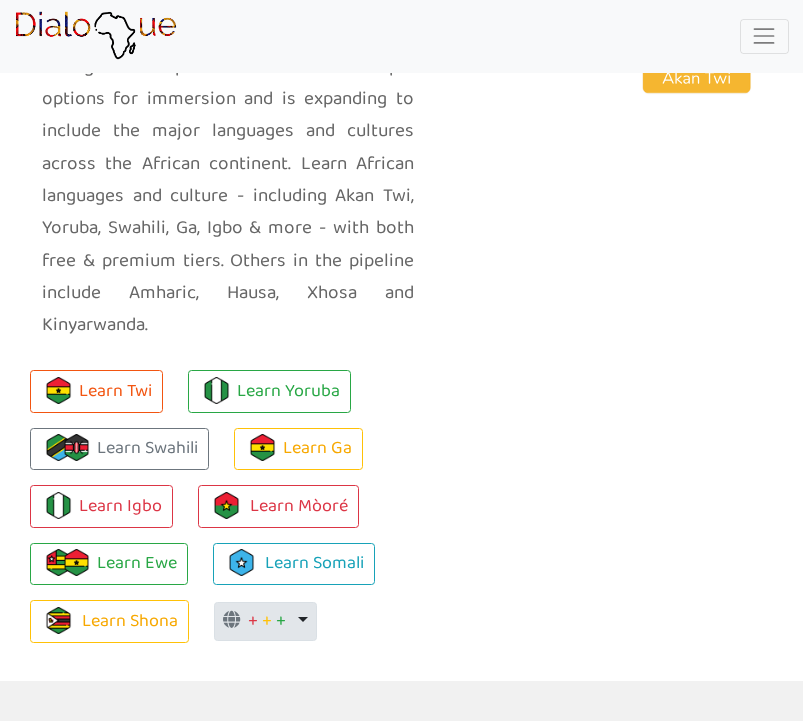 click on "+   +   +         Toggle Dropdown" at bounding box center [265, 622] 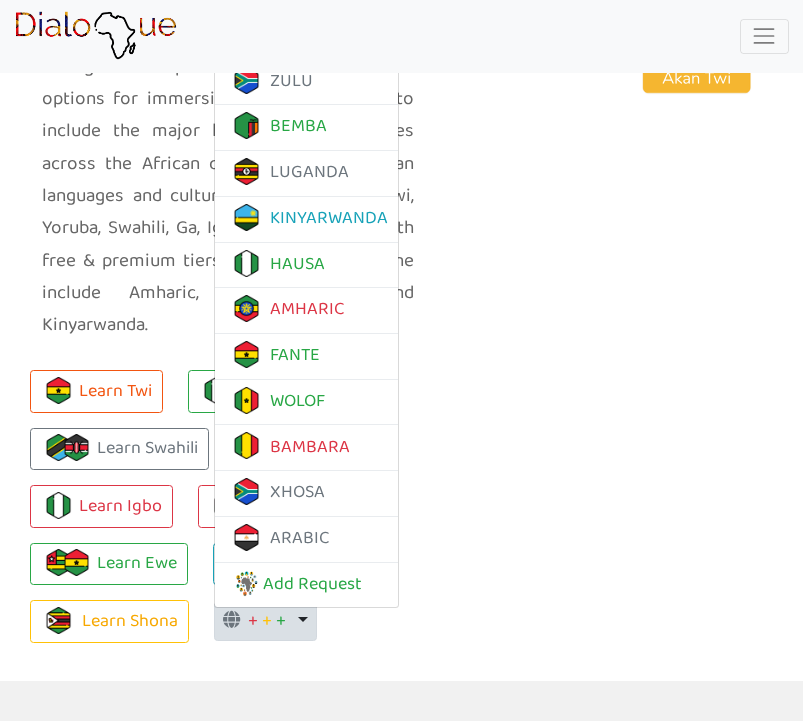 click on "FANTE" at bounding box center [272, 360] 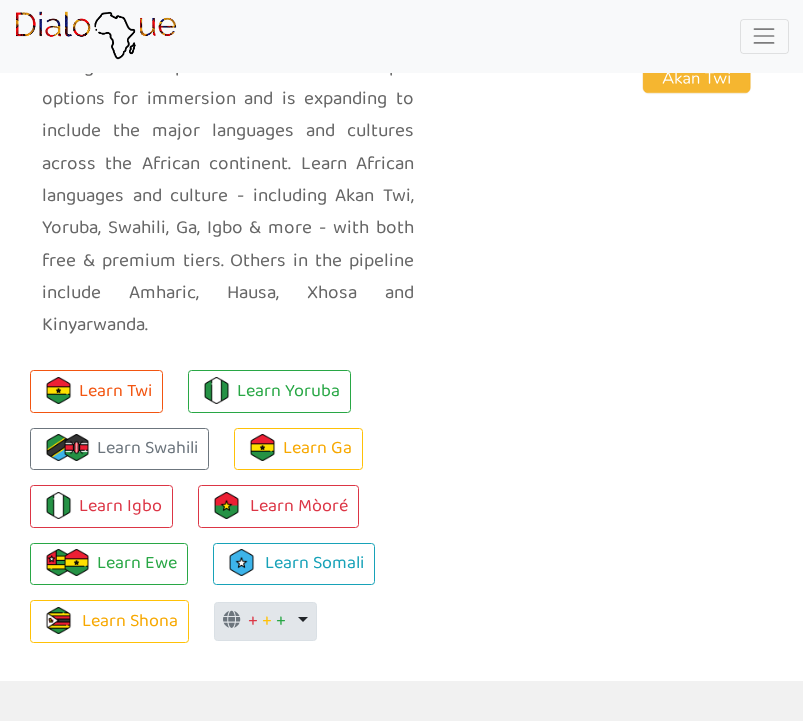 click on "+   +   +         Toggle Dropdown" at bounding box center [265, 622] 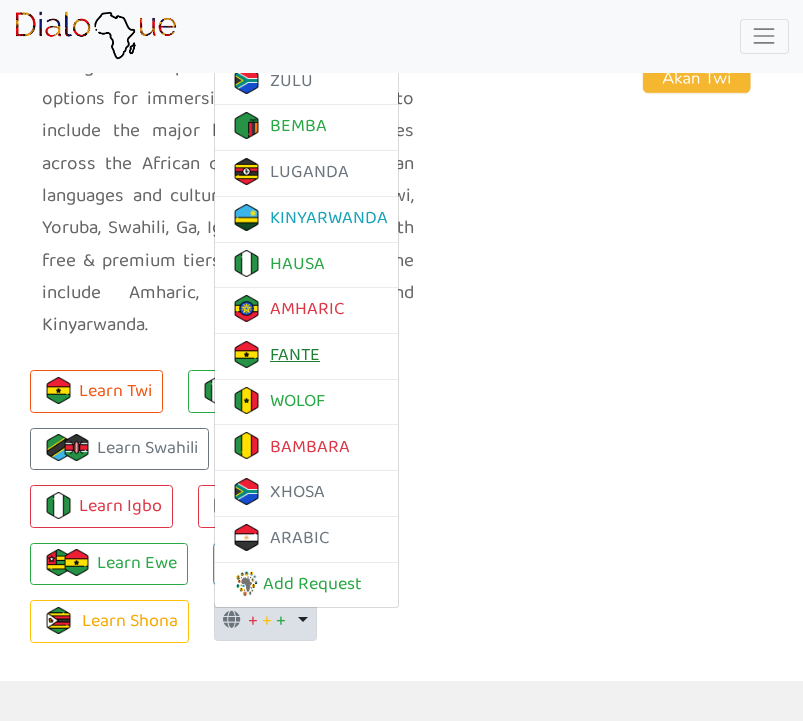 click on "FANTE" at bounding box center (275, 355) 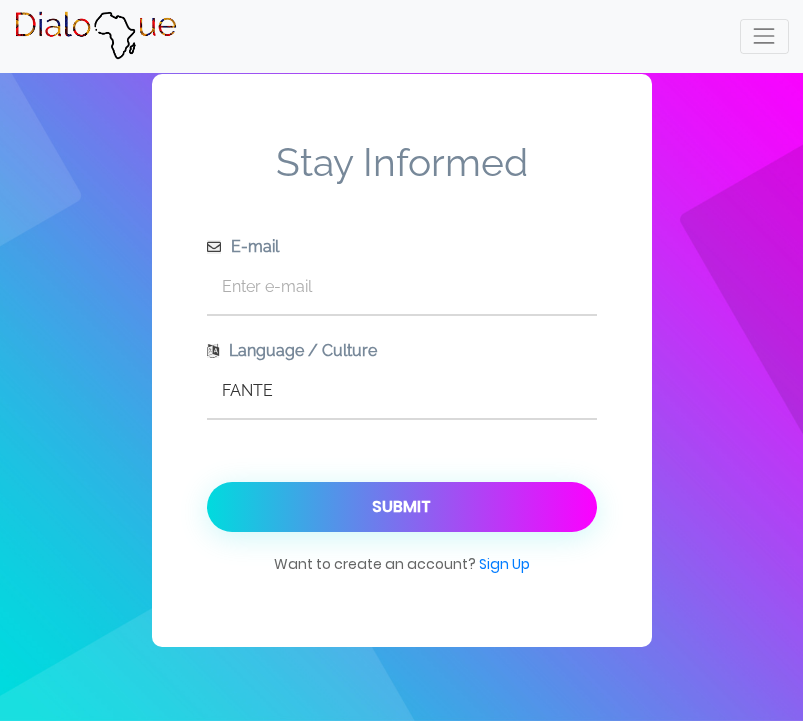 scroll, scrollTop: 0, scrollLeft: 0, axis: both 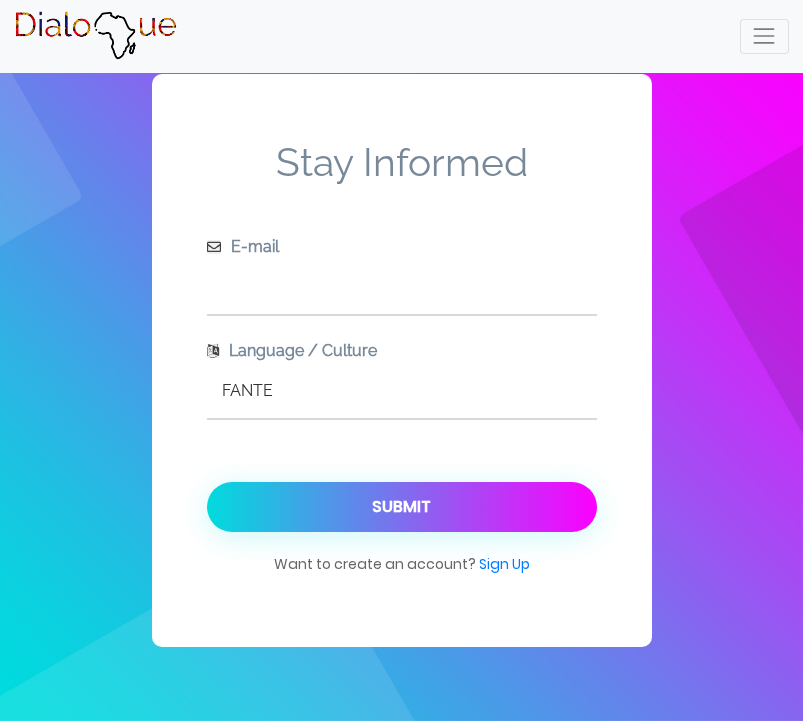 click at bounding box center (402, 286) 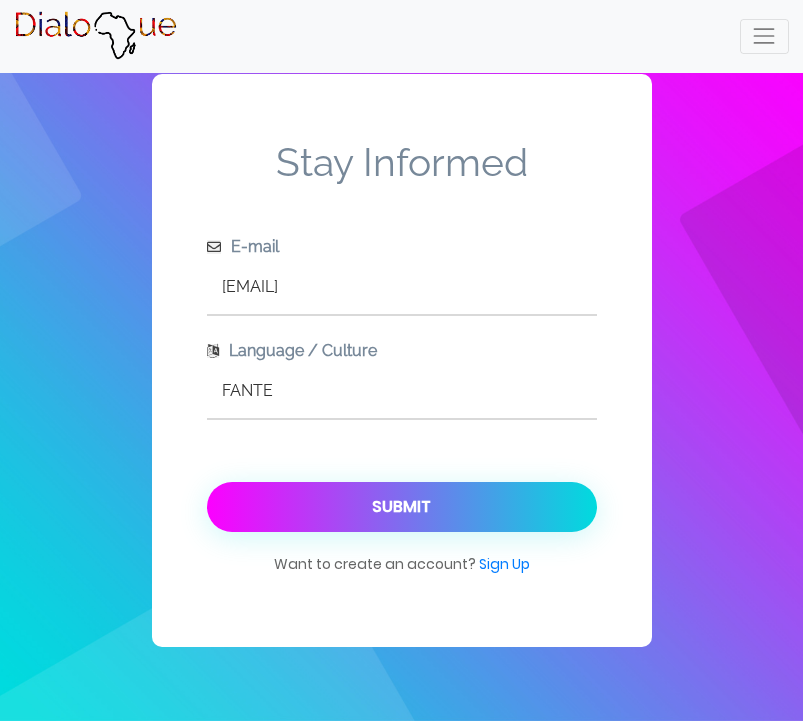 type on "[EMAIL]" 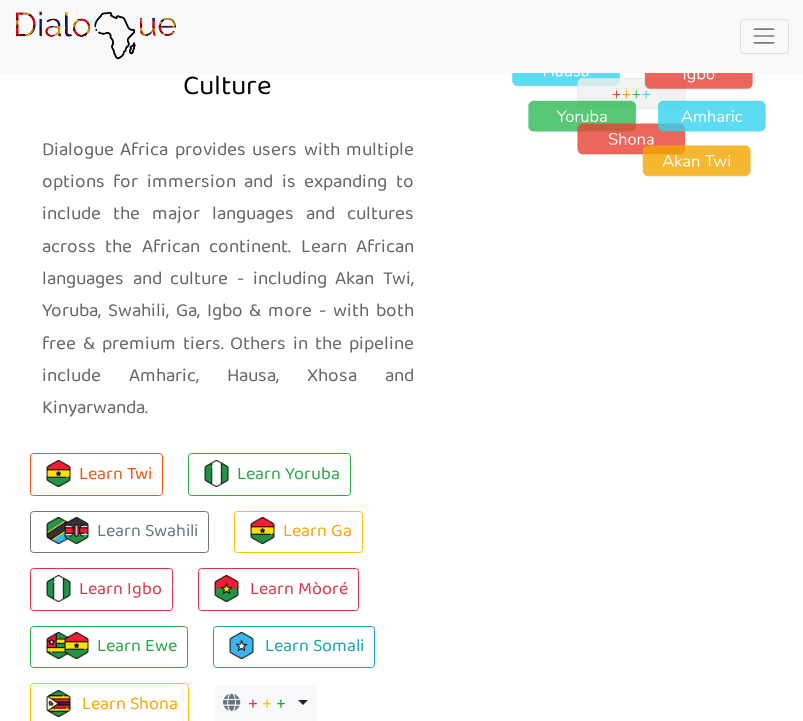 scroll, scrollTop: 1931, scrollLeft: 0, axis: vertical 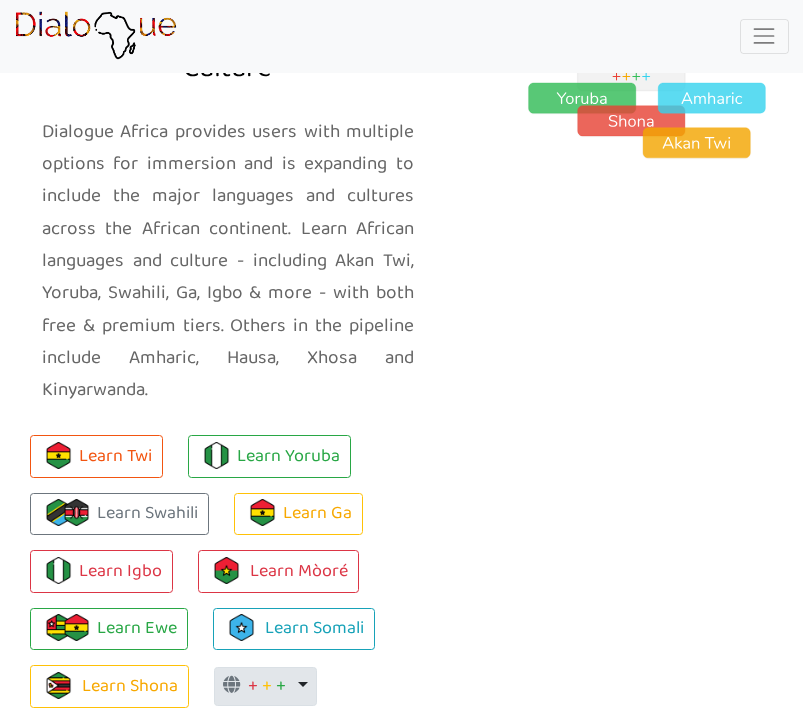 click on "+" at bounding box center (253, 686) 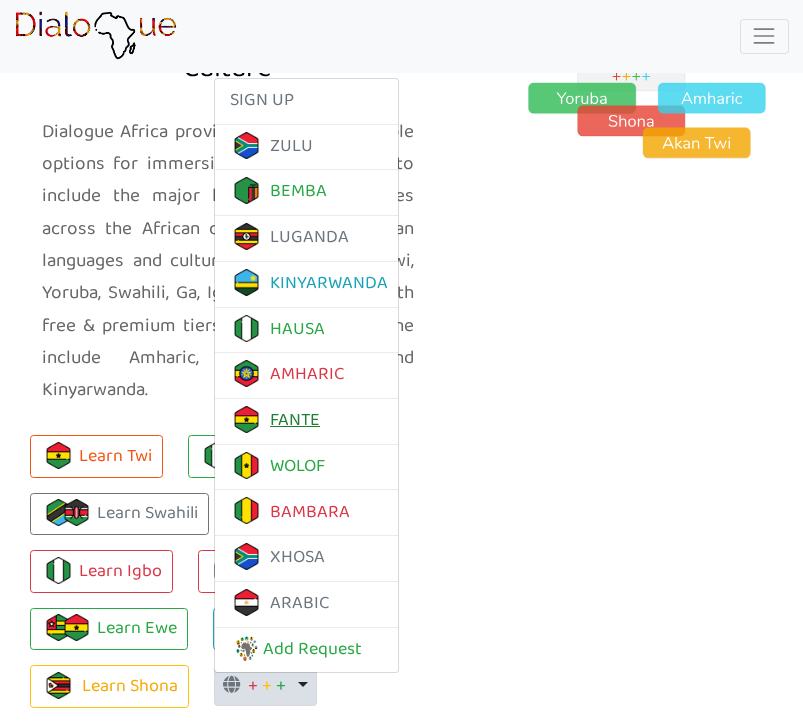click on "FANTE" at bounding box center (275, 420) 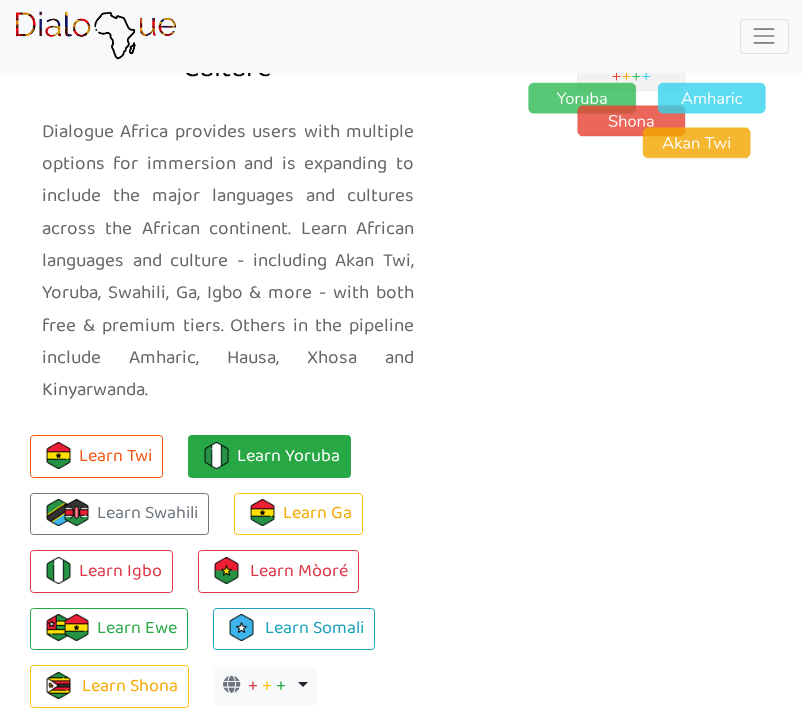 click on "Learn Yoruba" at bounding box center (269, 456) 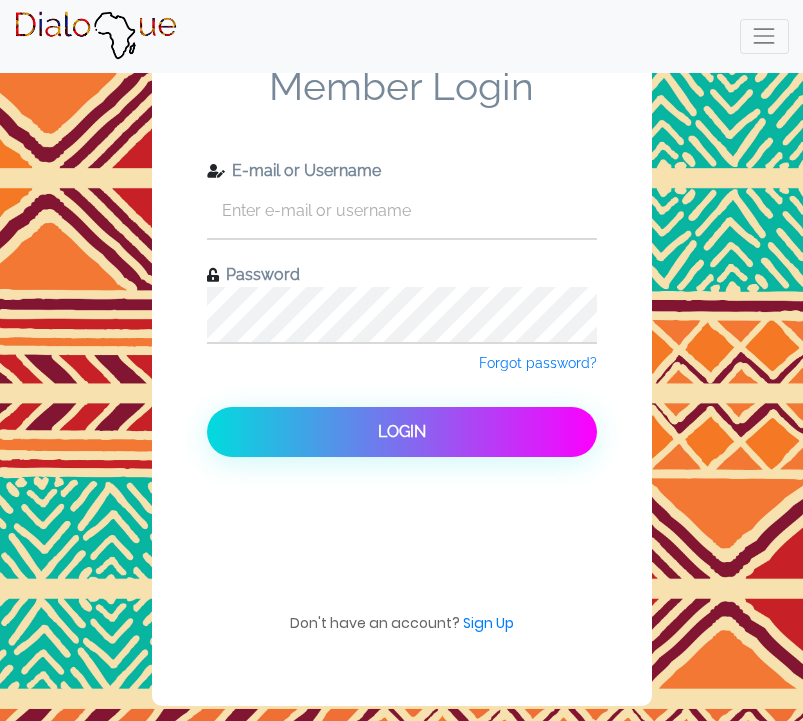 scroll, scrollTop: 0, scrollLeft: 0, axis: both 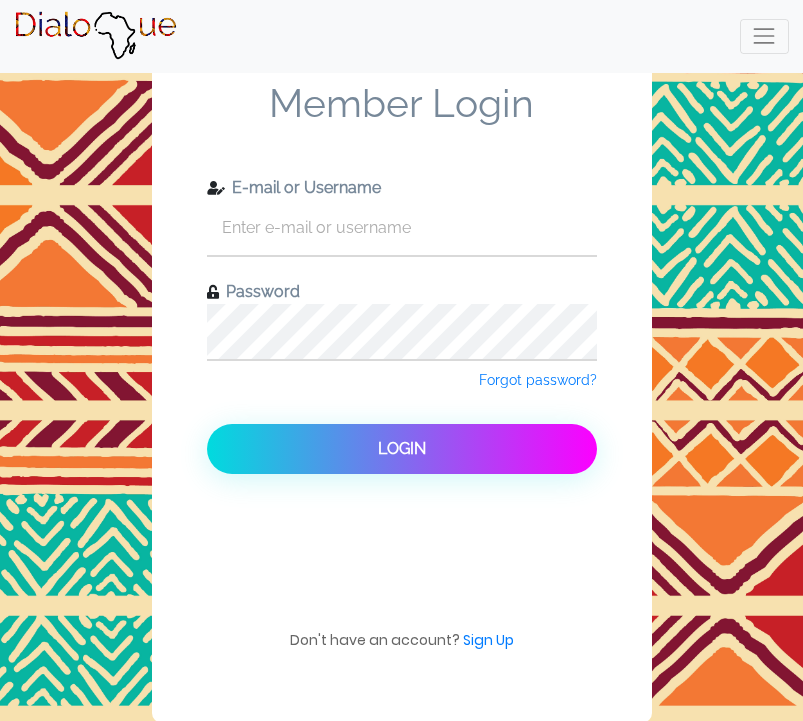 click at bounding box center [764, 36] 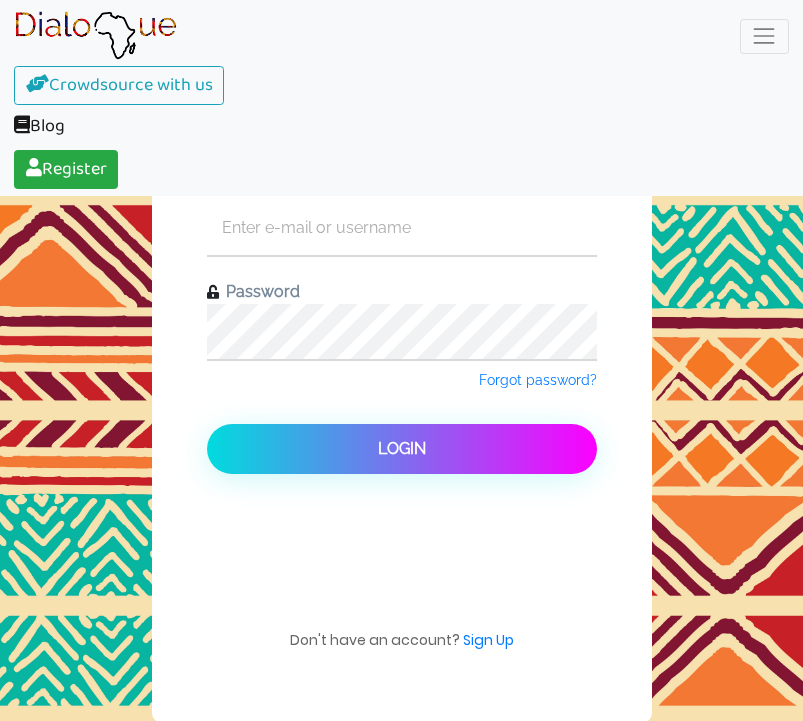 click on "Register" at bounding box center (66, 170) 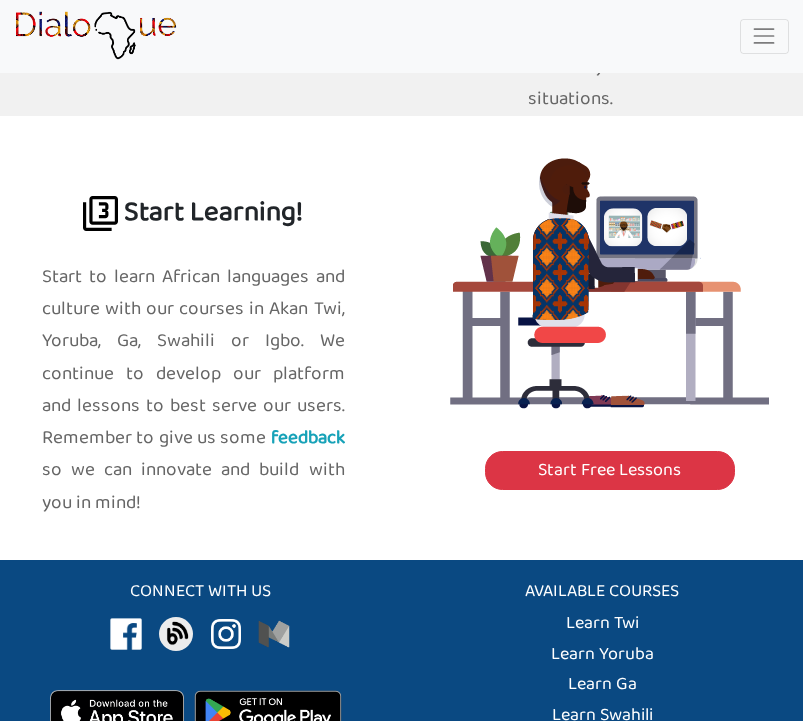 scroll, scrollTop: 3106, scrollLeft: 0, axis: vertical 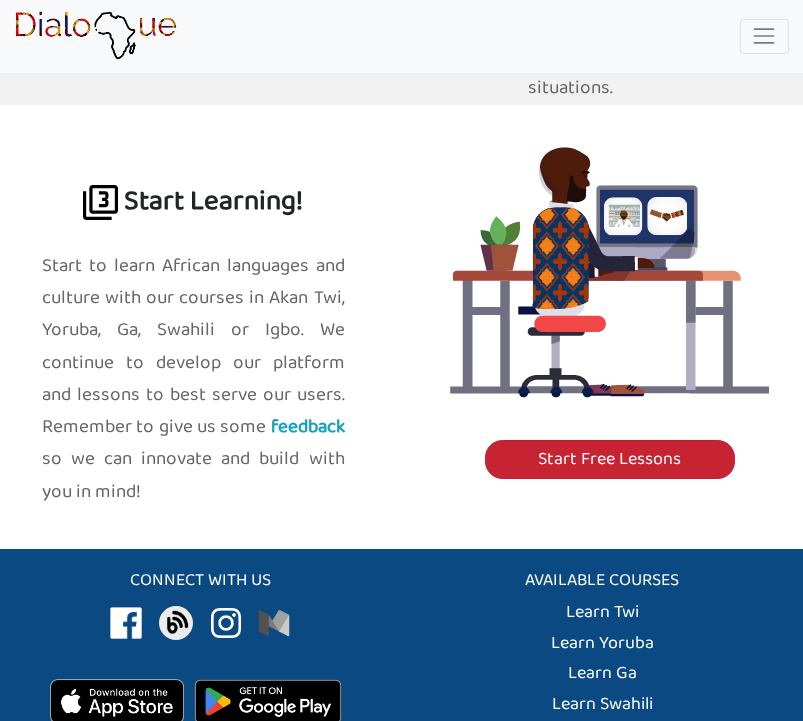 click on "Start Free Lessons" at bounding box center (610, 460) 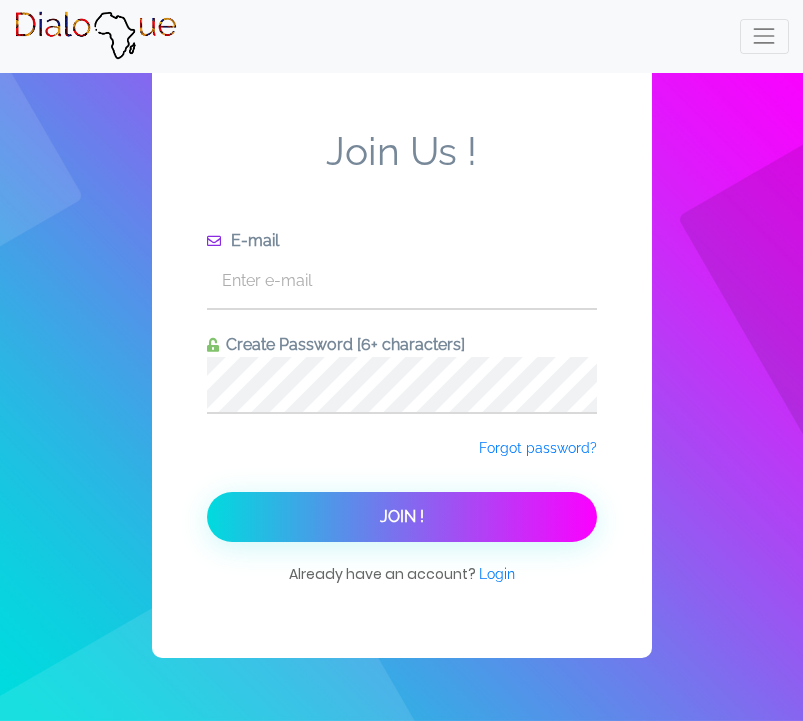 scroll, scrollTop: 0, scrollLeft: 0, axis: both 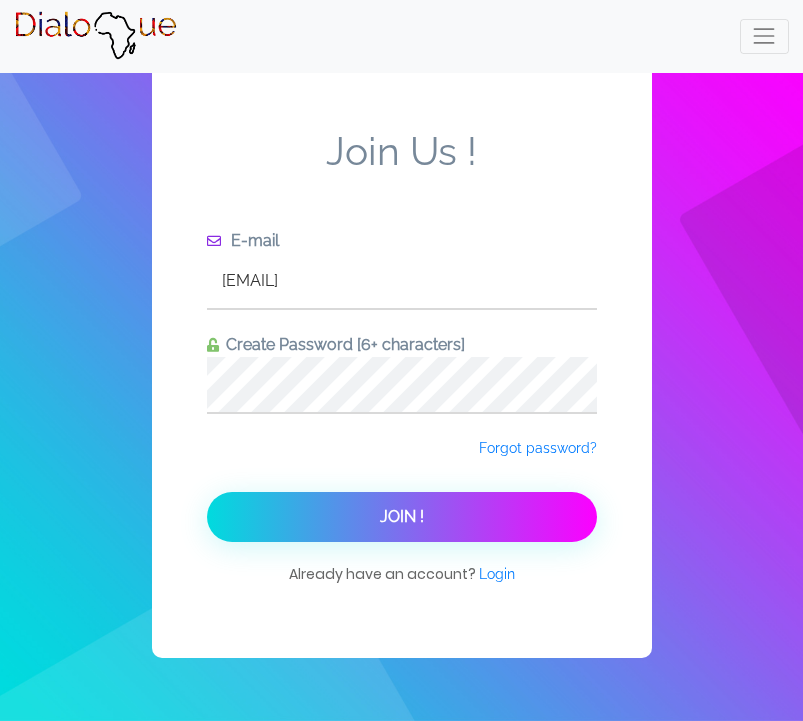 type on "maameeandoh@gmail.com" 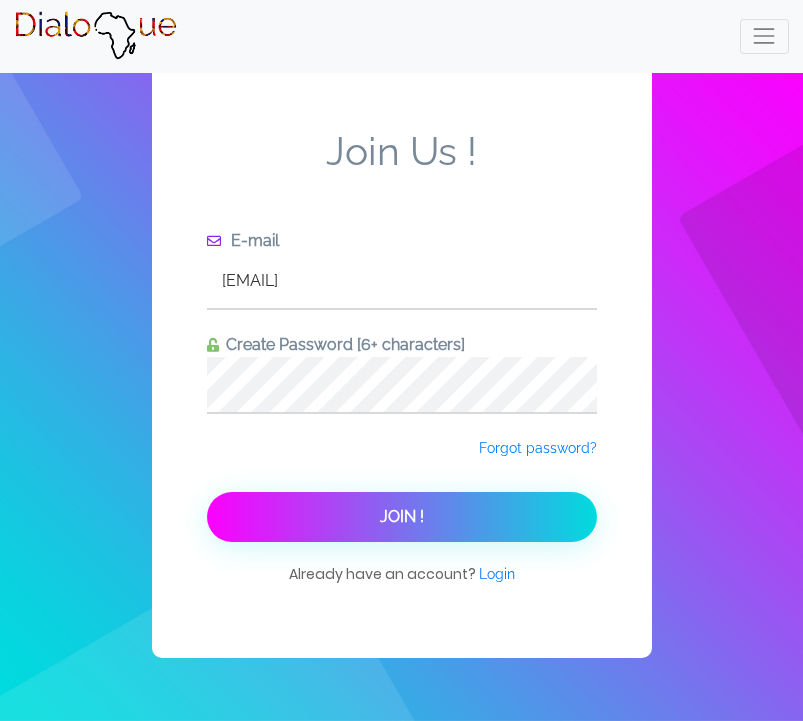 click on "Join !" at bounding box center [402, 517] 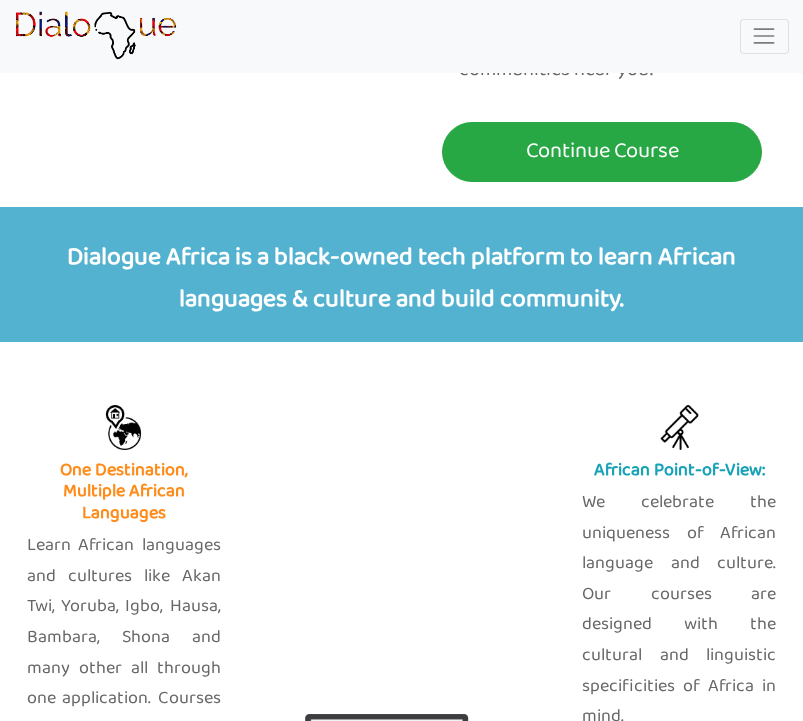 scroll, scrollTop: 563, scrollLeft: 0, axis: vertical 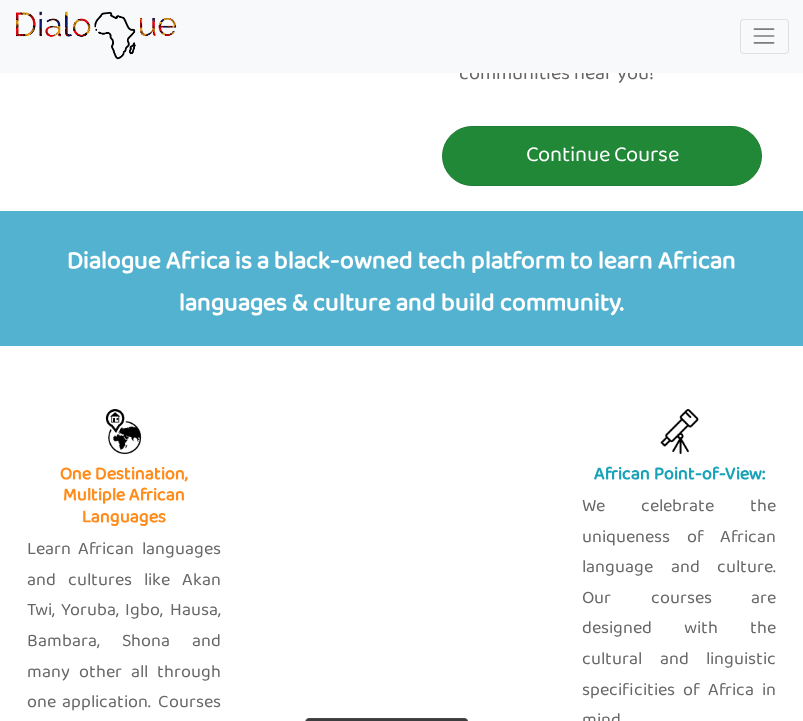 click on "Continue Course" at bounding box center (602, 155) 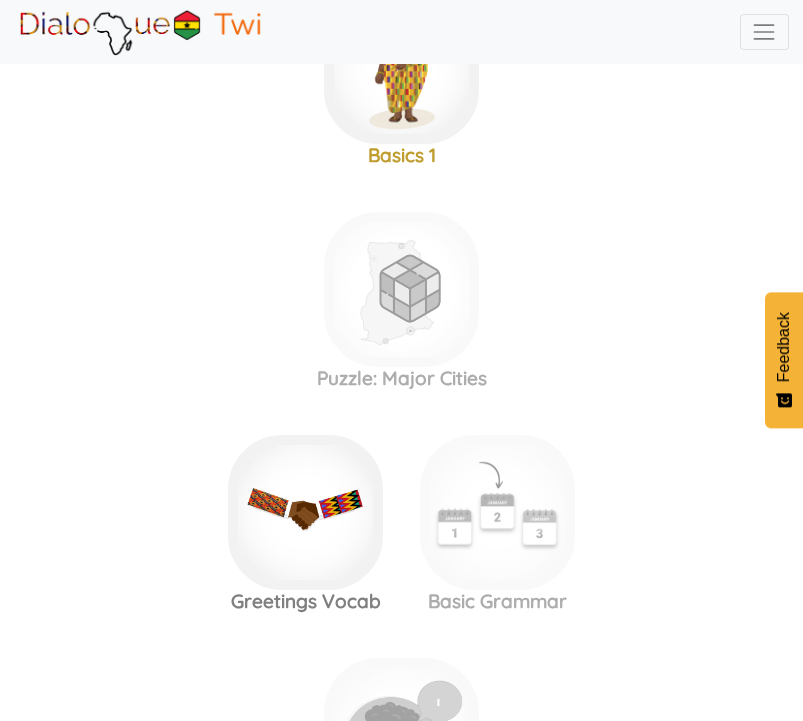 scroll, scrollTop: 0, scrollLeft: 0, axis: both 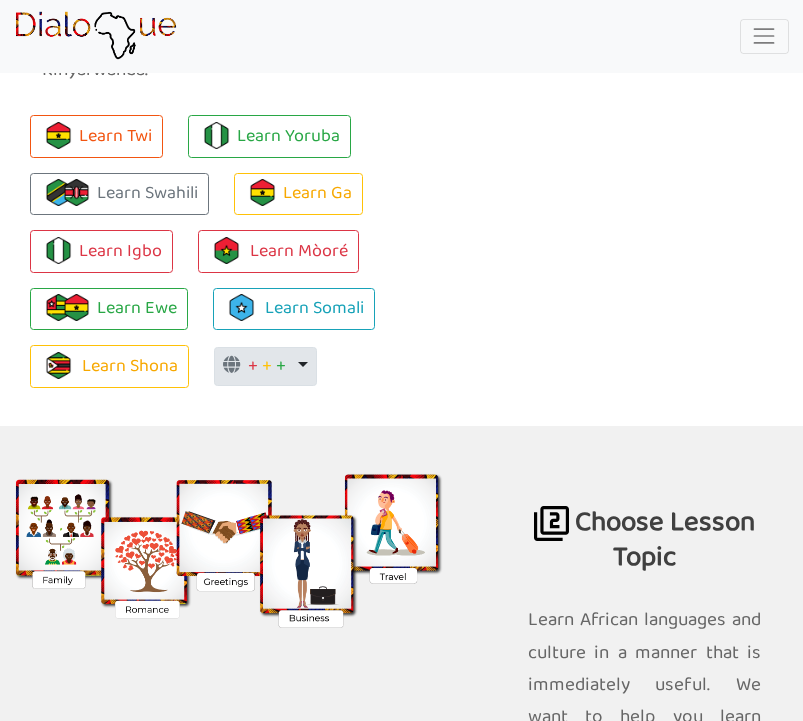 click on "+   +   +         Toggle Dropdown" at bounding box center (265, 367) 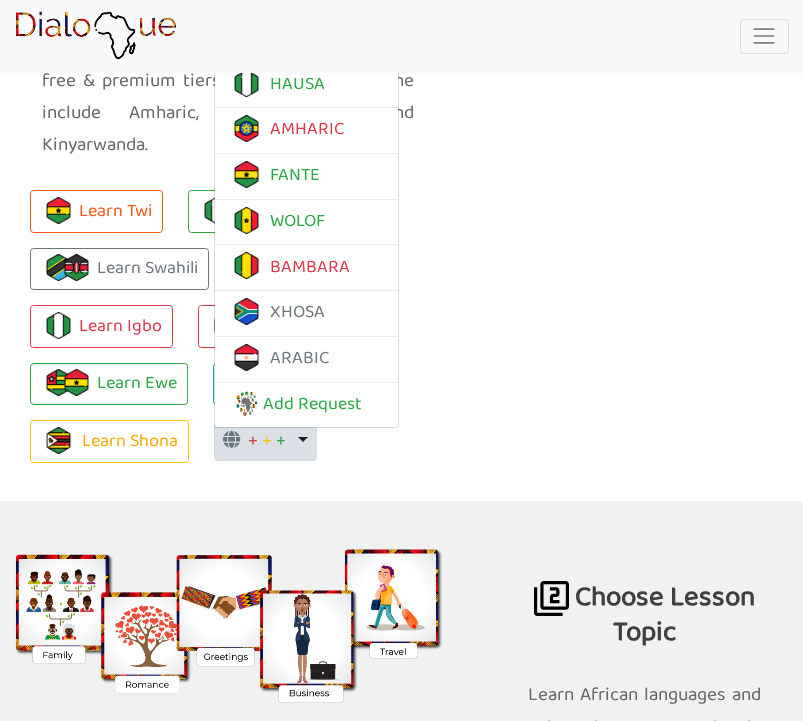 scroll, scrollTop: 2173, scrollLeft: 0, axis: vertical 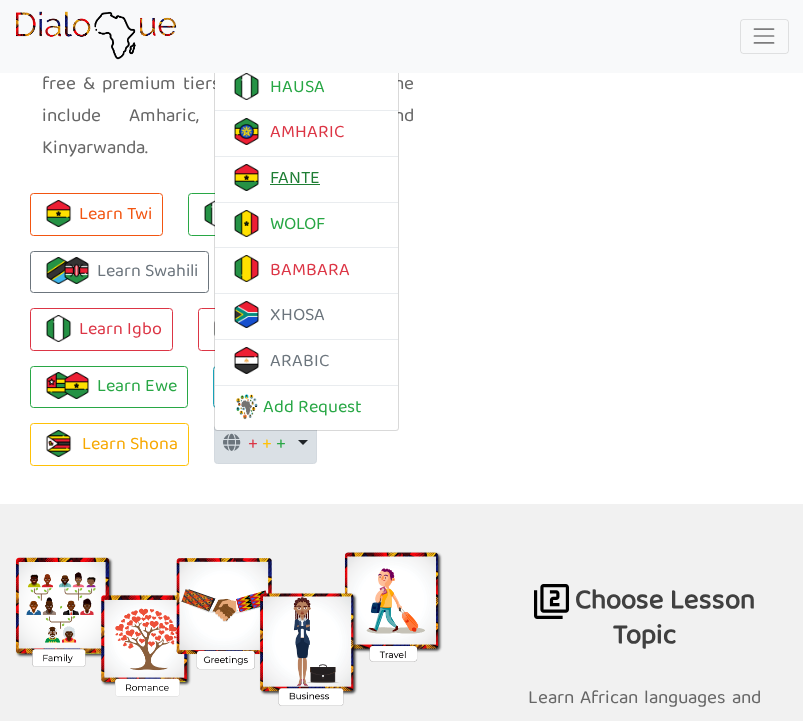 click on "FANTE" at bounding box center (275, 178) 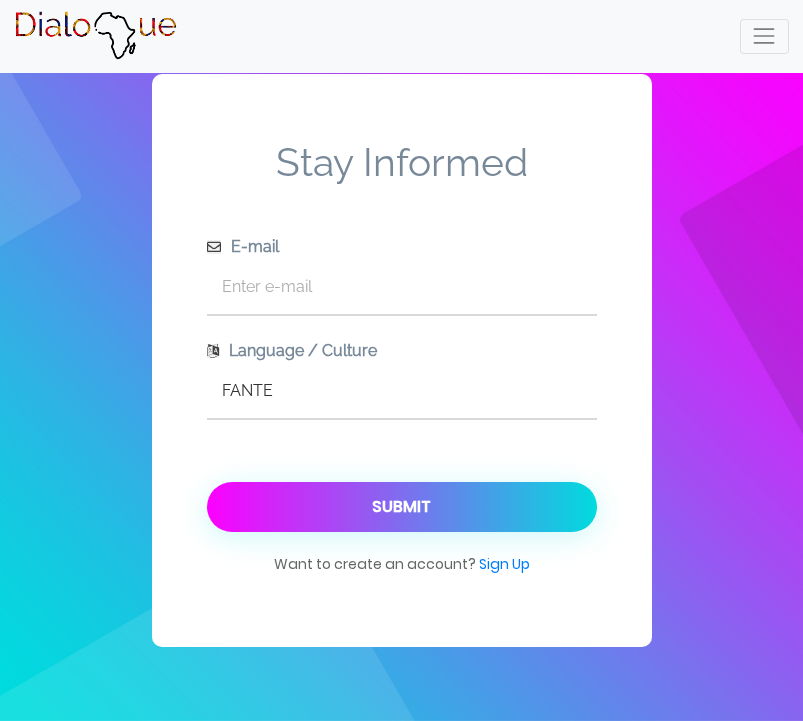 scroll, scrollTop: 0, scrollLeft: 0, axis: both 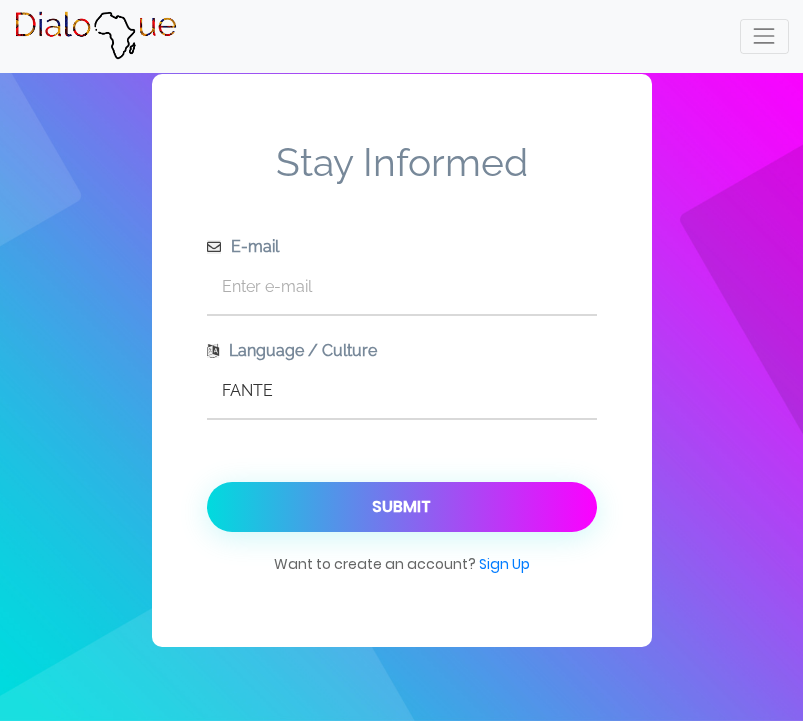 click on "FANTE" at bounding box center (402, 390) 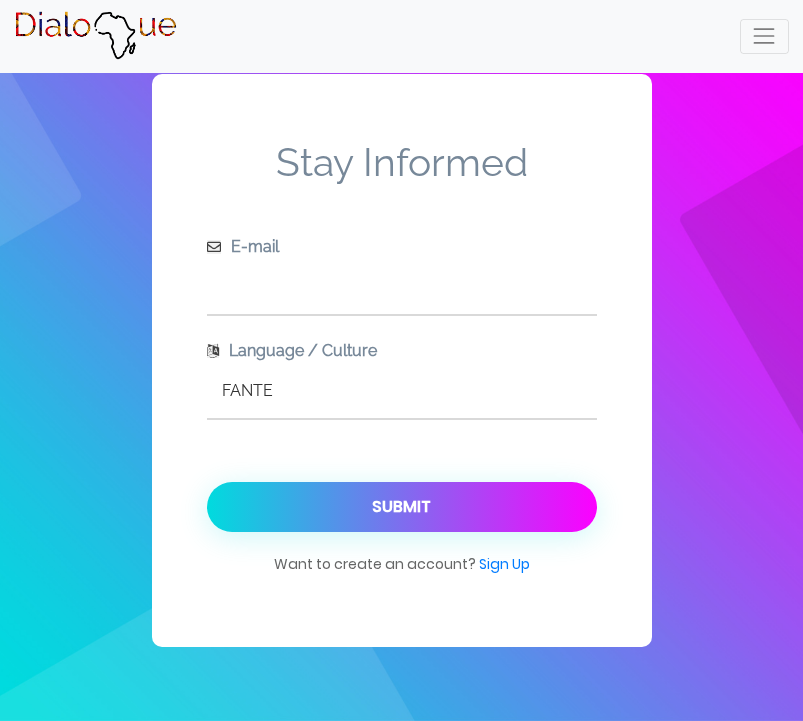 click at bounding box center [402, 286] 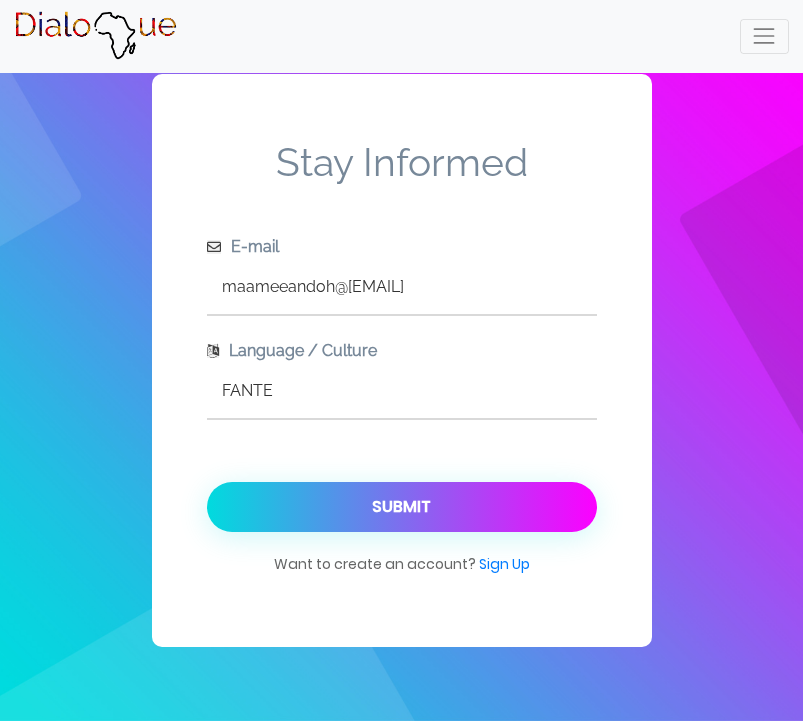 type on "[EMAIL]" 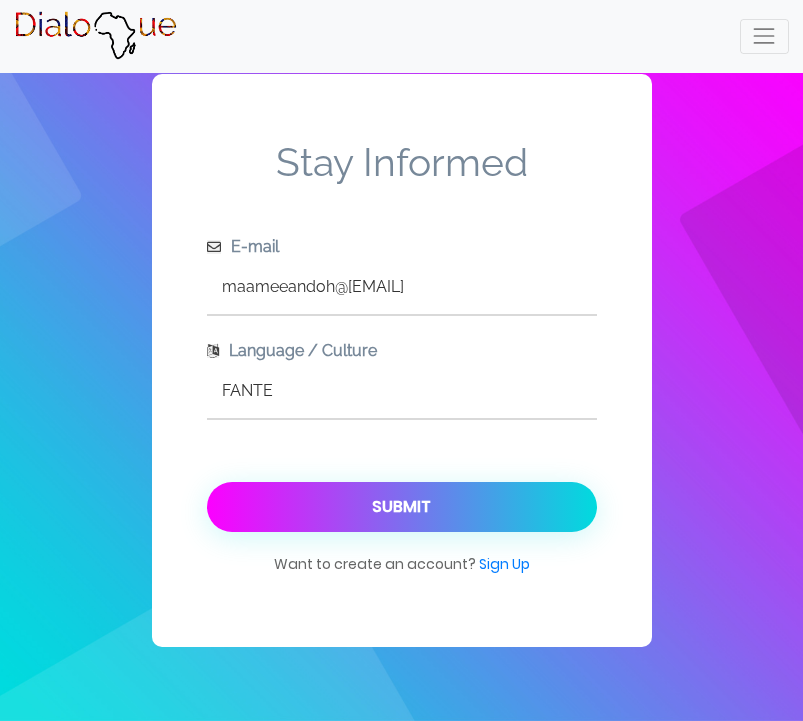 click on "Submit" at bounding box center [402, 507] 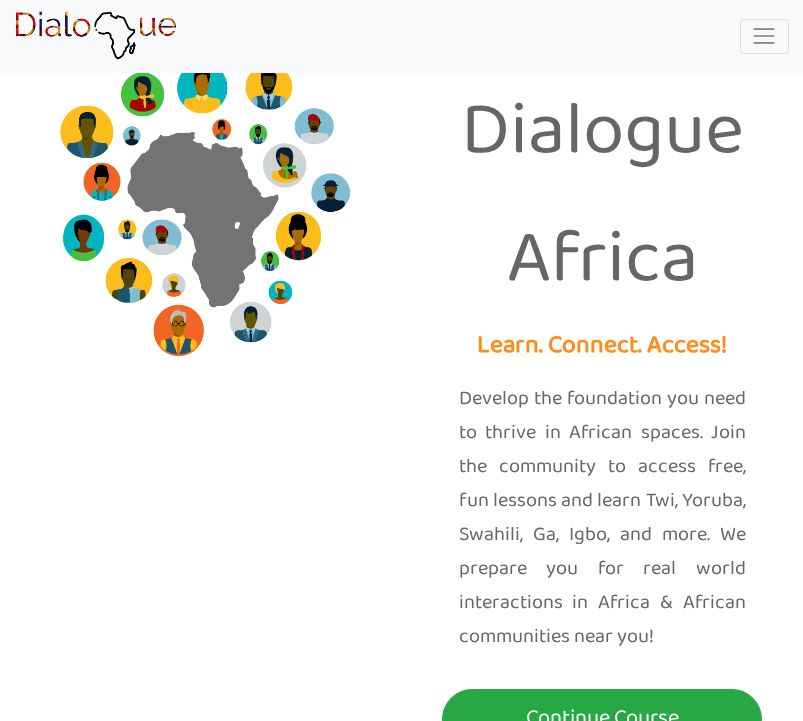 click on "Dialogue Africa   Learn. Connect. Access! Develop the foundation you need to thrive in African spaces. Join the community to access free, fun lessons and learn Twi, Yoruba, Swahili, Ga, Igbo, and more. We prepare you for real world interactions in Africa & African communities near you!  Continue Course" at bounding box center (603, 387) 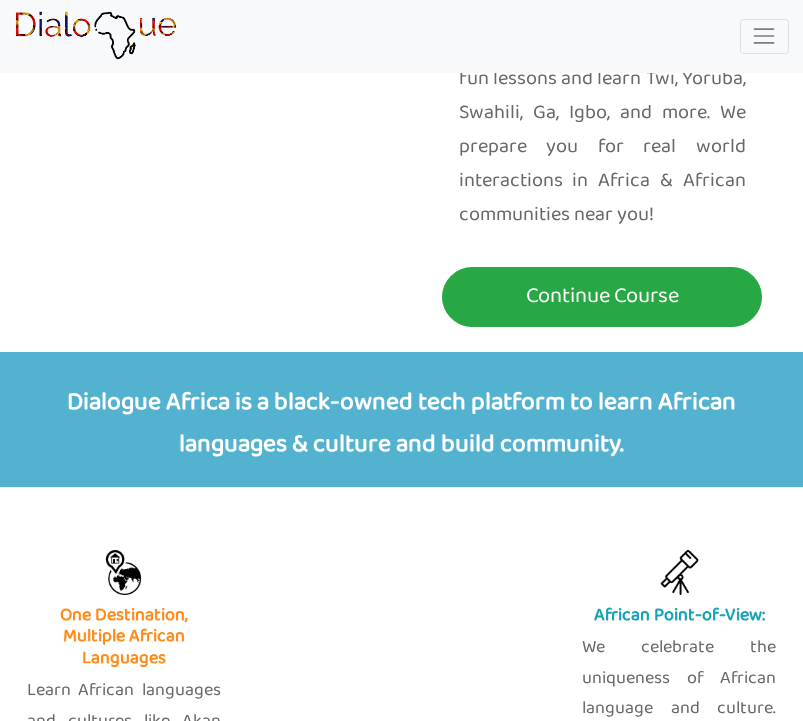 scroll, scrollTop: 530, scrollLeft: 0, axis: vertical 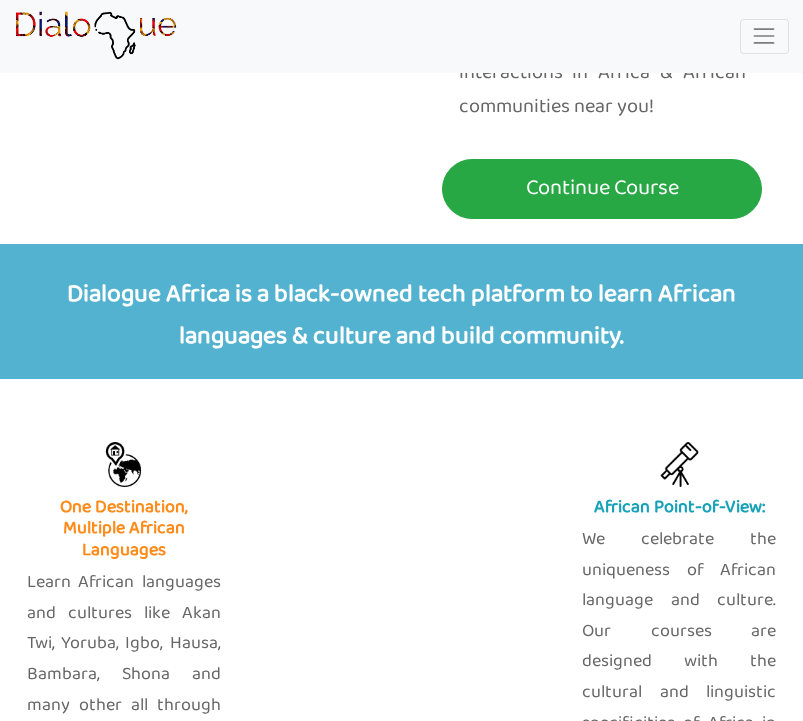 click on "Dialogue Africa   Learn. Connect. Access! Develop the foundation you need to thrive in African spaces. Join the community to access free, fun lessons and learn Twi, Yoruba, Swahili, Ga, Igbo, and more. We prepare you for real world interactions in Africa & African communities near you!  Continue Course" at bounding box center (603, -143) 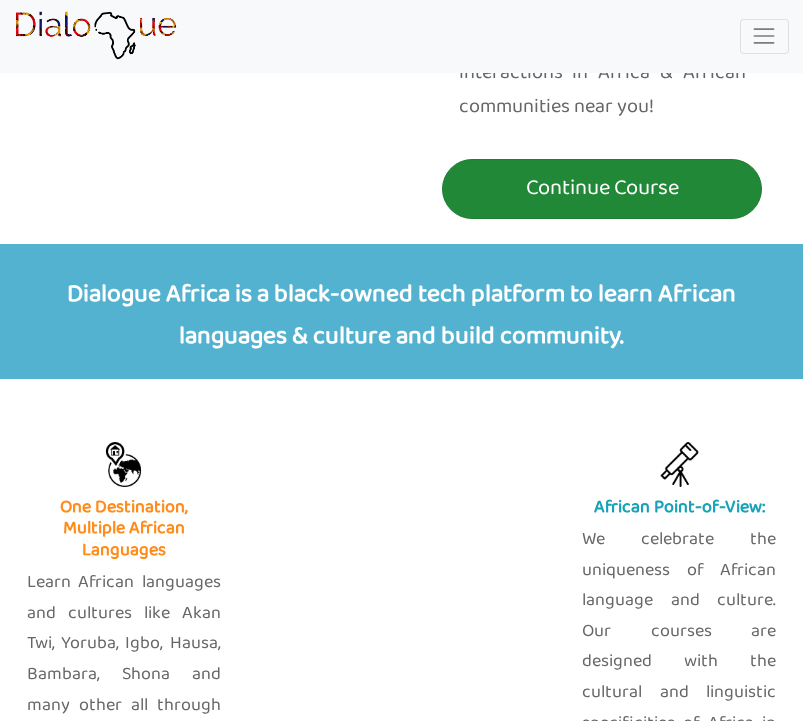 click on "Continue Course" at bounding box center (602, 188) 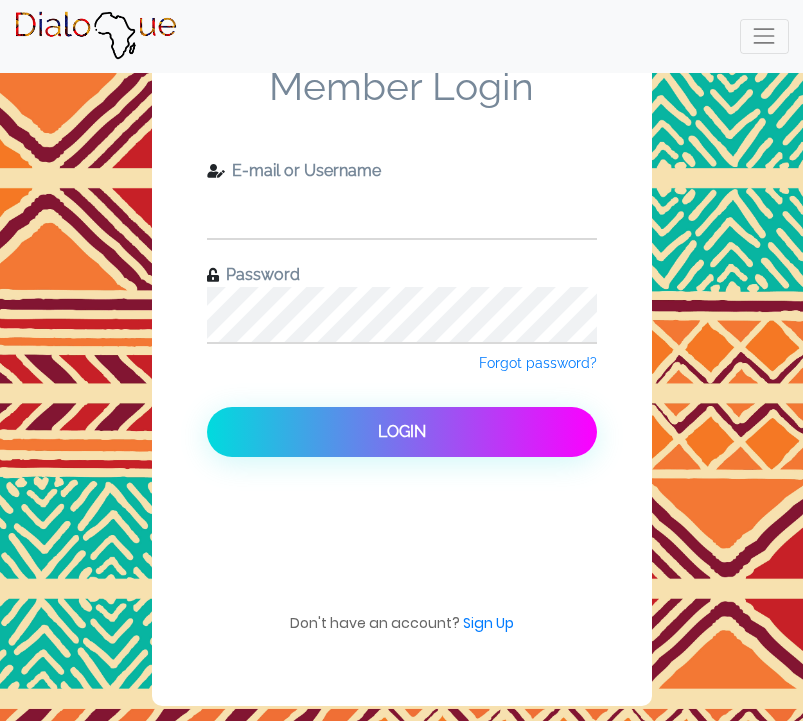 scroll, scrollTop: 0, scrollLeft: 0, axis: both 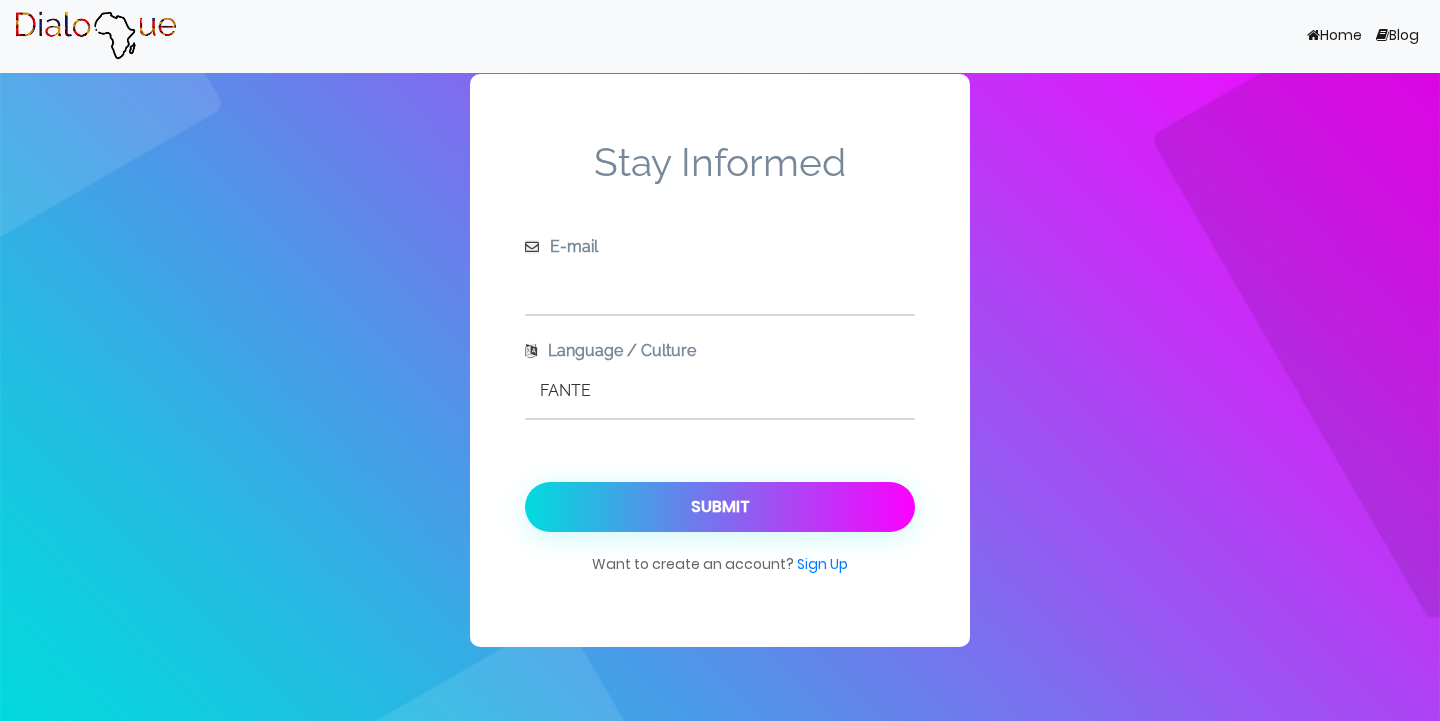 click at bounding box center [720, 286] 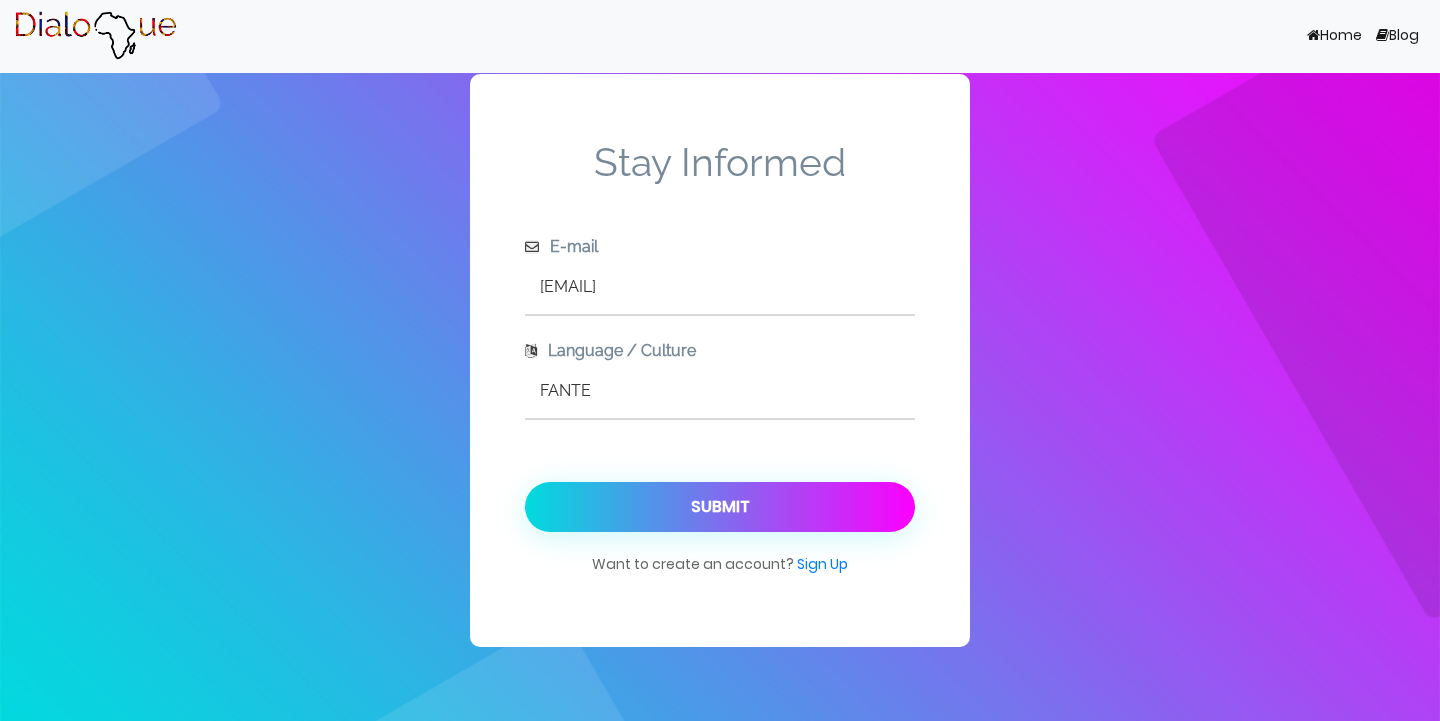 type on "[EMAIL]" 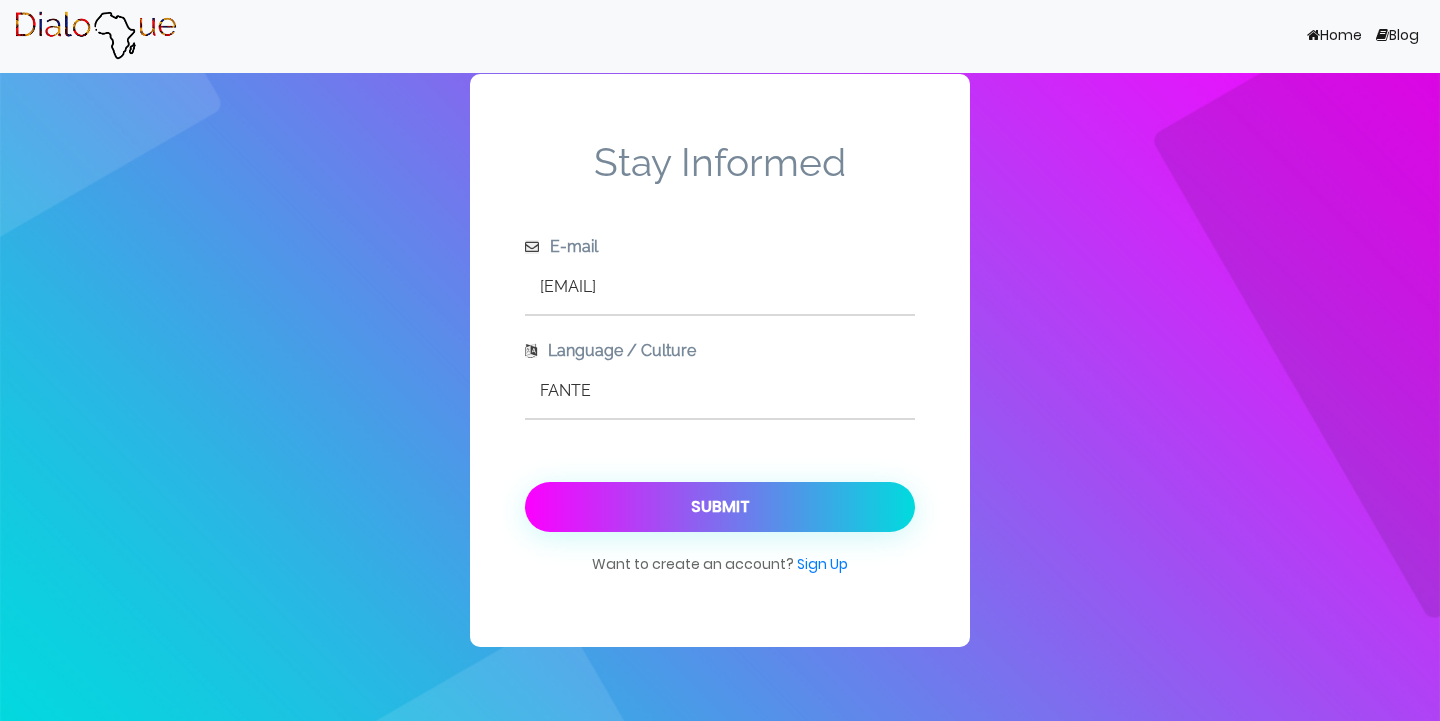 click on "Submit" at bounding box center (720, 507) 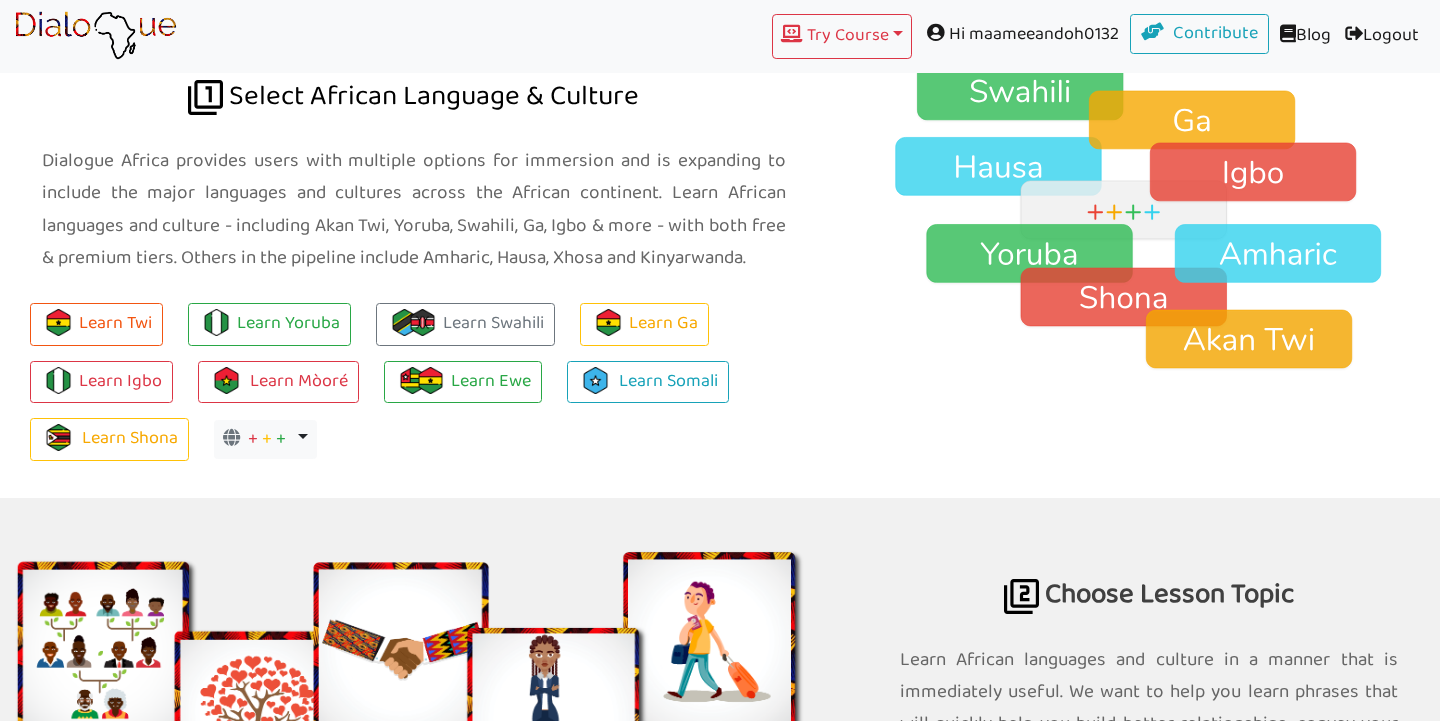 scroll, scrollTop: 1426, scrollLeft: 0, axis: vertical 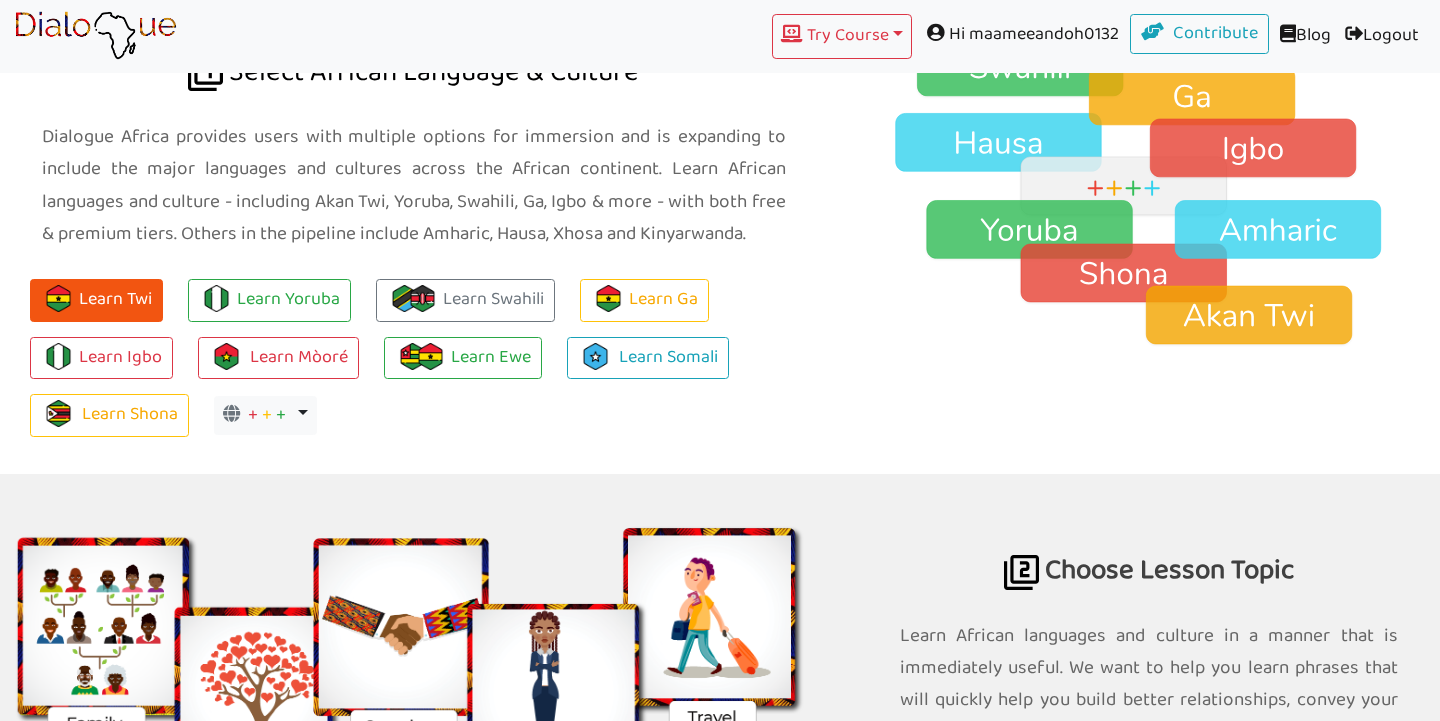 click at bounding box center (58, 298) 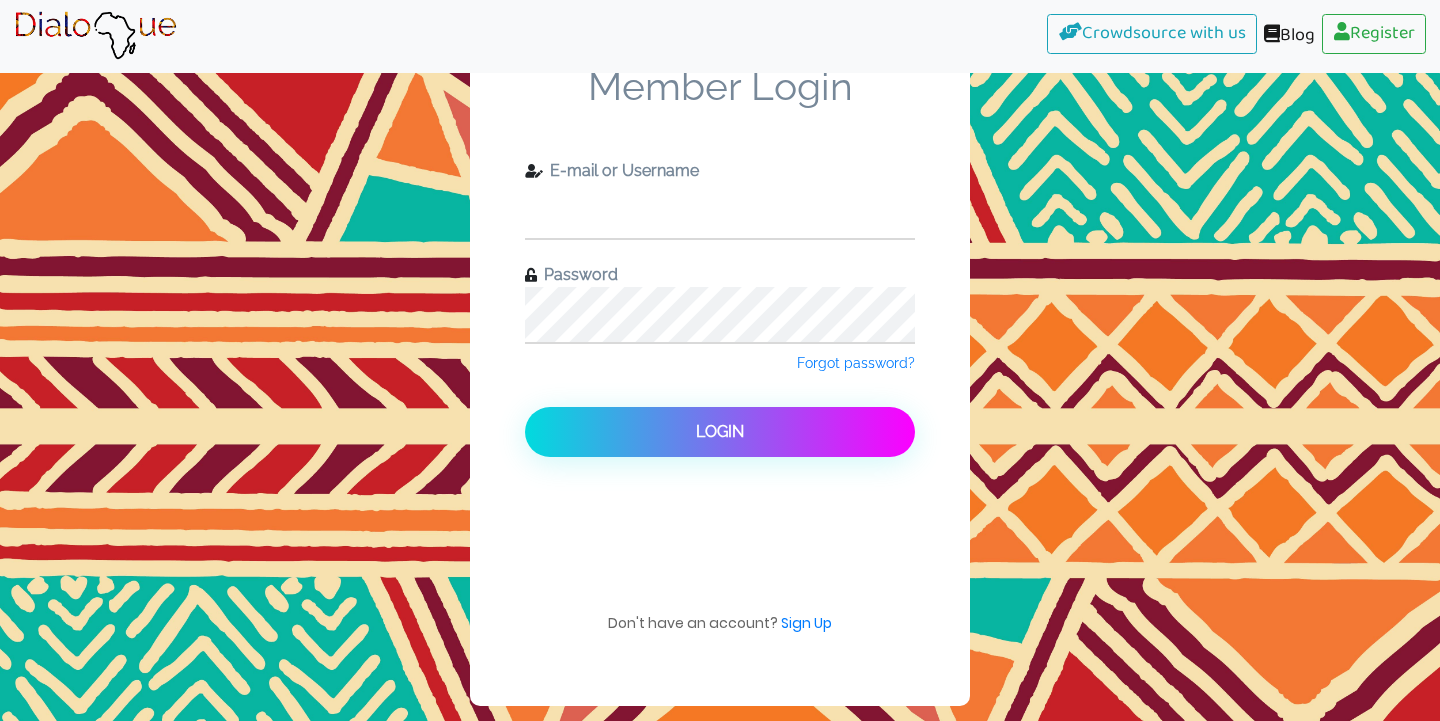 scroll, scrollTop: 0, scrollLeft: 0, axis: both 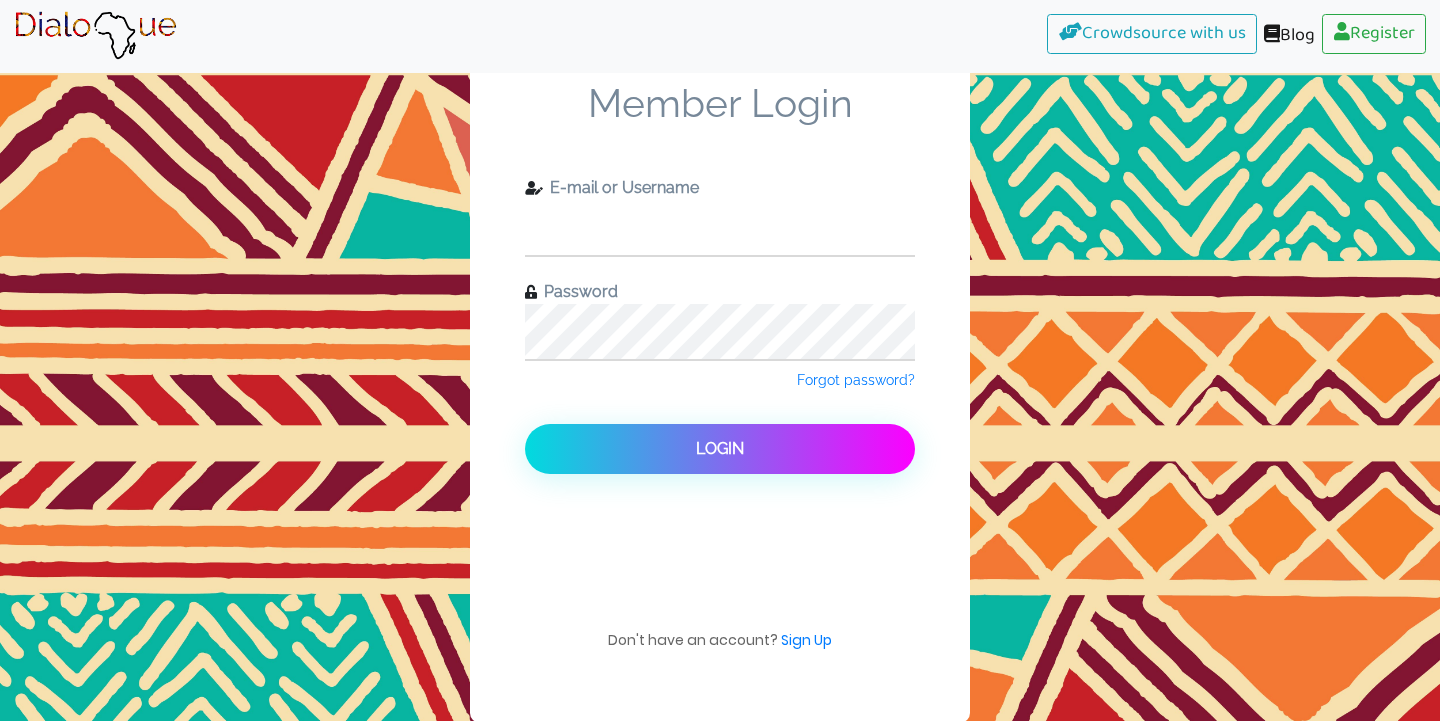 type on "[EMAIL]" 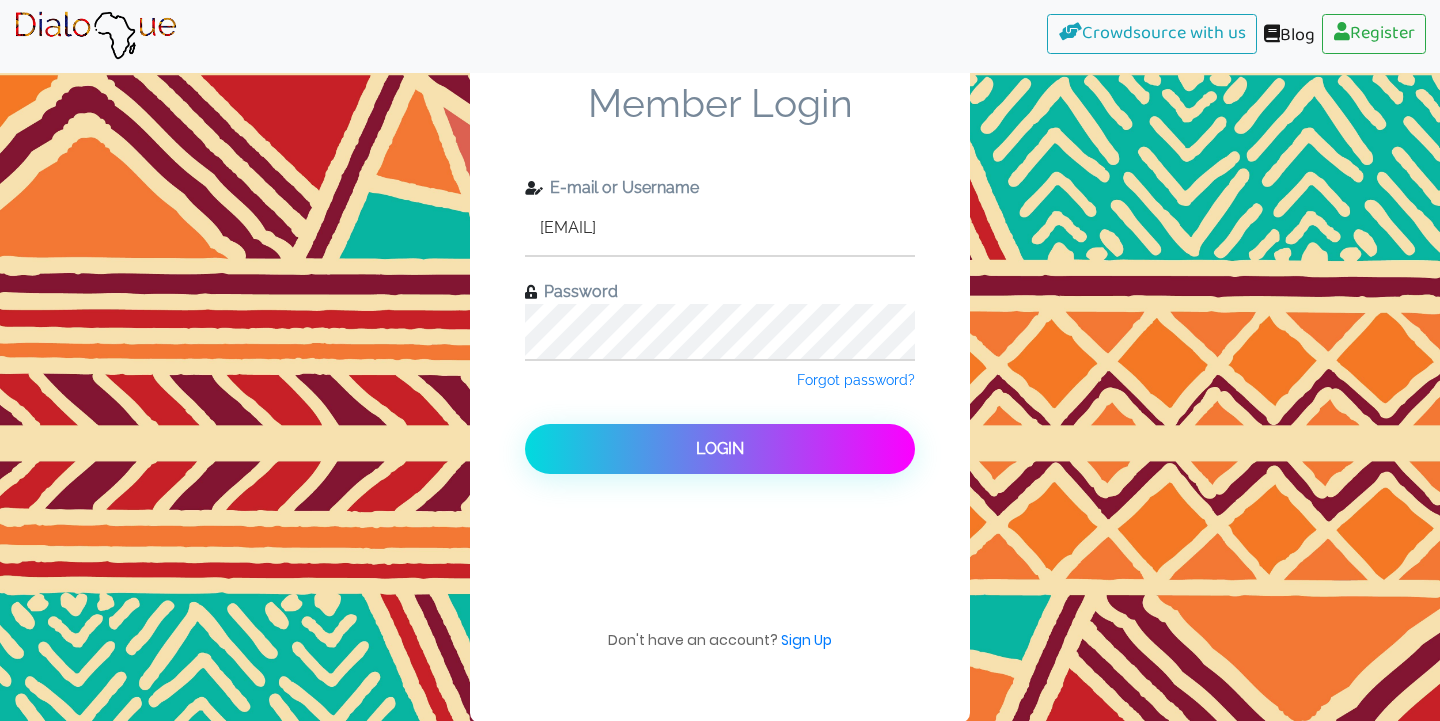 click on "Forgot password?" at bounding box center (720, 392) 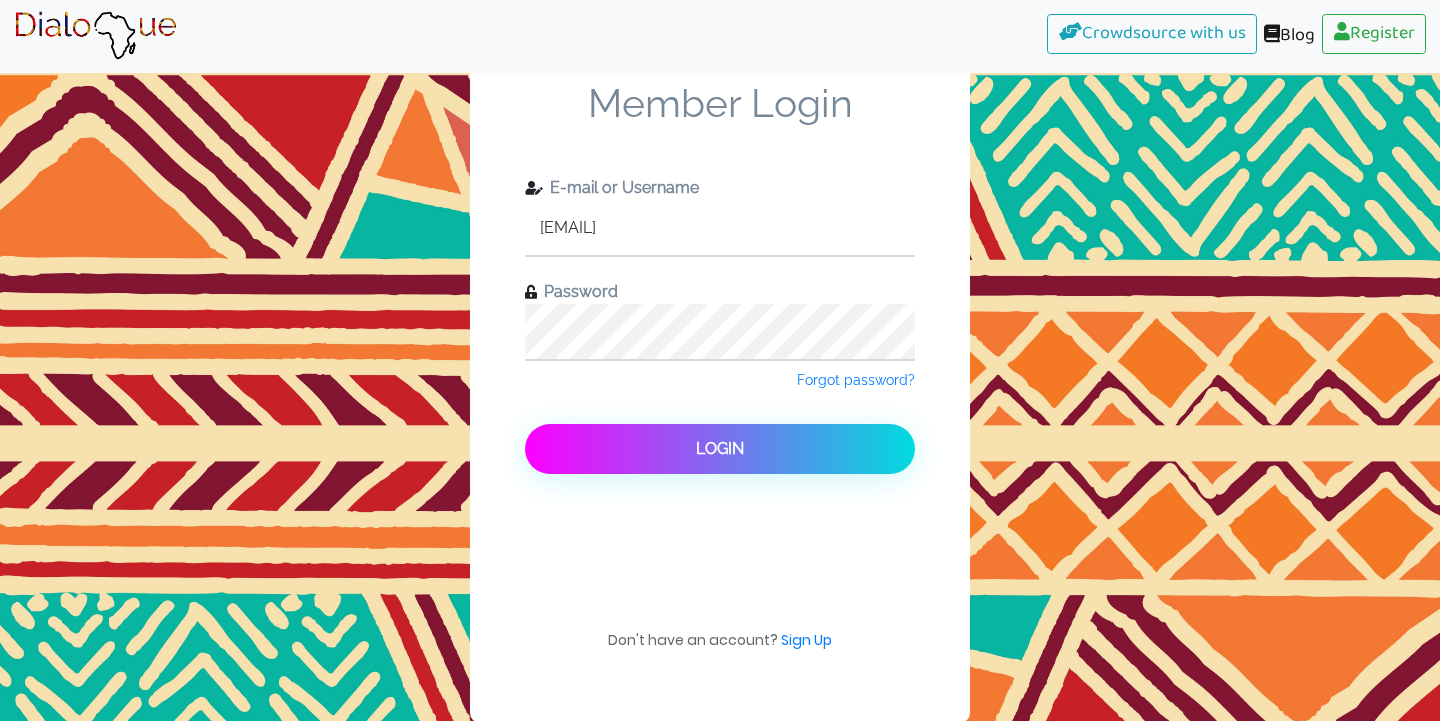 click on "Login" at bounding box center [720, 449] 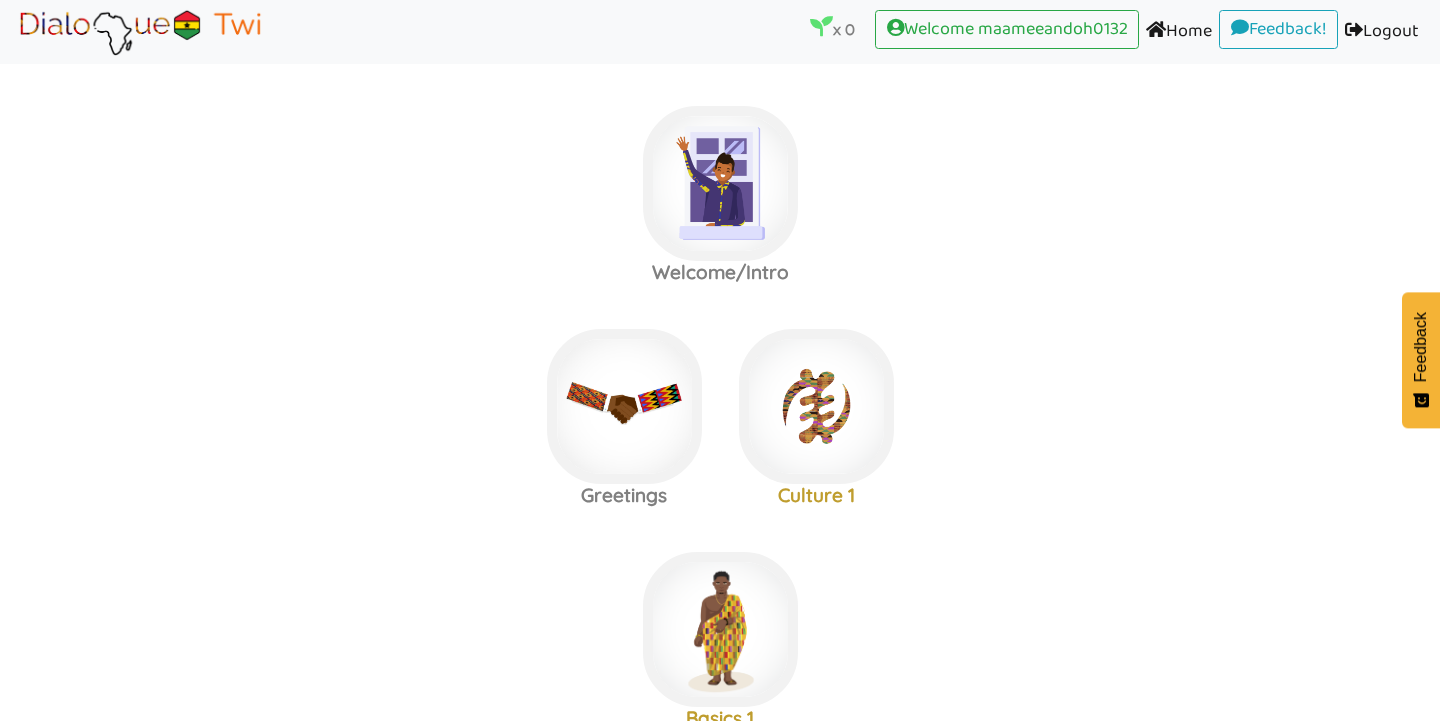 scroll, scrollTop: 0, scrollLeft: 0, axis: both 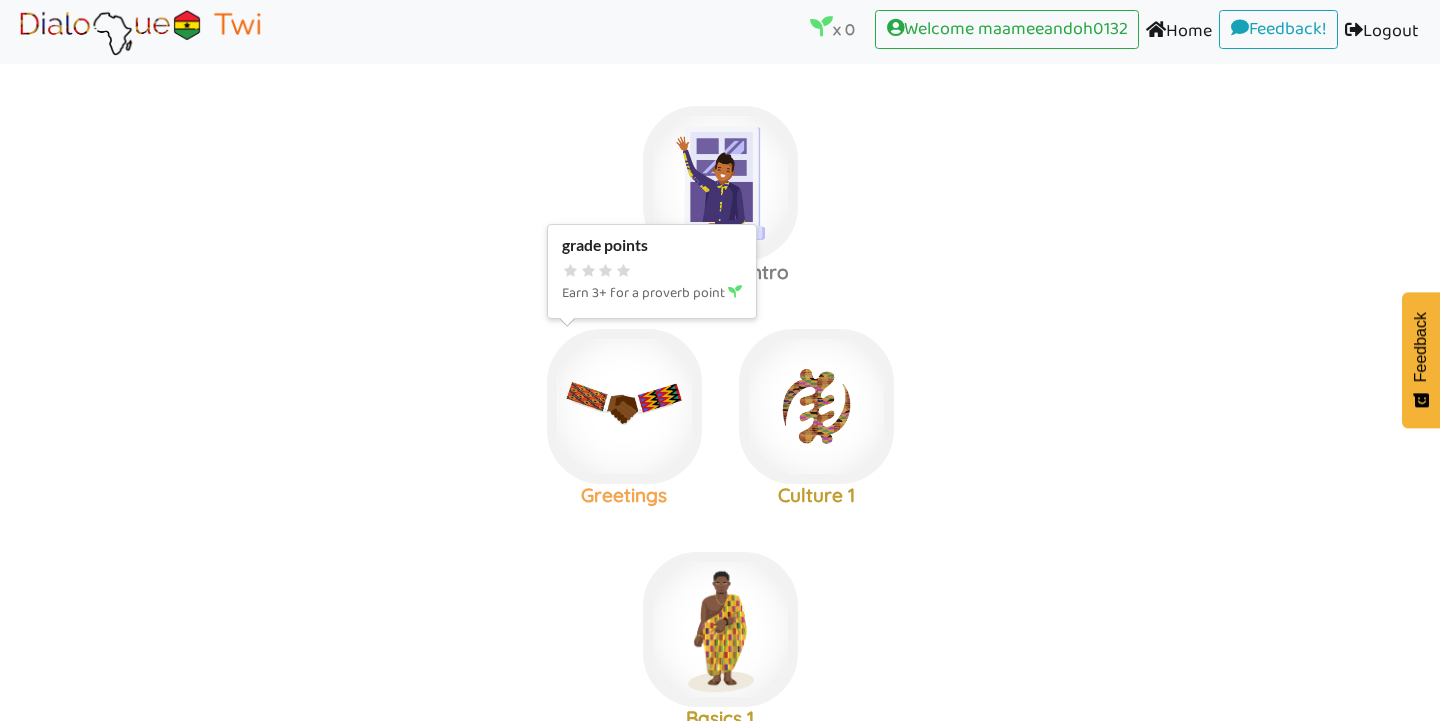 click at bounding box center [720, 183] 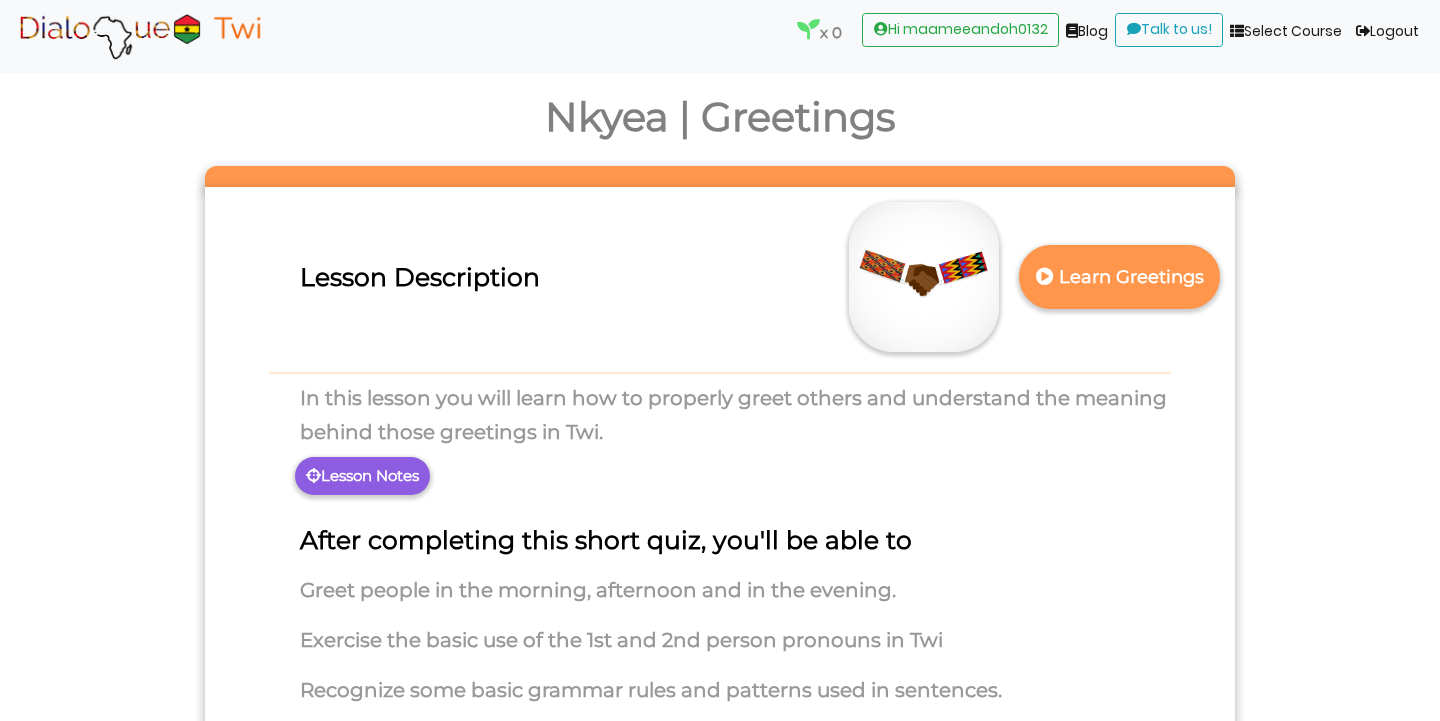scroll, scrollTop: 0, scrollLeft: 0, axis: both 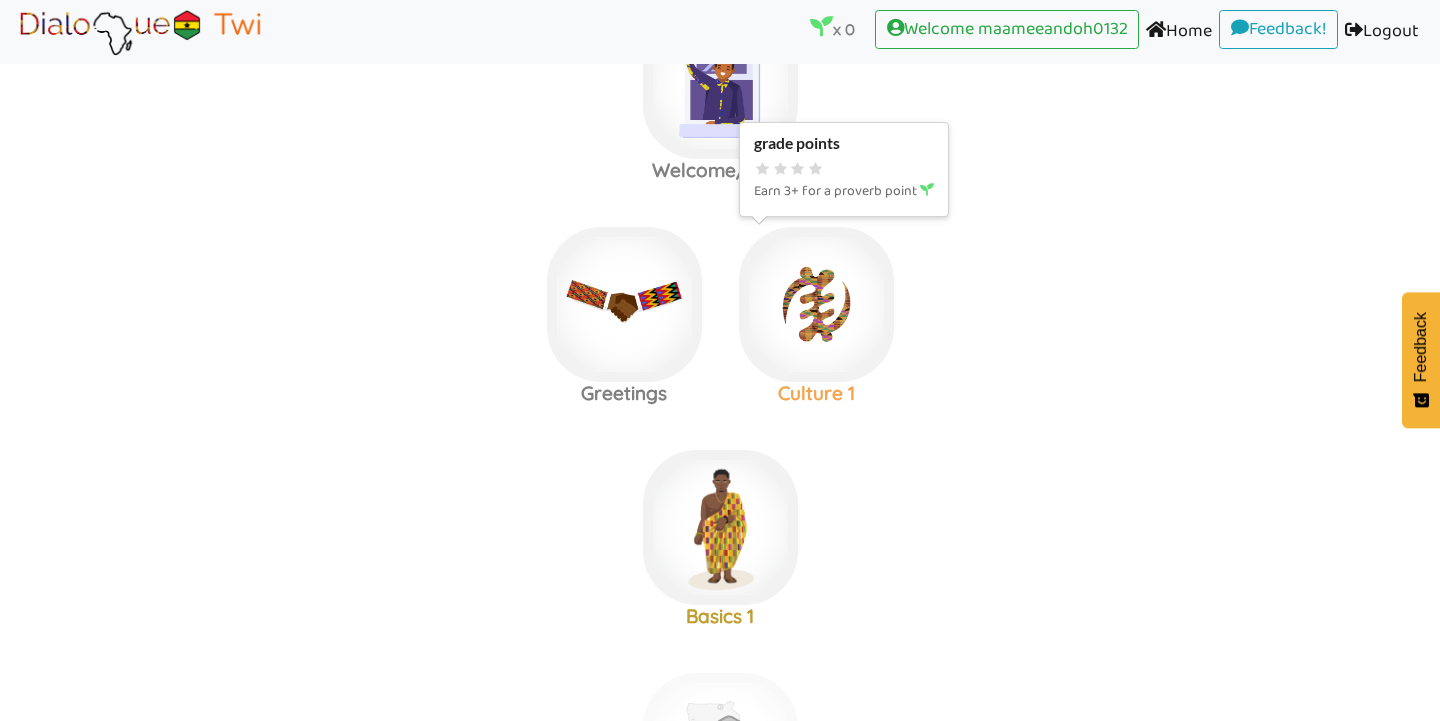 click at bounding box center (720, 81) 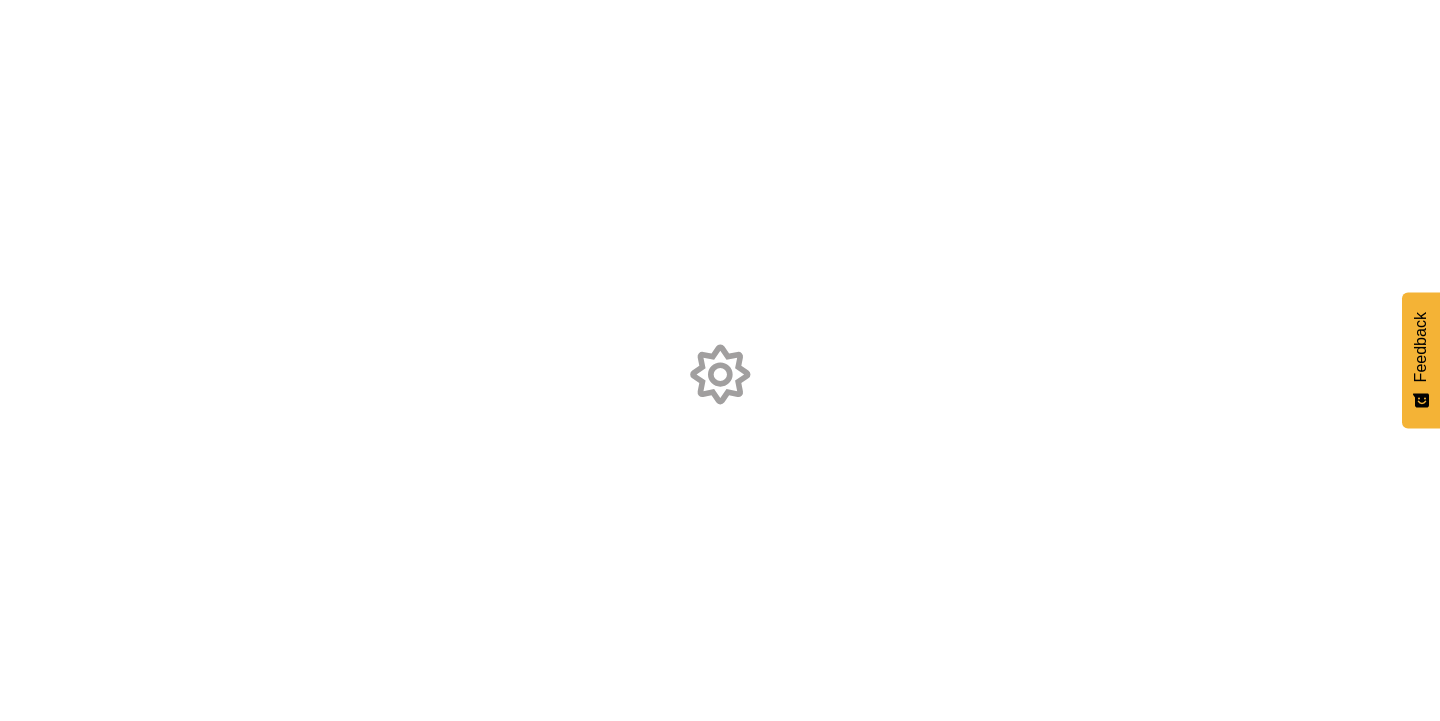 scroll, scrollTop: 0, scrollLeft: 0, axis: both 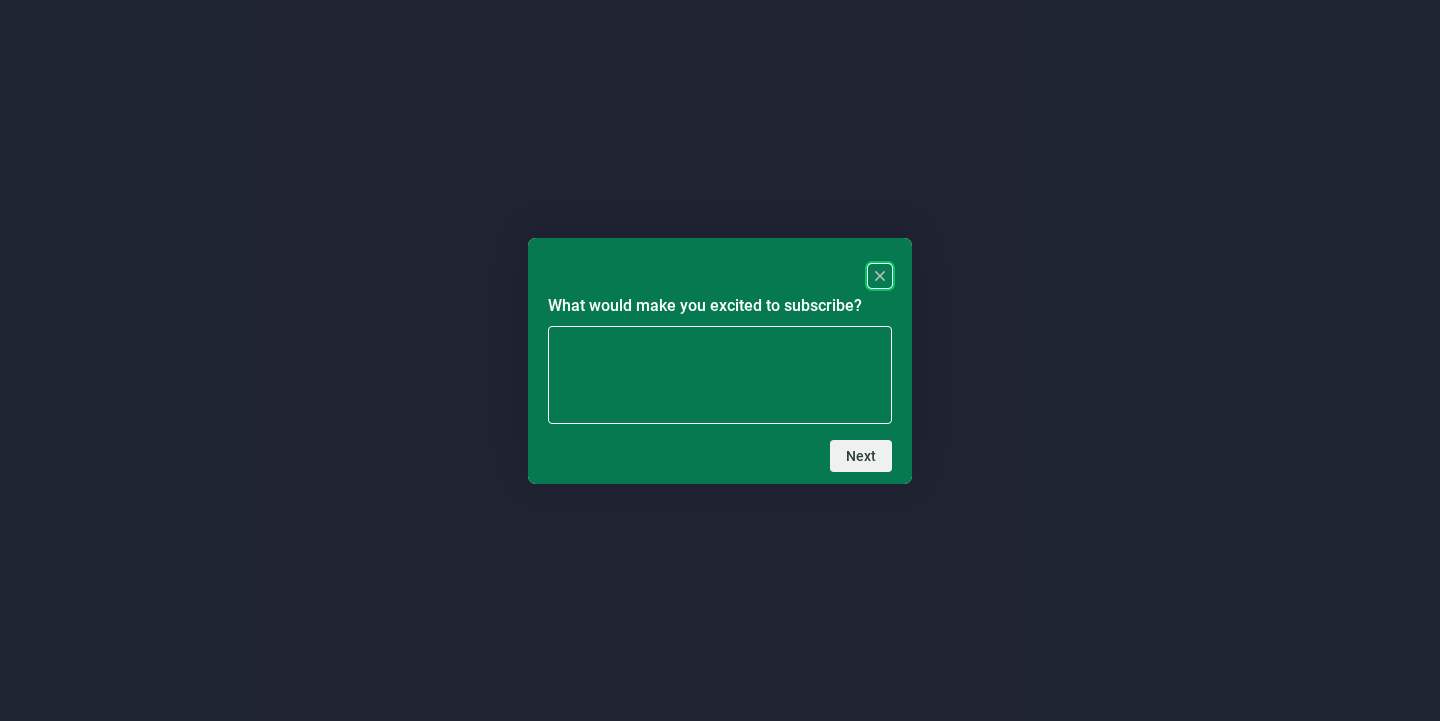 click 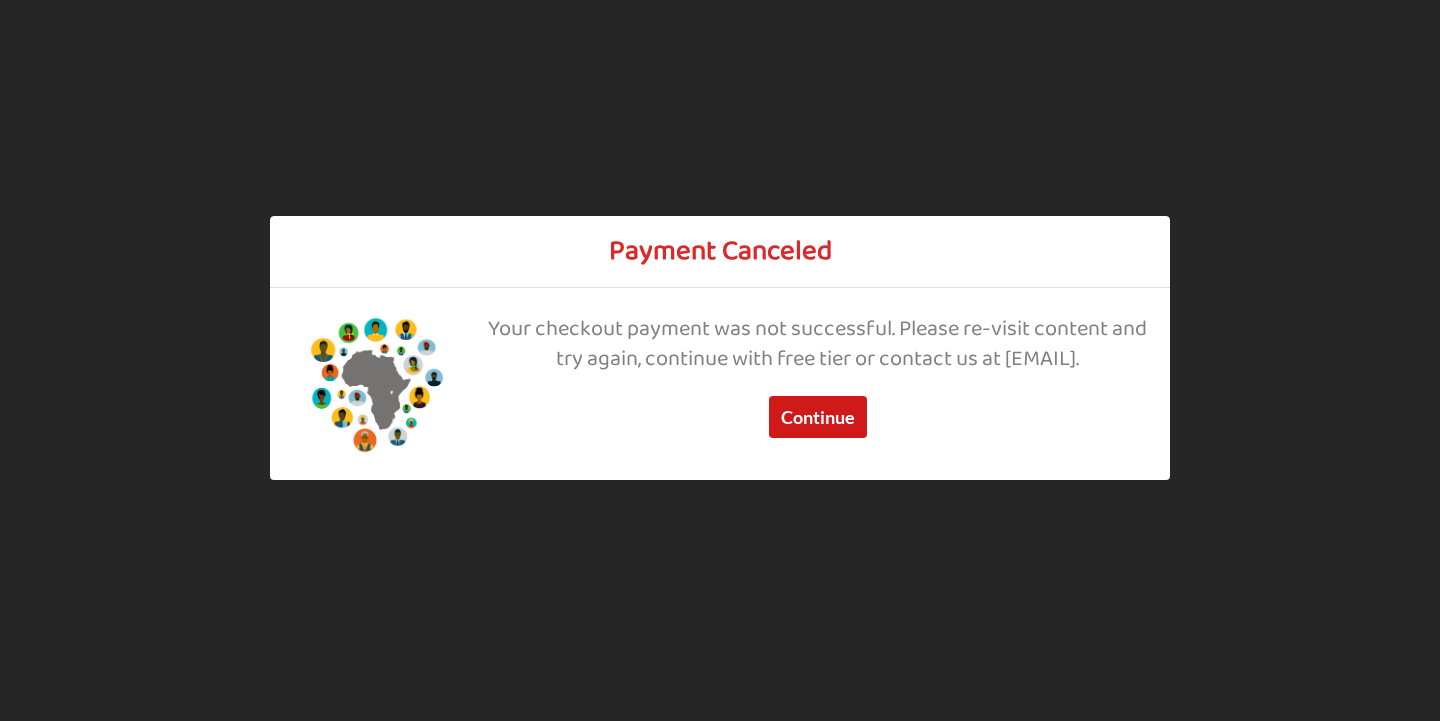 click on "Continue" at bounding box center [818, 418] 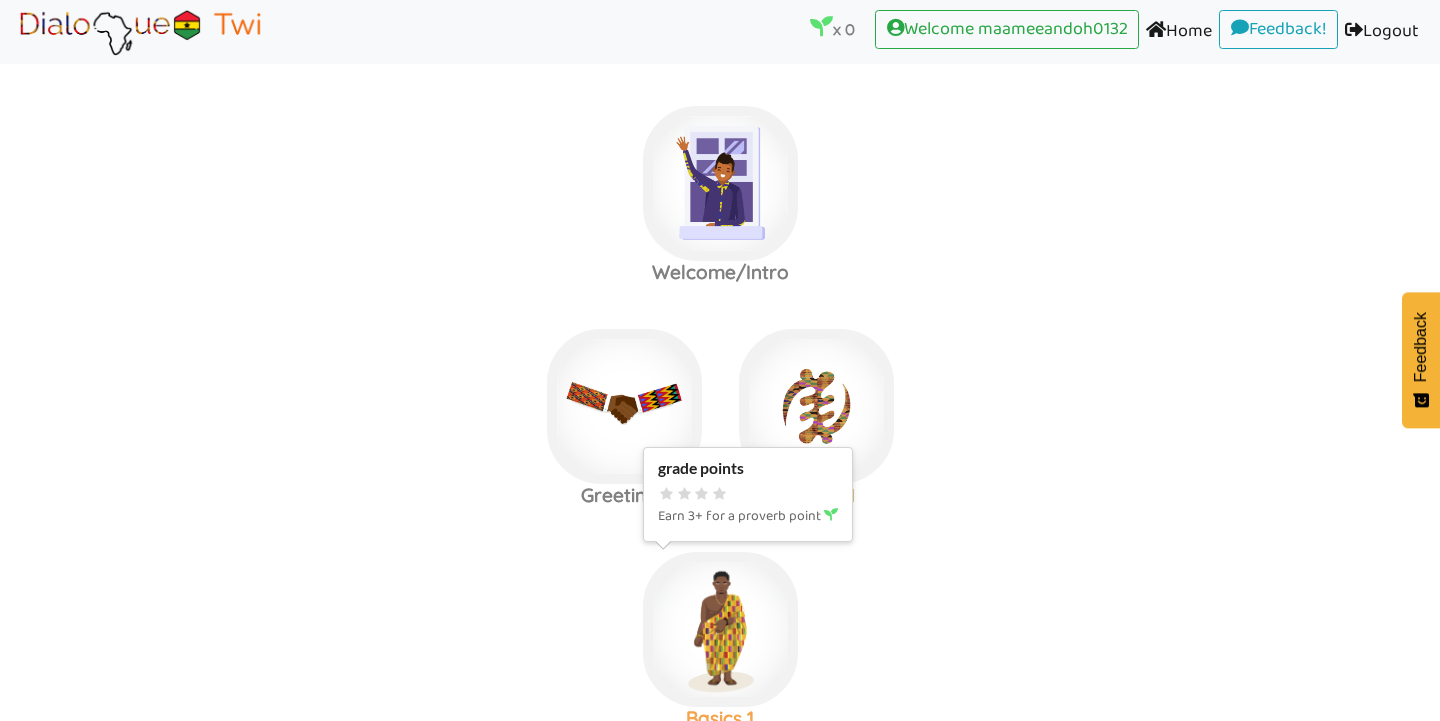 click at bounding box center (720, 183) 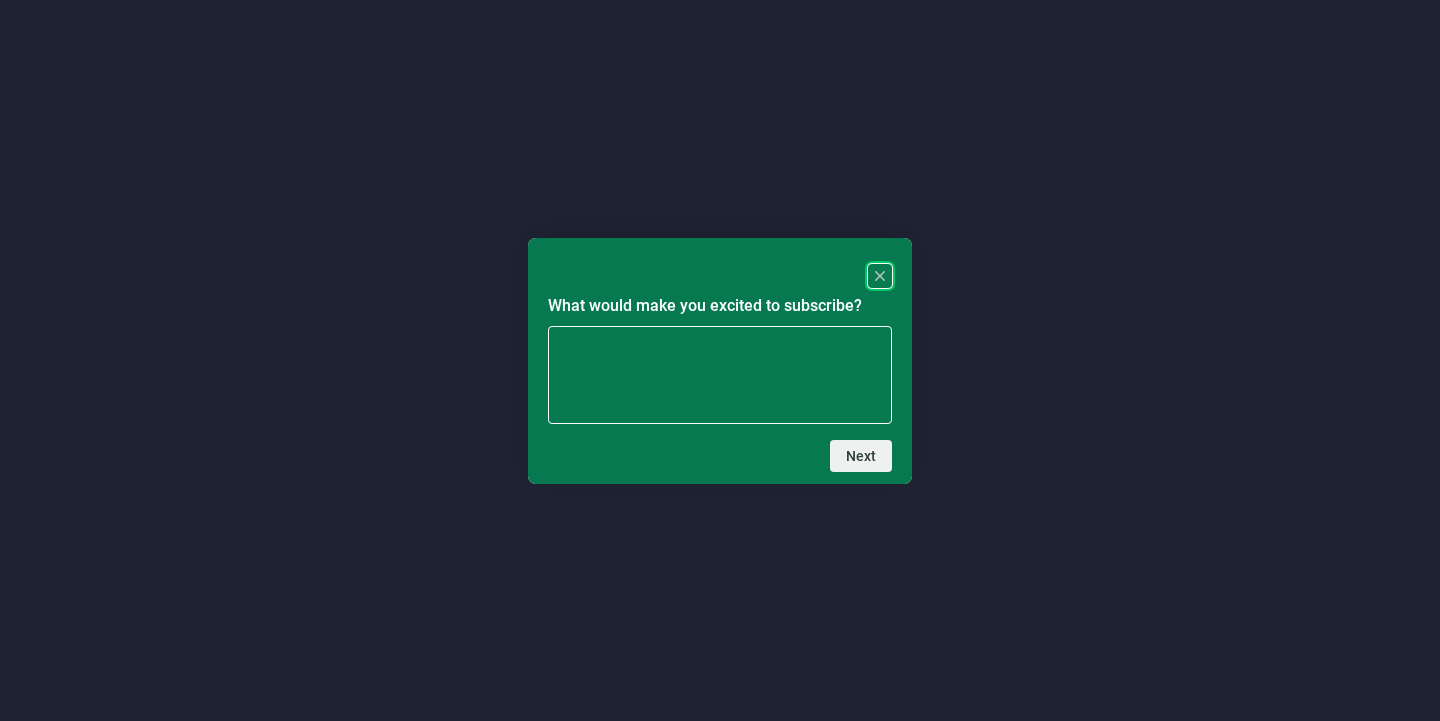 scroll, scrollTop: 0, scrollLeft: 0, axis: both 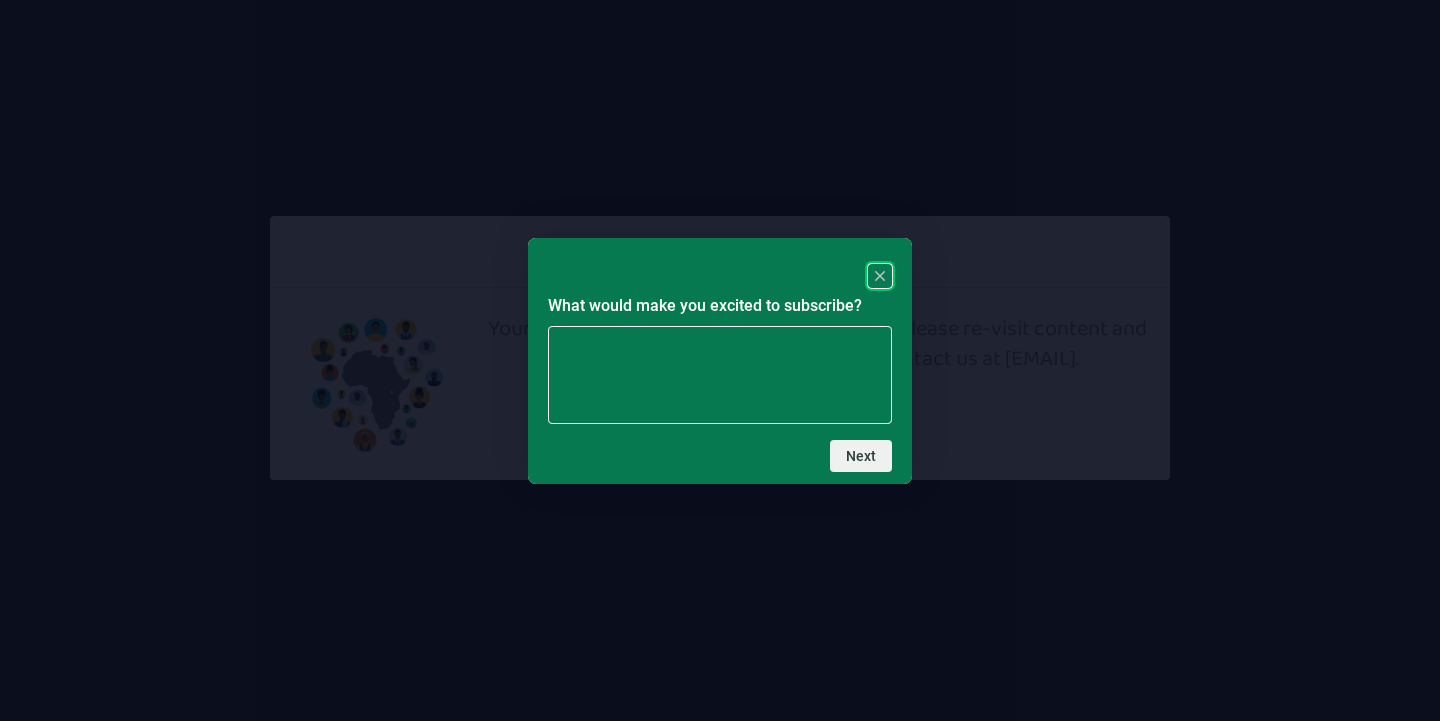 click 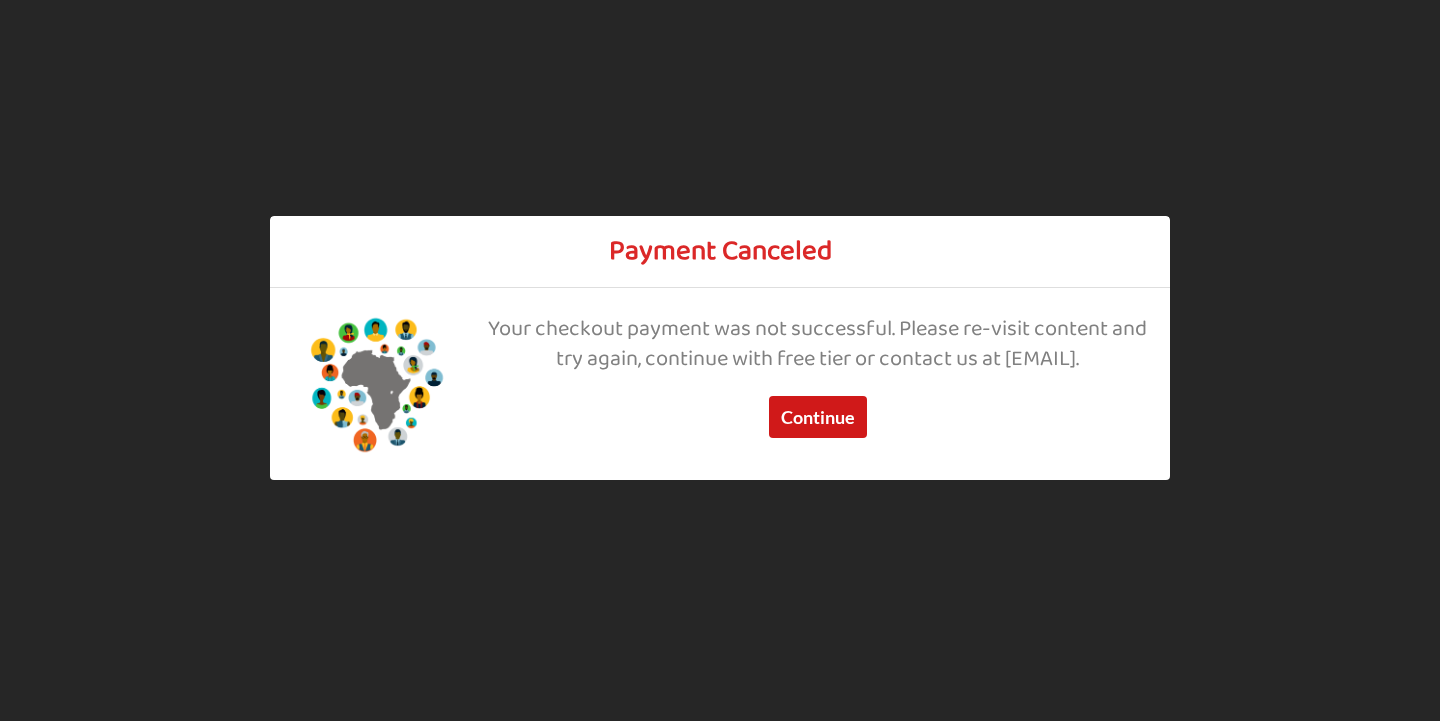 click on "Continue" at bounding box center (818, 418) 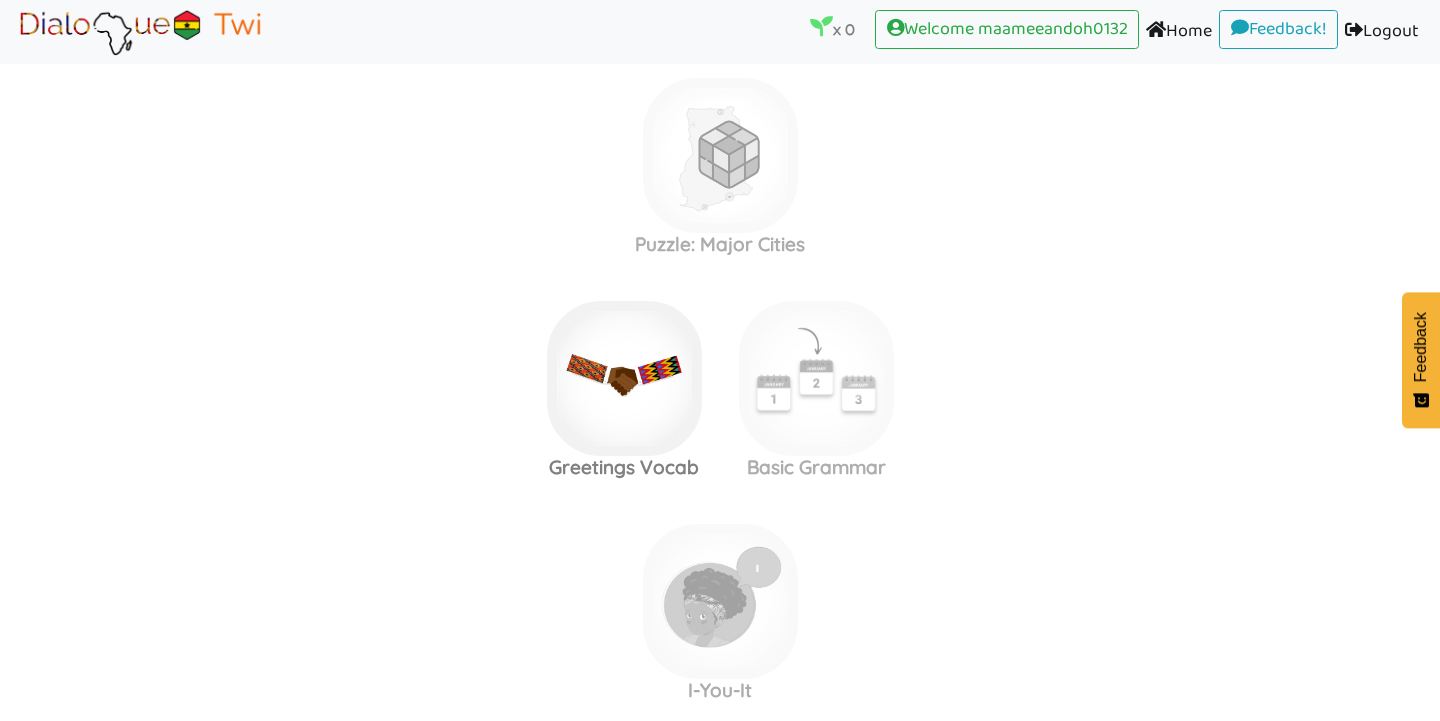 scroll, scrollTop: 703, scrollLeft: 0, axis: vertical 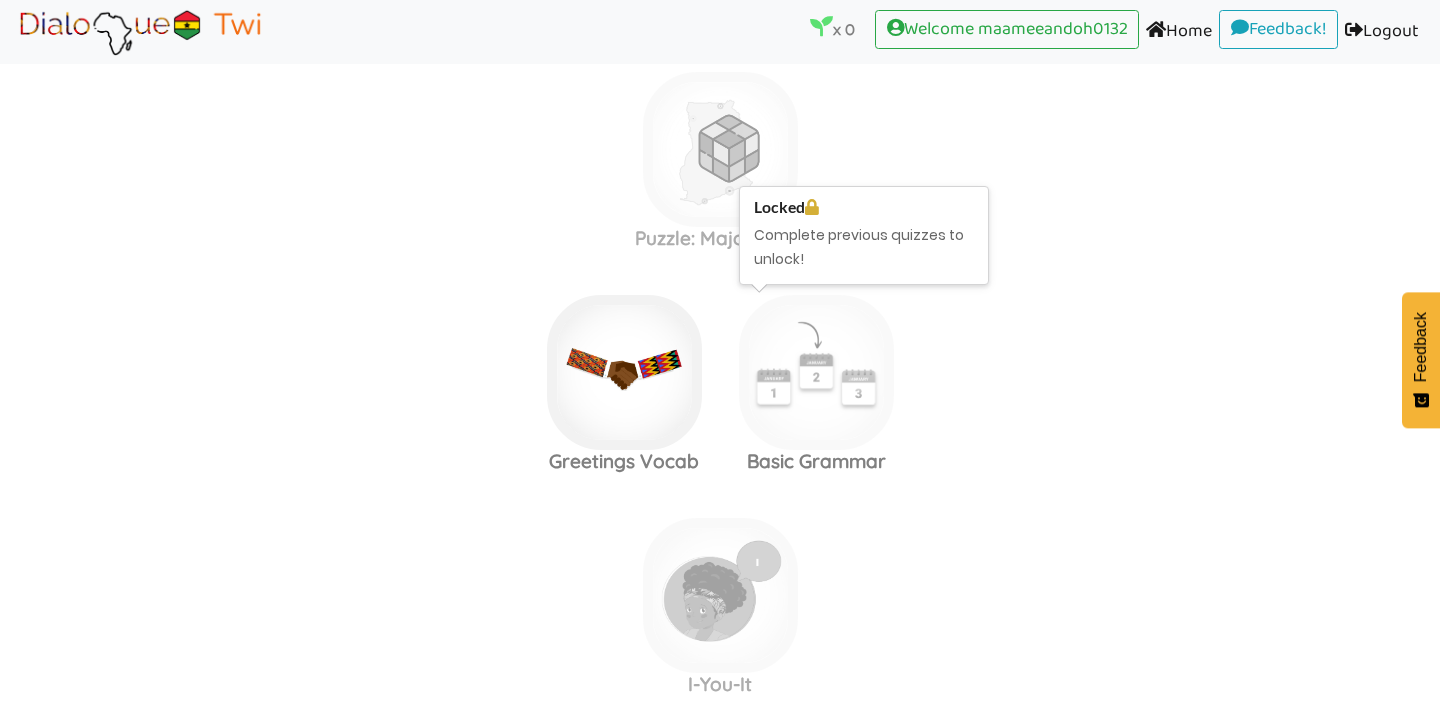 click at bounding box center [720, 149] 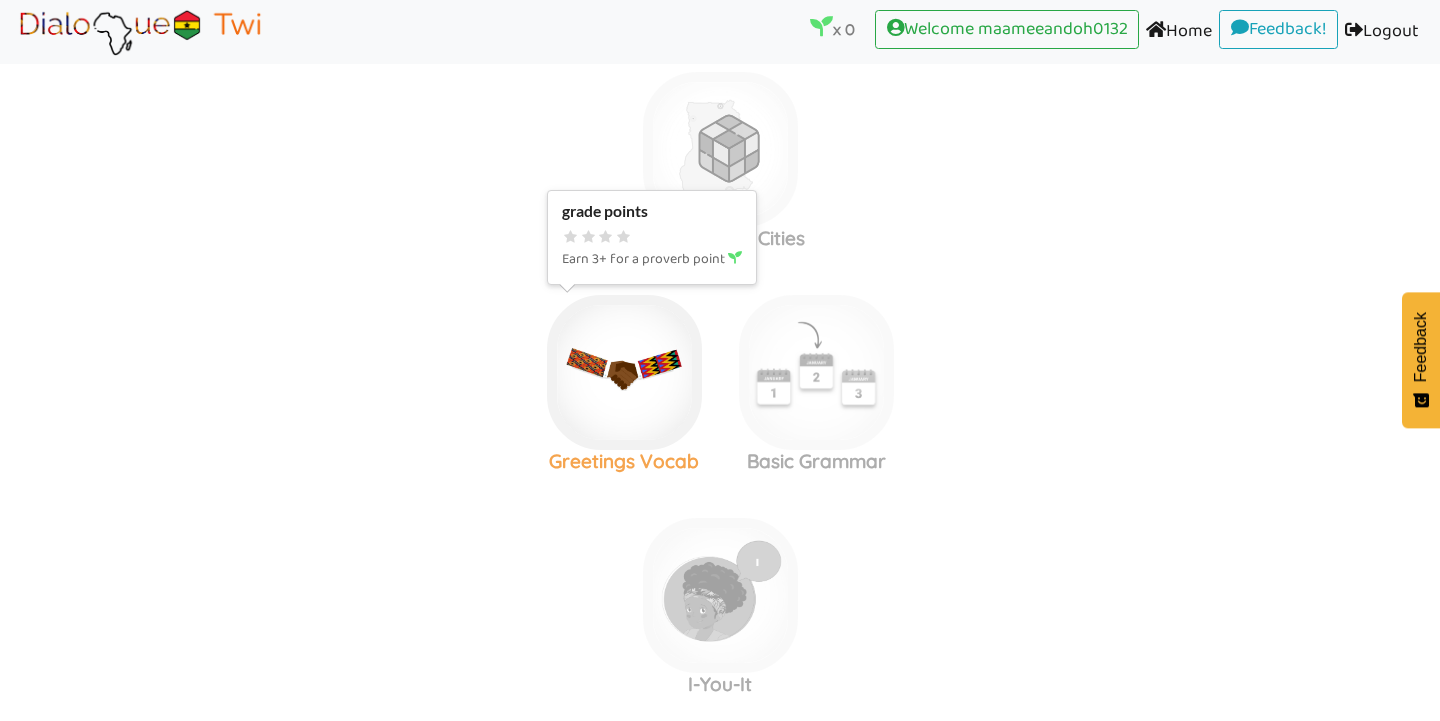 click at bounding box center [720, -520] 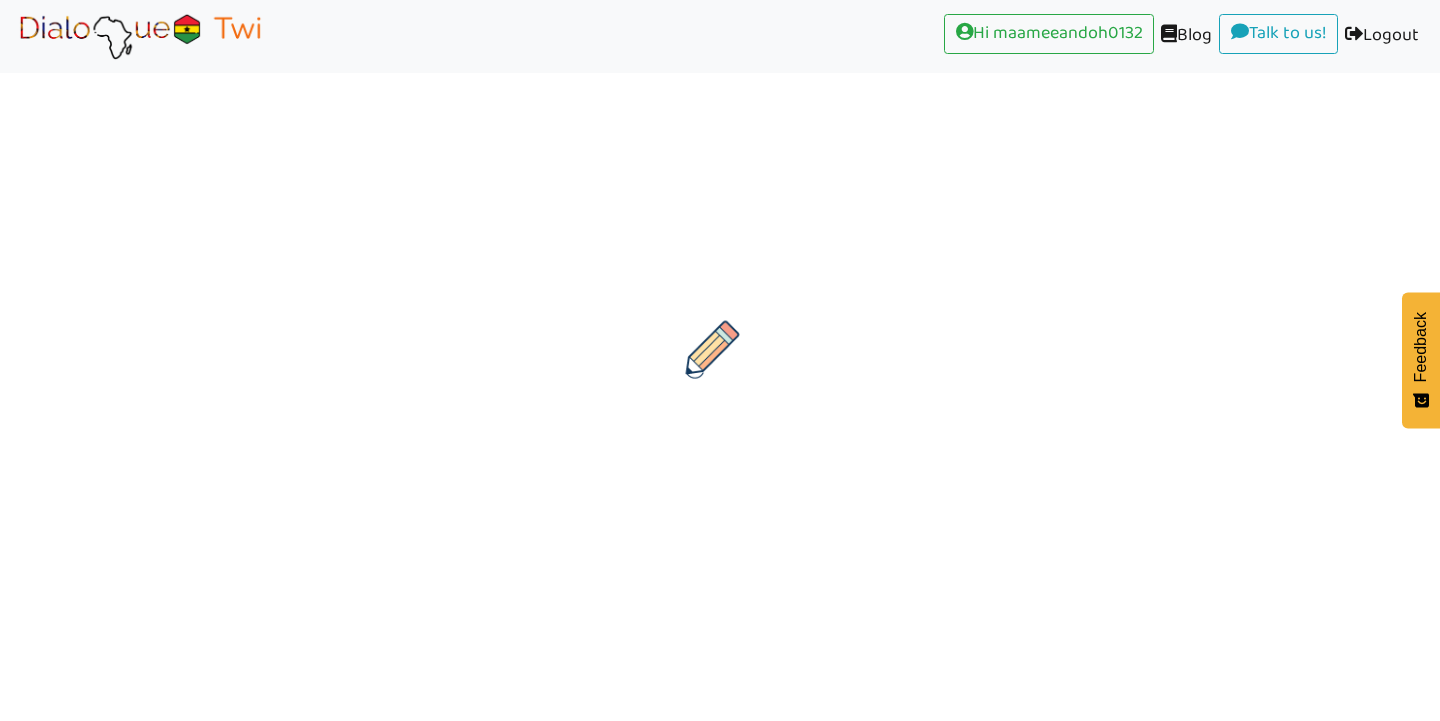 scroll, scrollTop: 0, scrollLeft: 0, axis: both 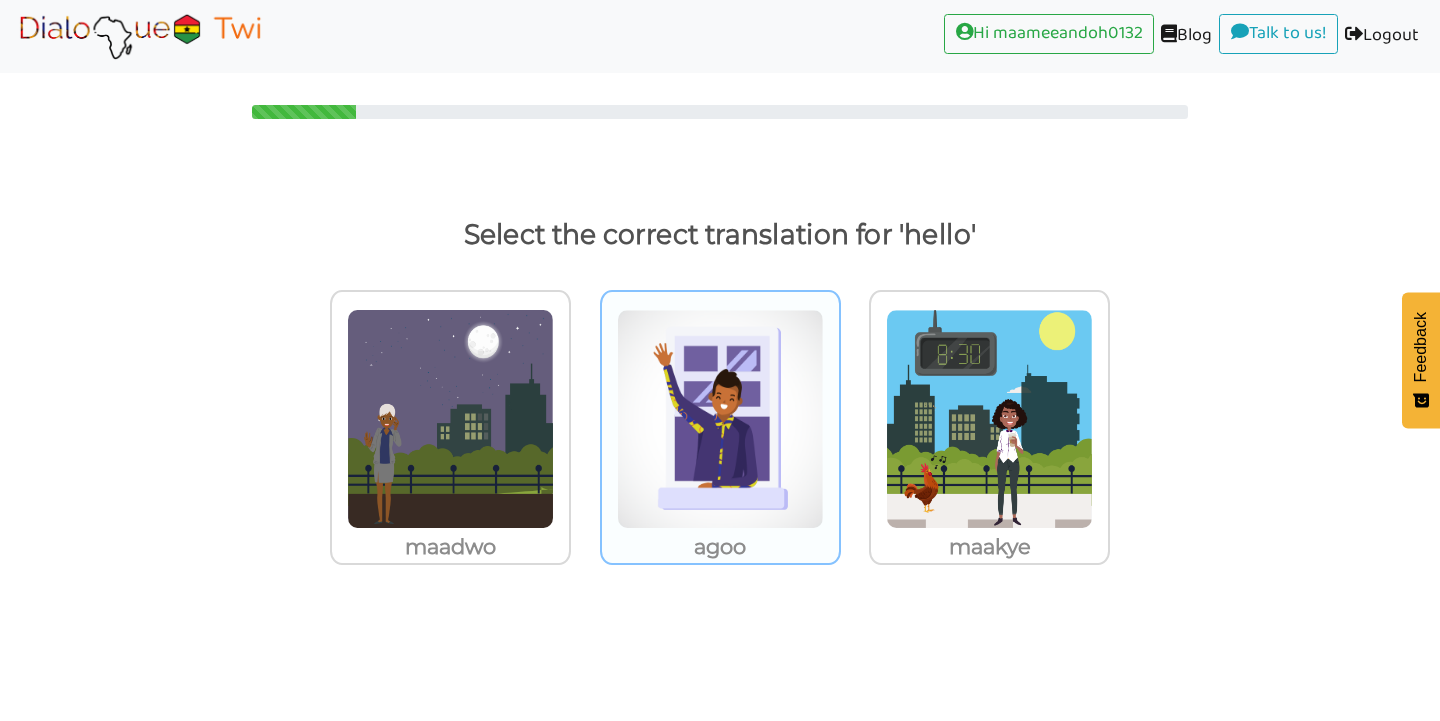 click at bounding box center [450, 419] 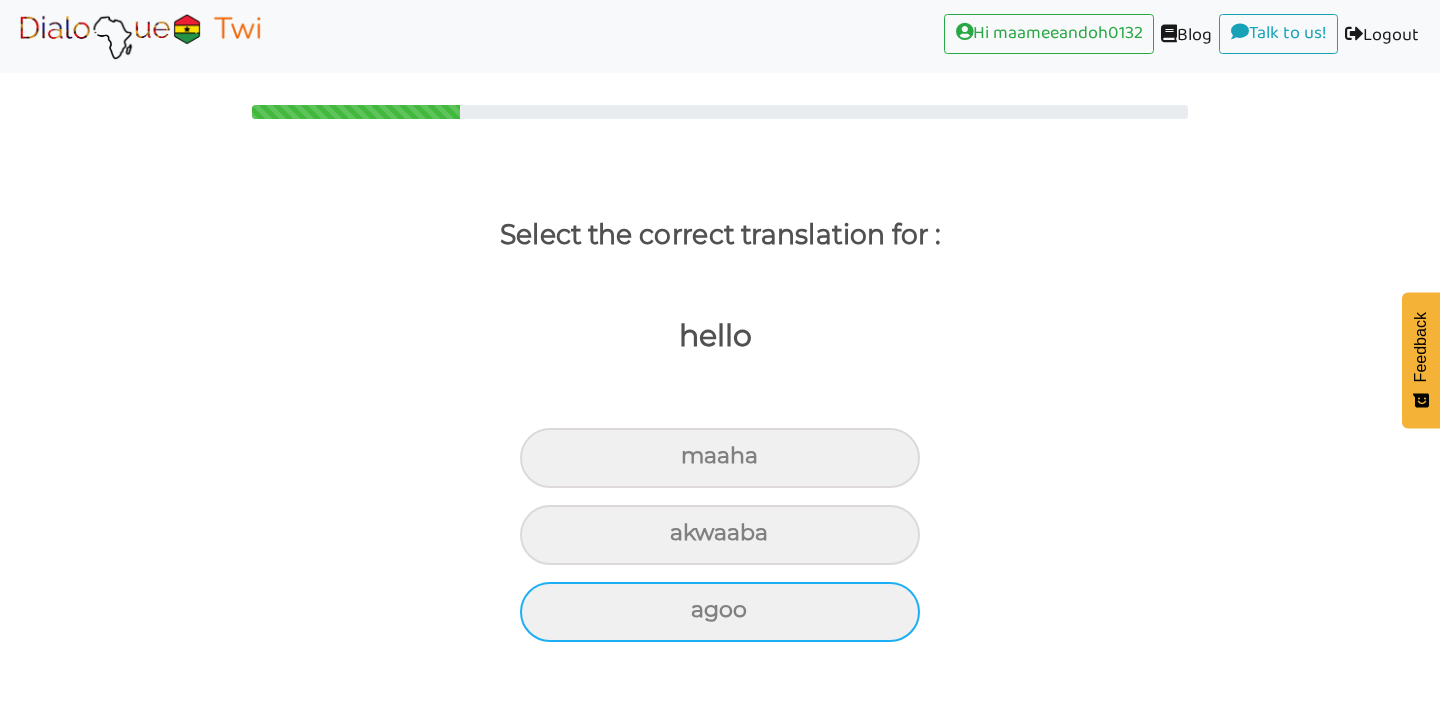 click on "agoo" at bounding box center (720, 458) 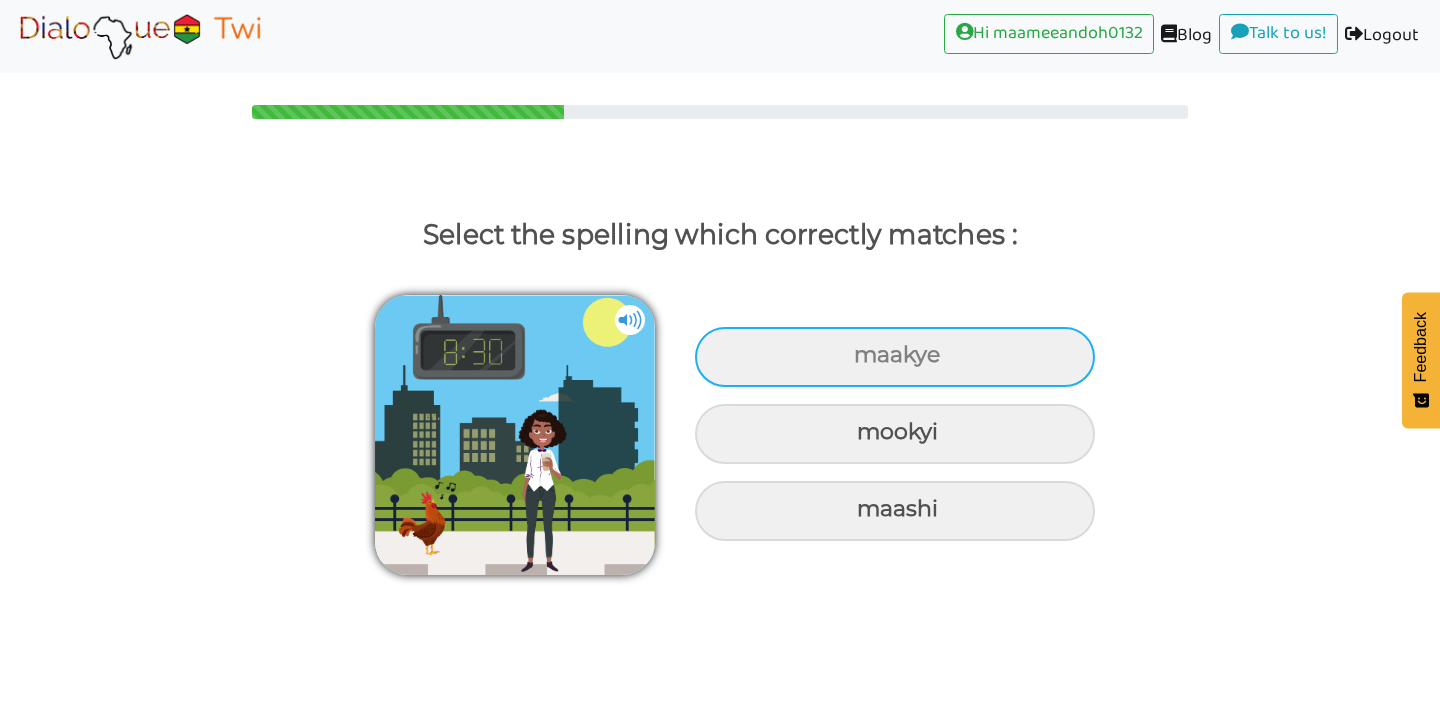 click on "maakye" at bounding box center [895, 357] 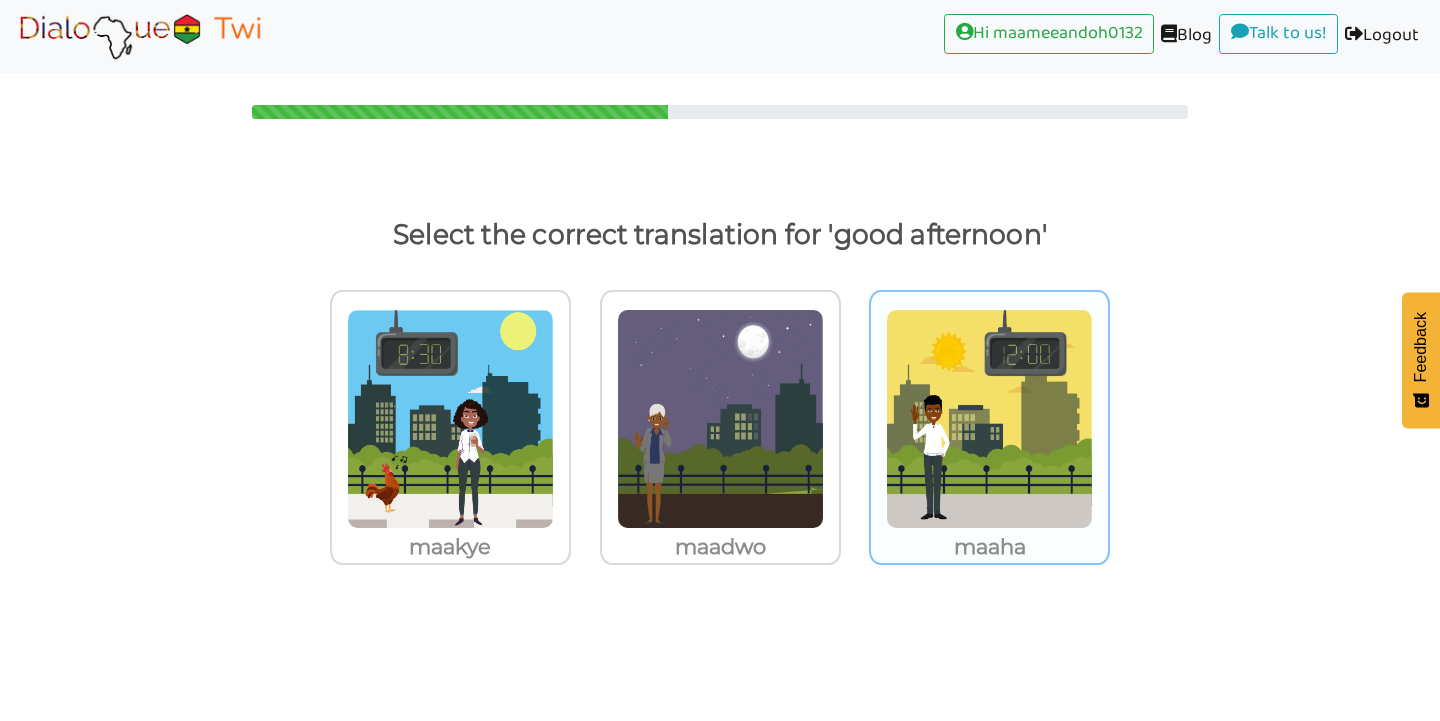 click at bounding box center [450, 419] 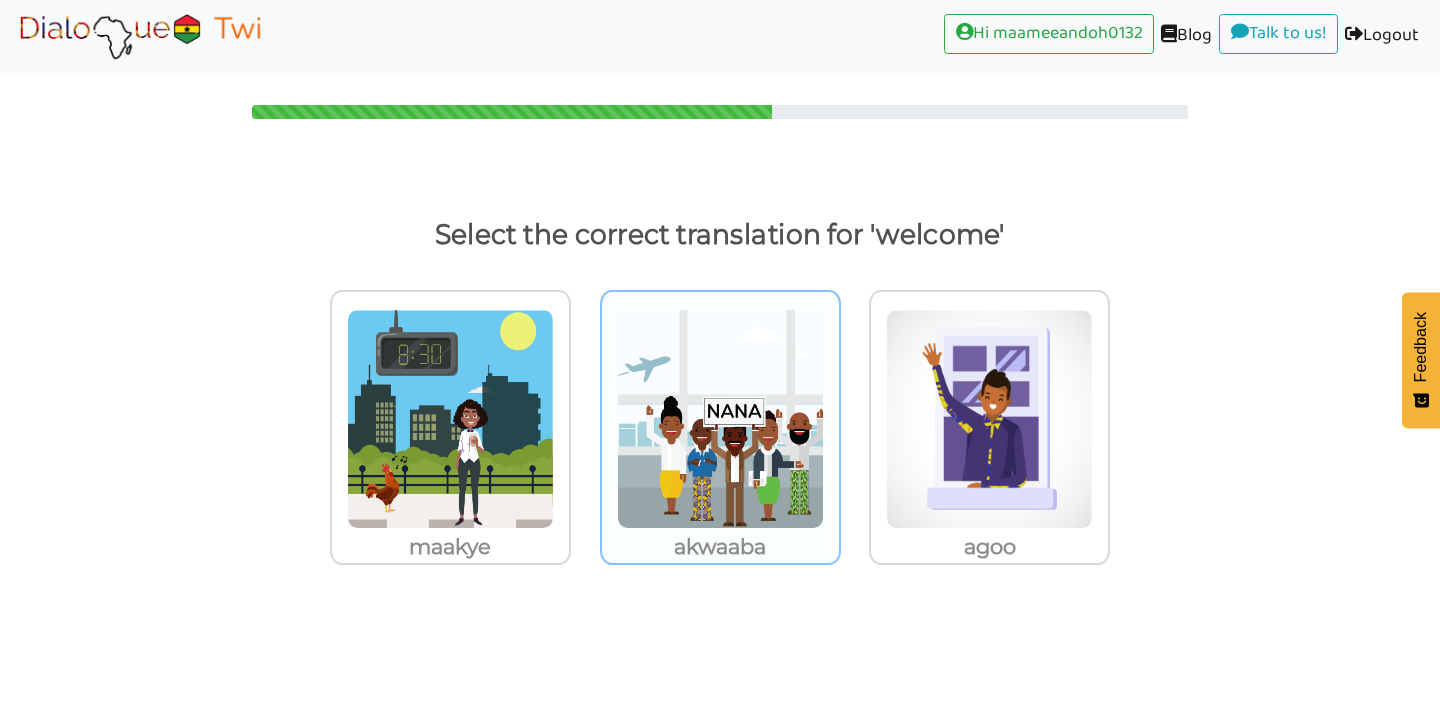 click at bounding box center [450, 419] 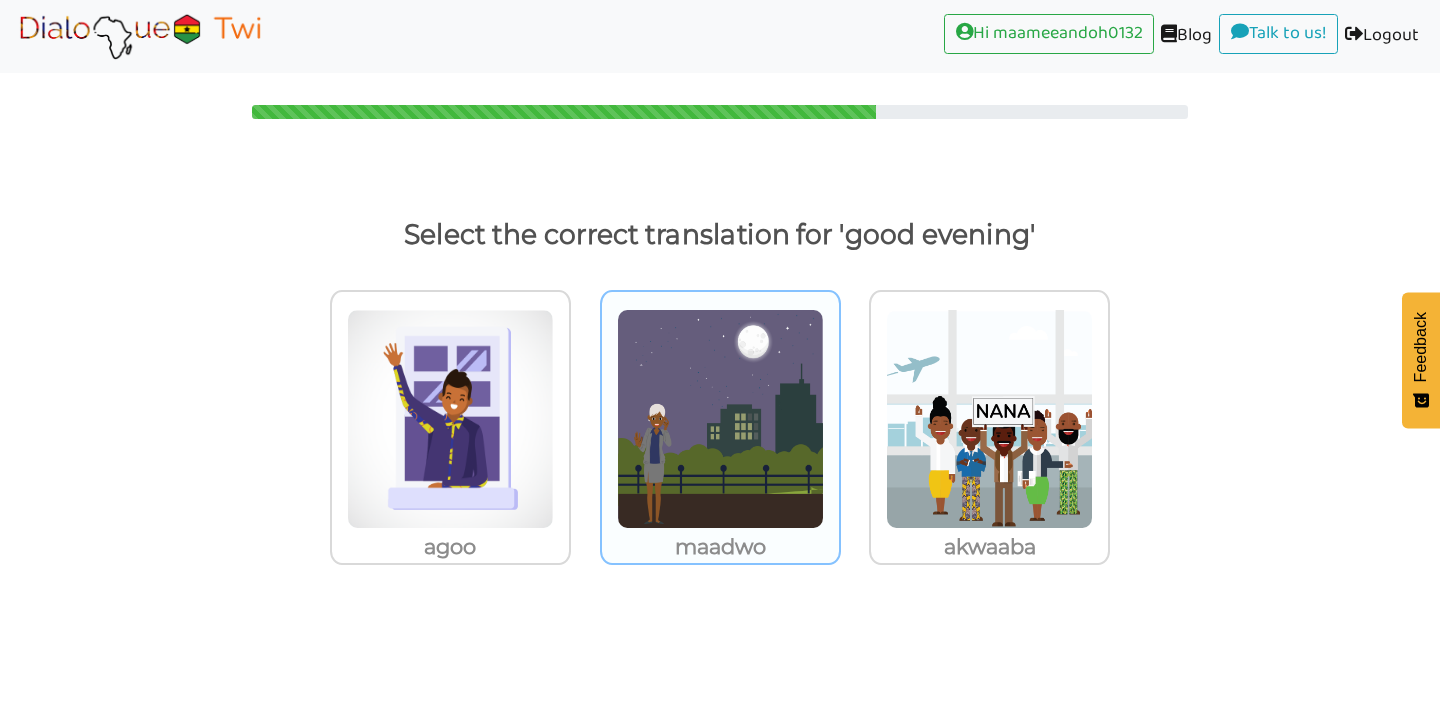 click at bounding box center [450, 419] 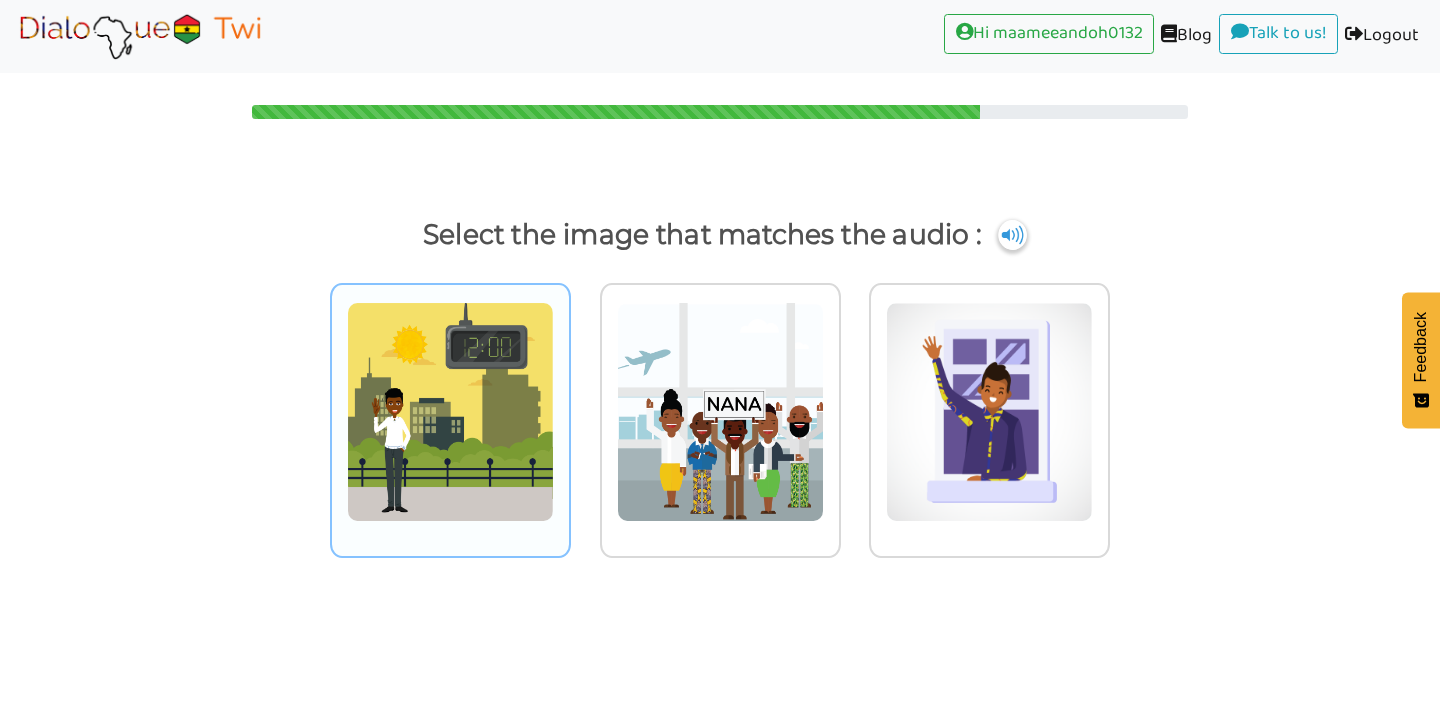 click at bounding box center (450, 412) 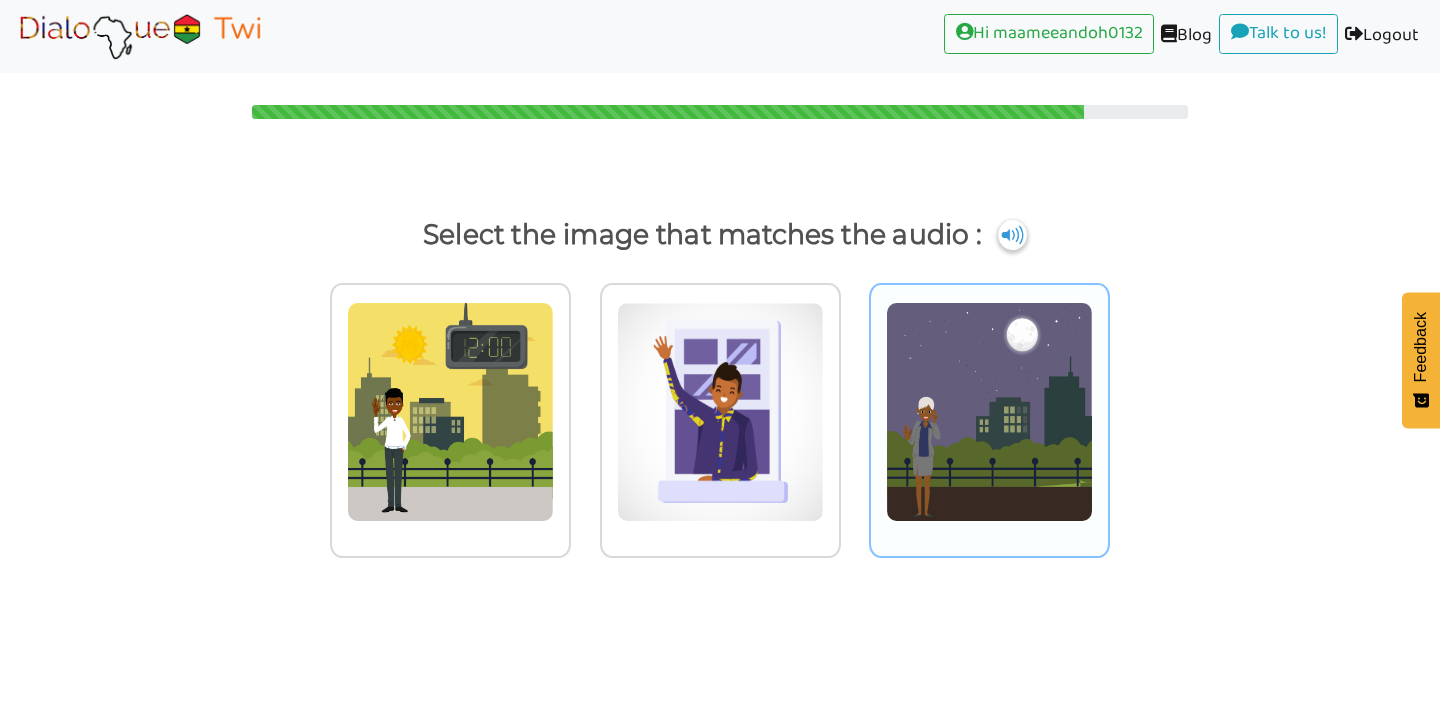 click at bounding box center [450, 412] 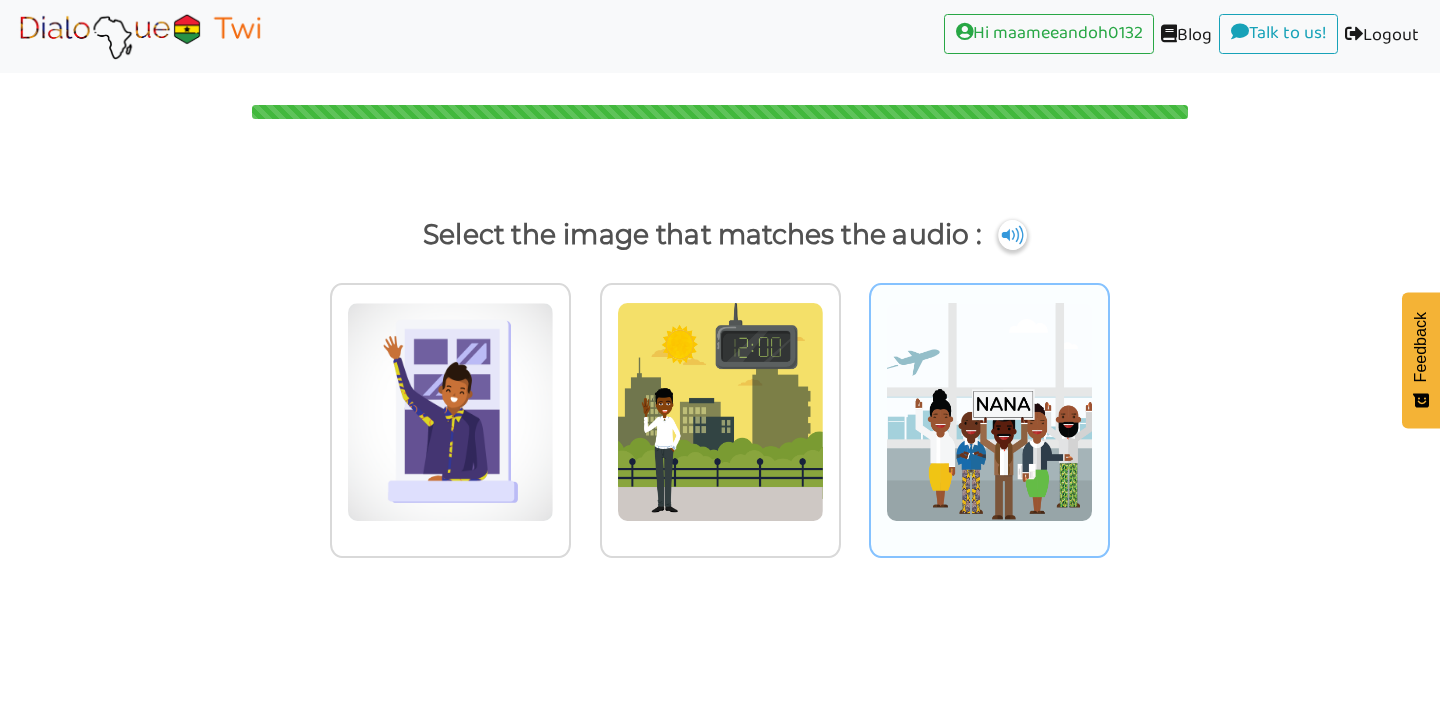 click at bounding box center [450, 412] 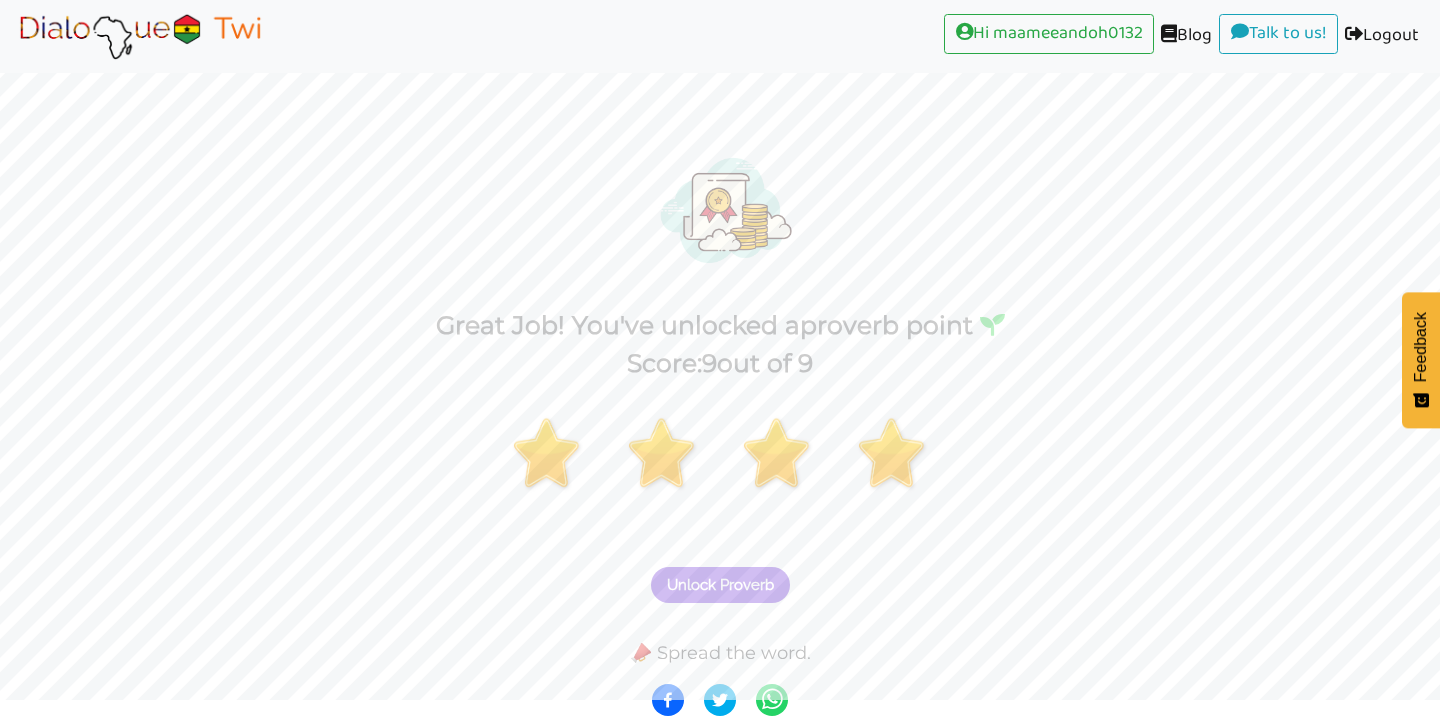 scroll, scrollTop: 19, scrollLeft: 0, axis: vertical 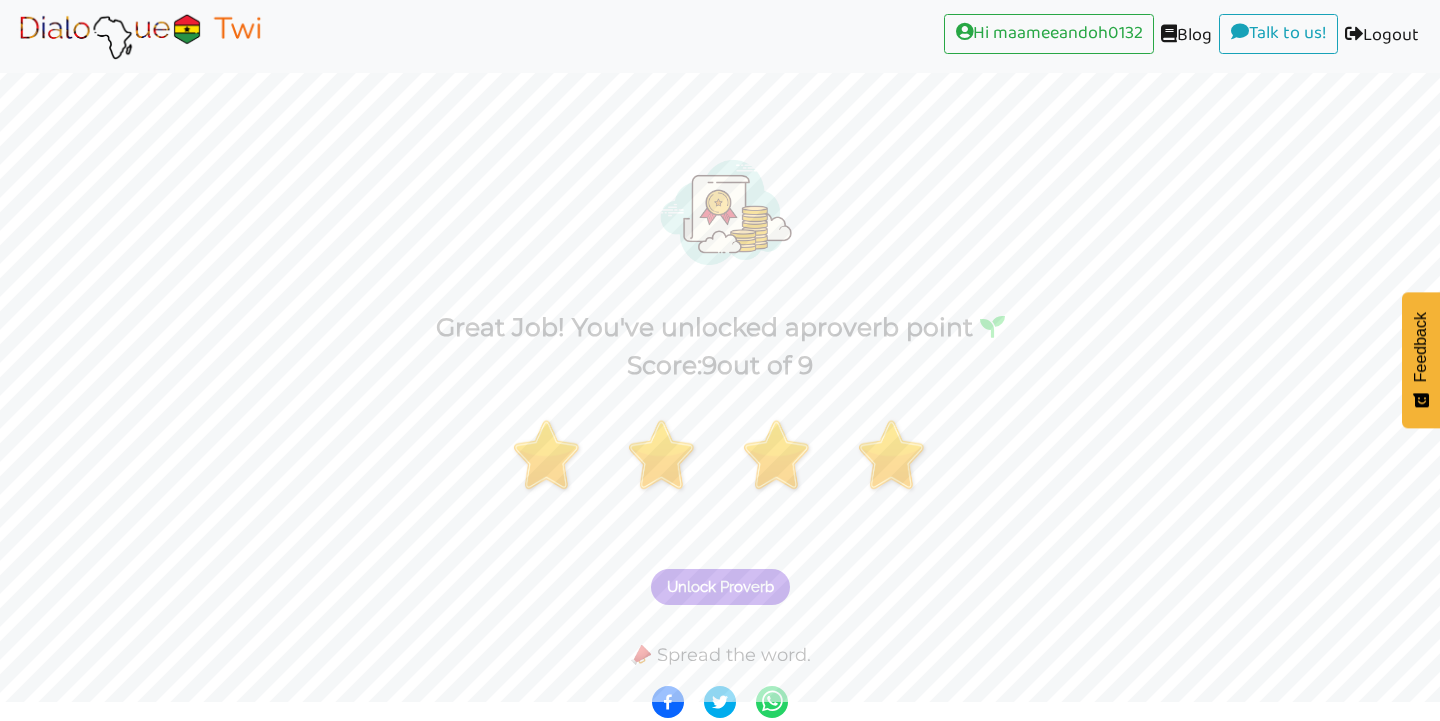 click on "Unlock Proverb" at bounding box center [720, 587] 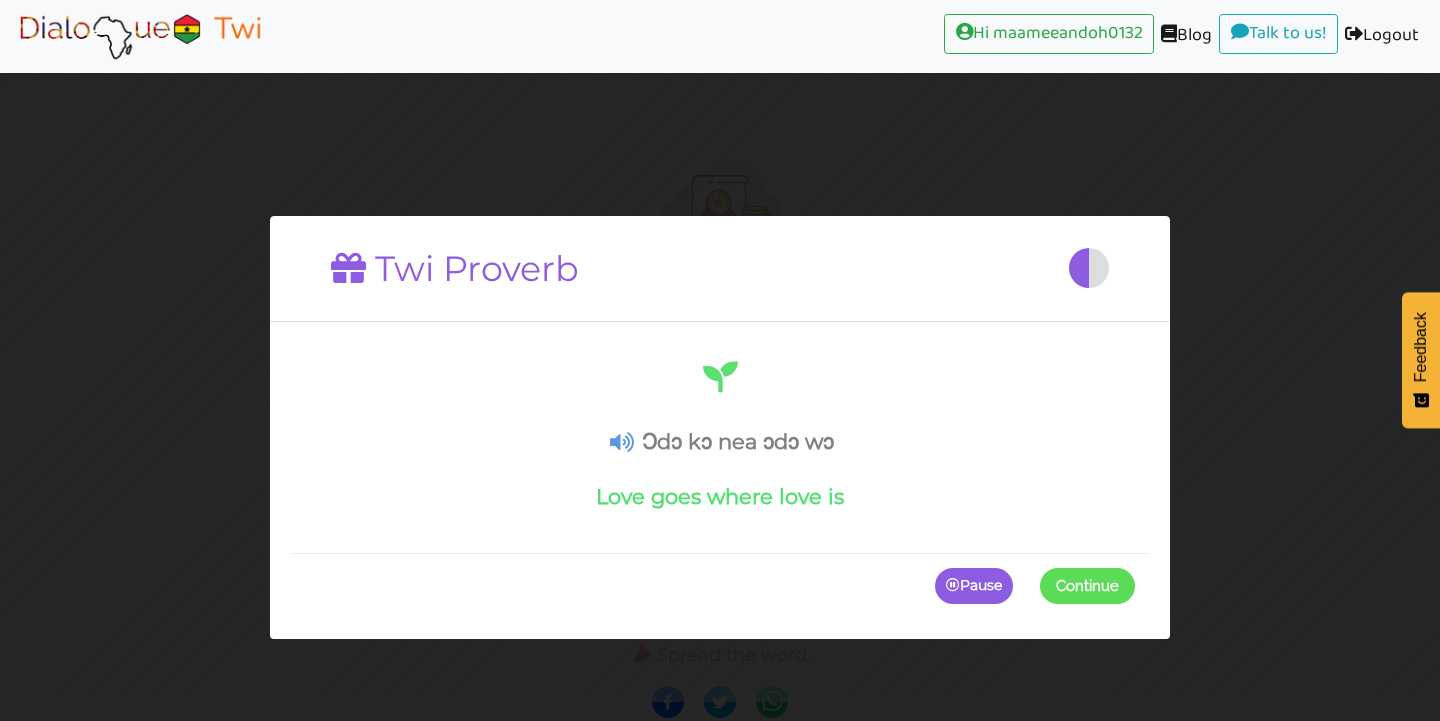 click at bounding box center [1135, 587] 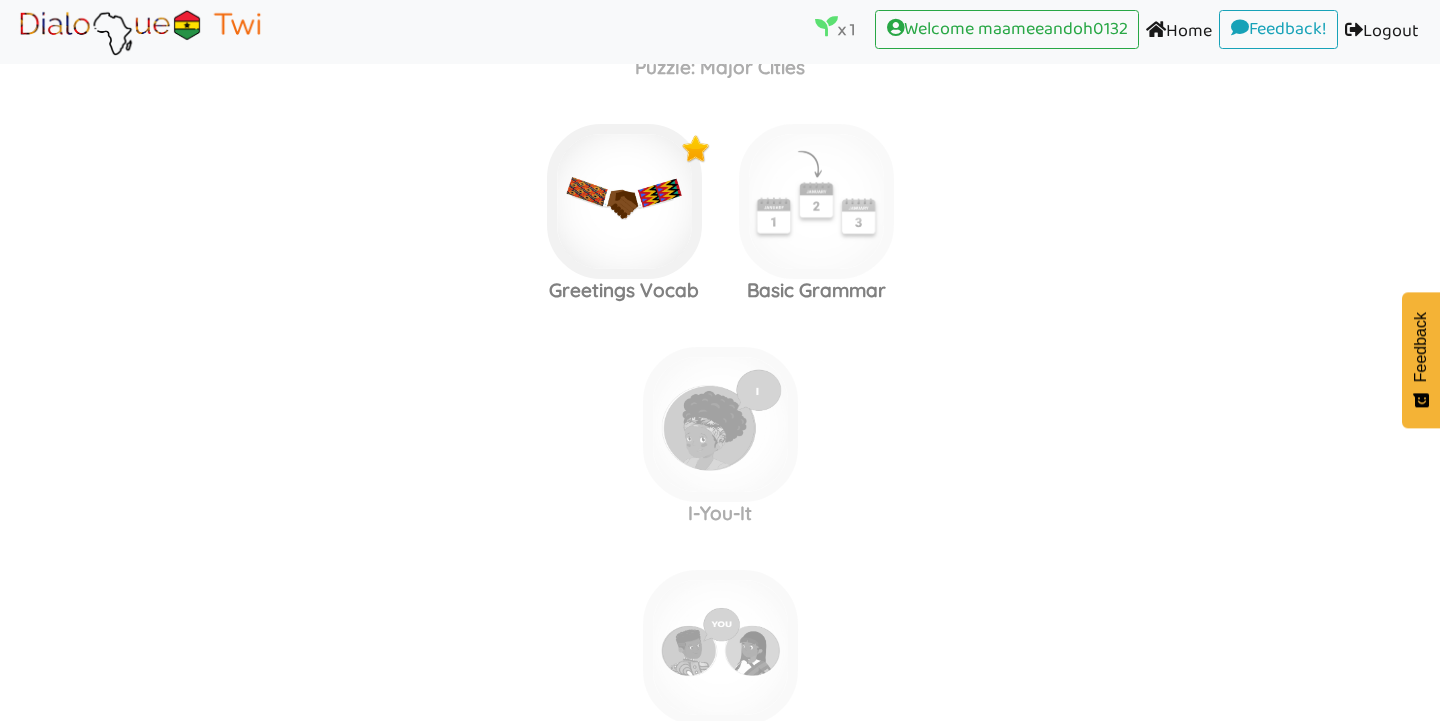 scroll, scrollTop: 881, scrollLeft: 1, axis: both 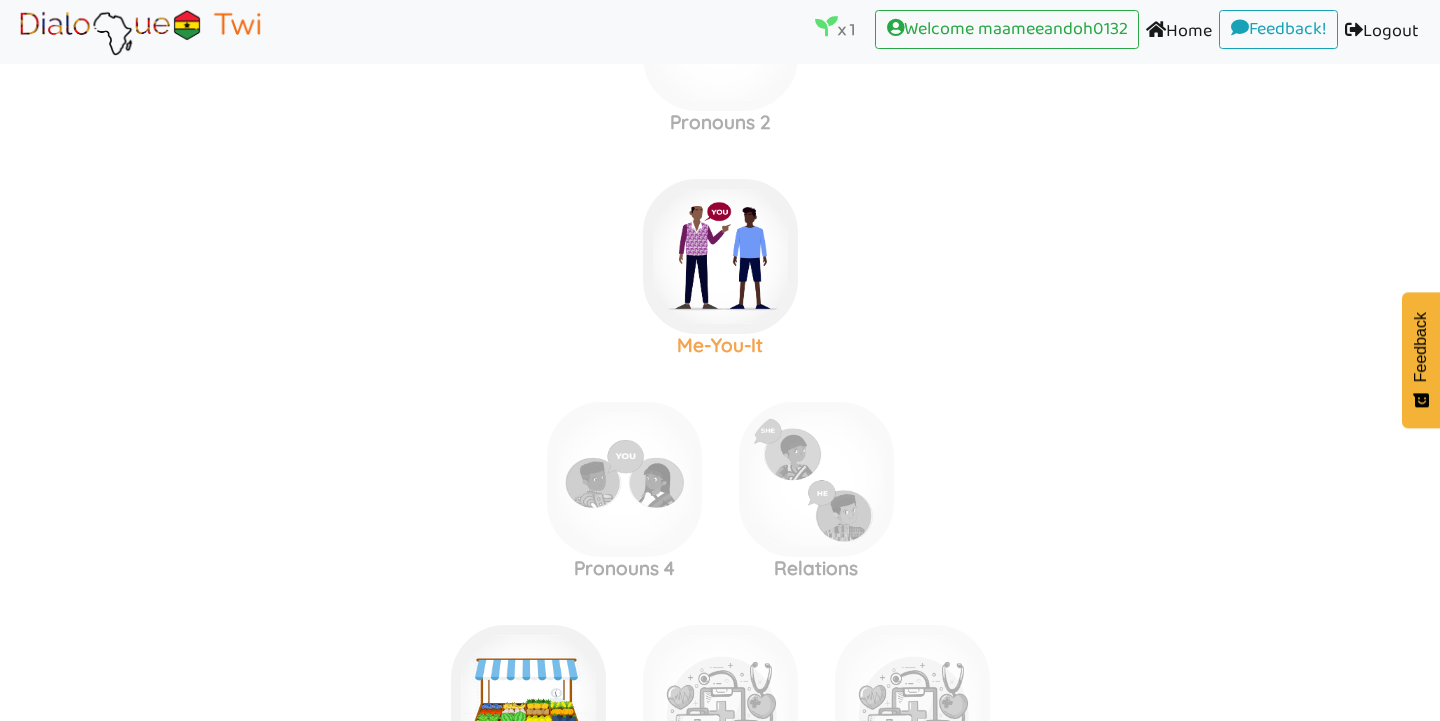 click at bounding box center [720, -1305] 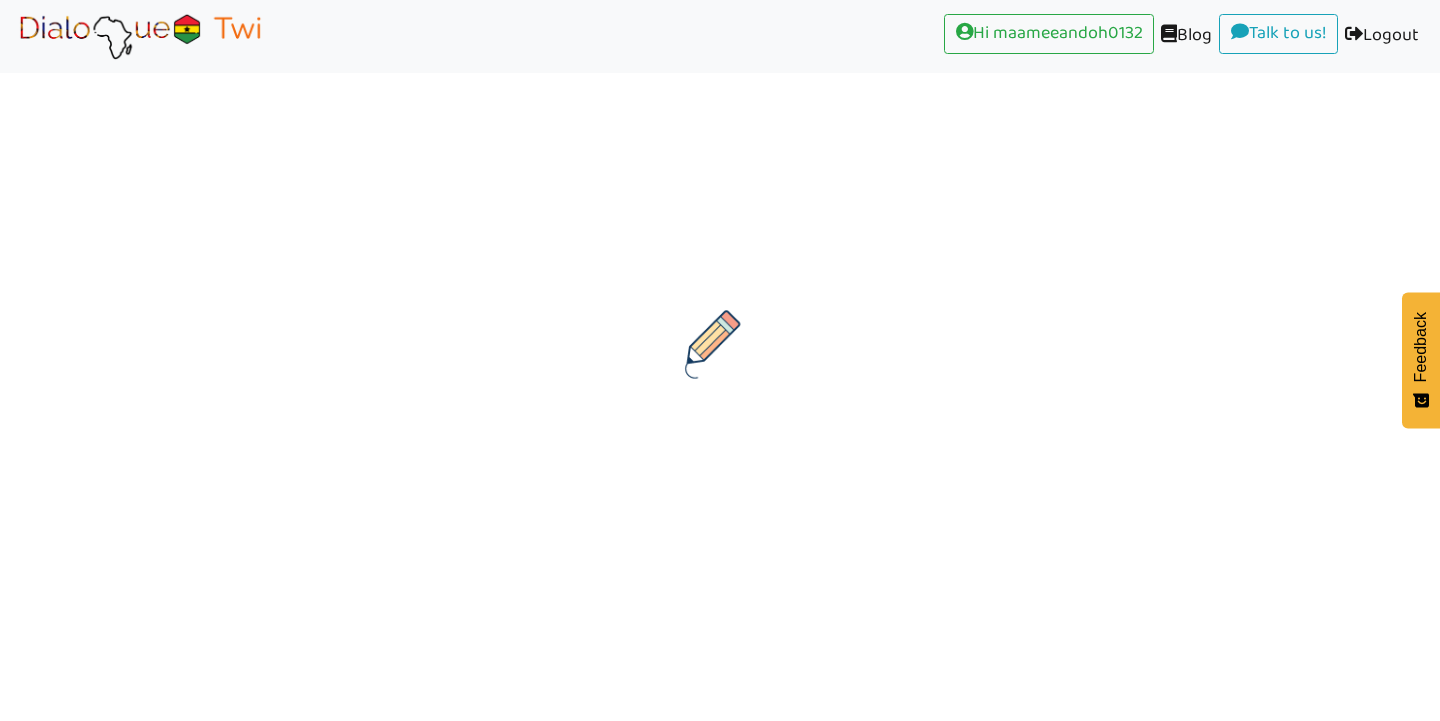 scroll, scrollTop: 0, scrollLeft: 0, axis: both 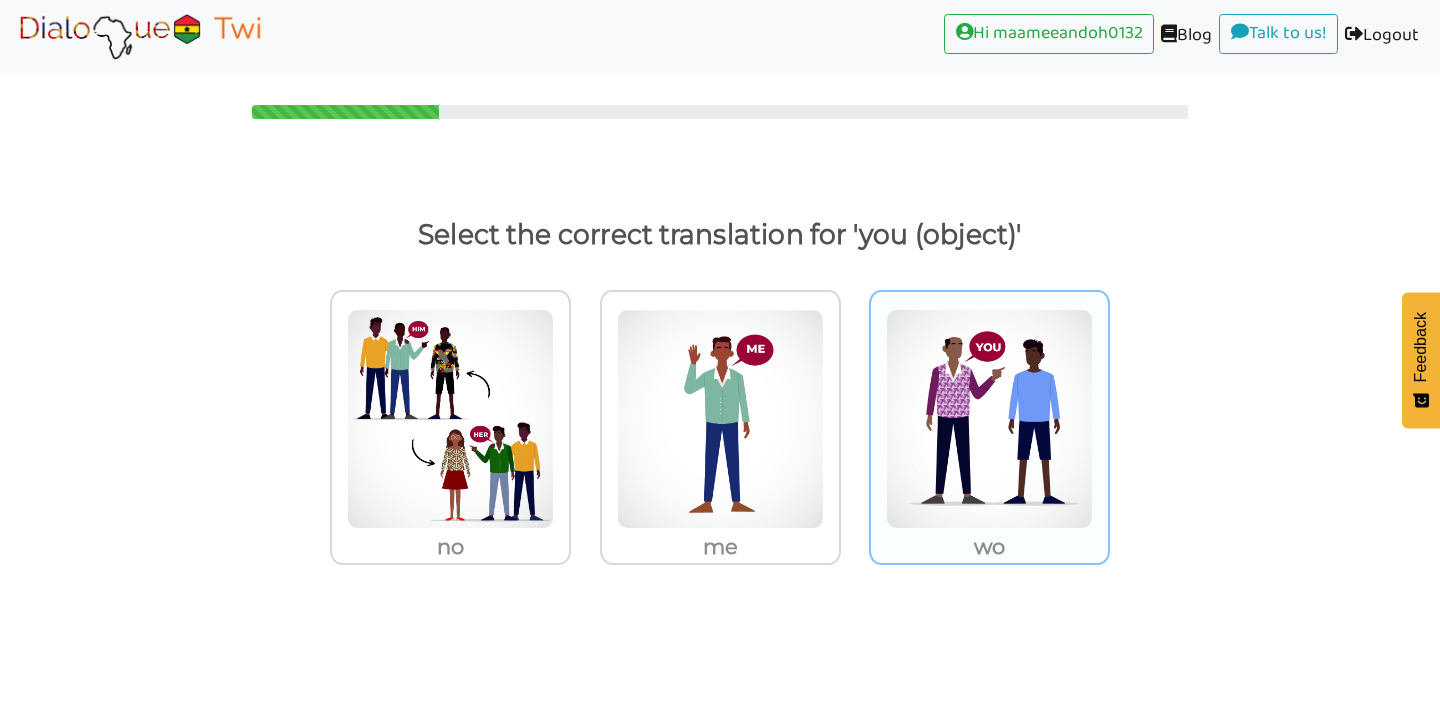click at bounding box center [450, 419] 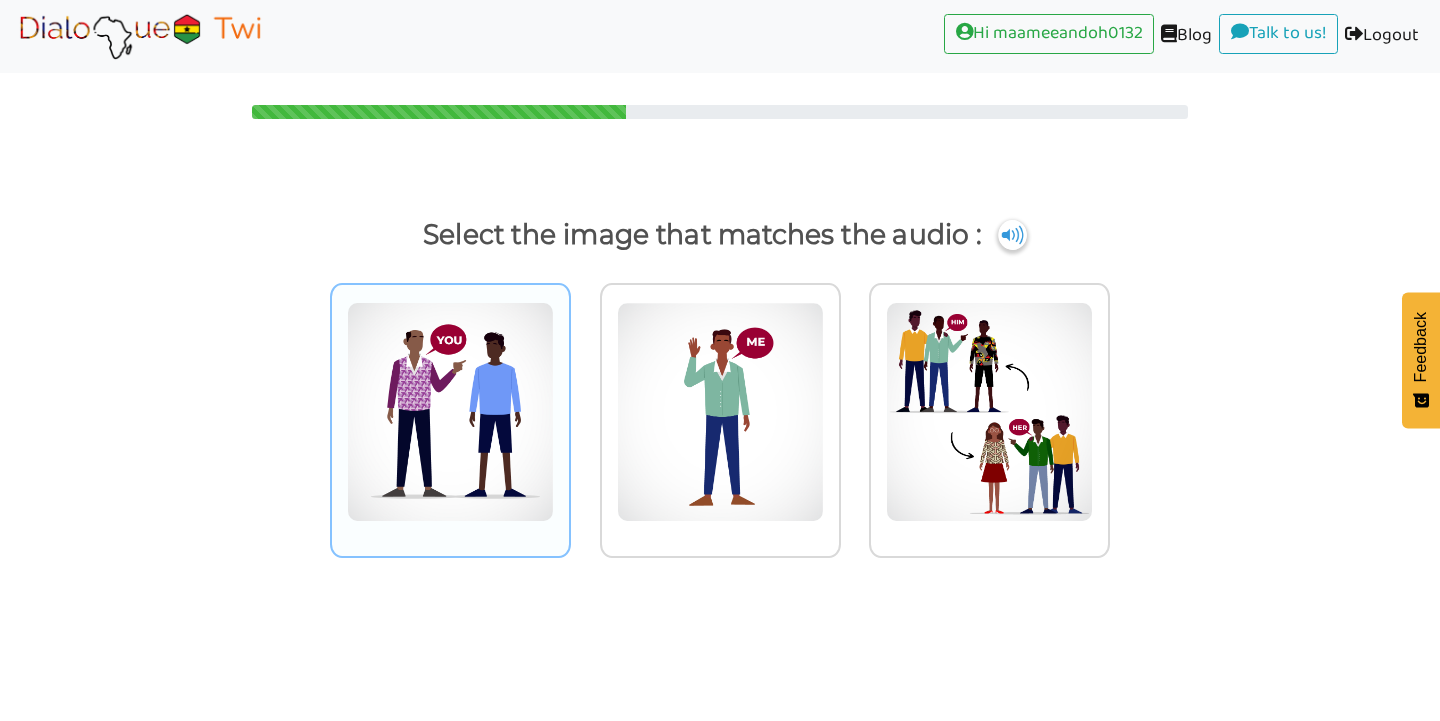 click at bounding box center [450, 420] 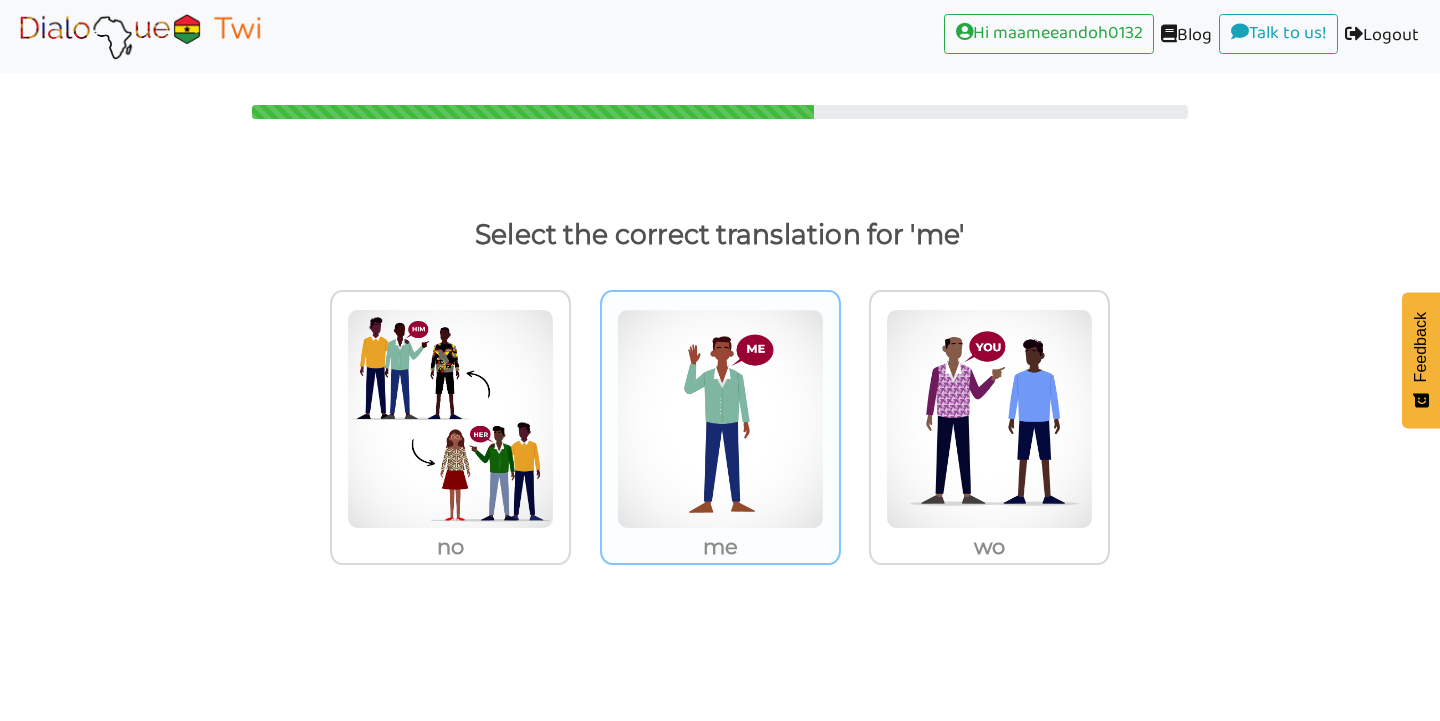 click at bounding box center (450, 419) 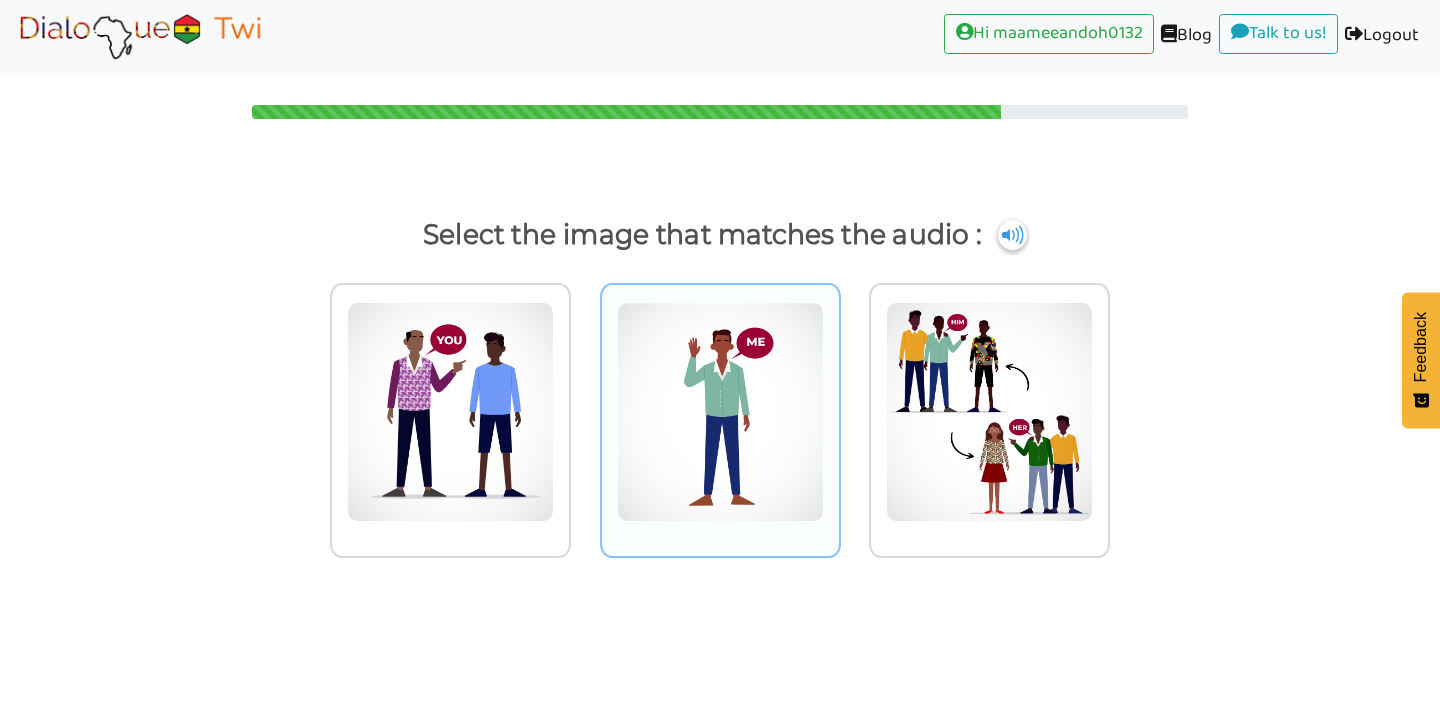 click at bounding box center (450, 412) 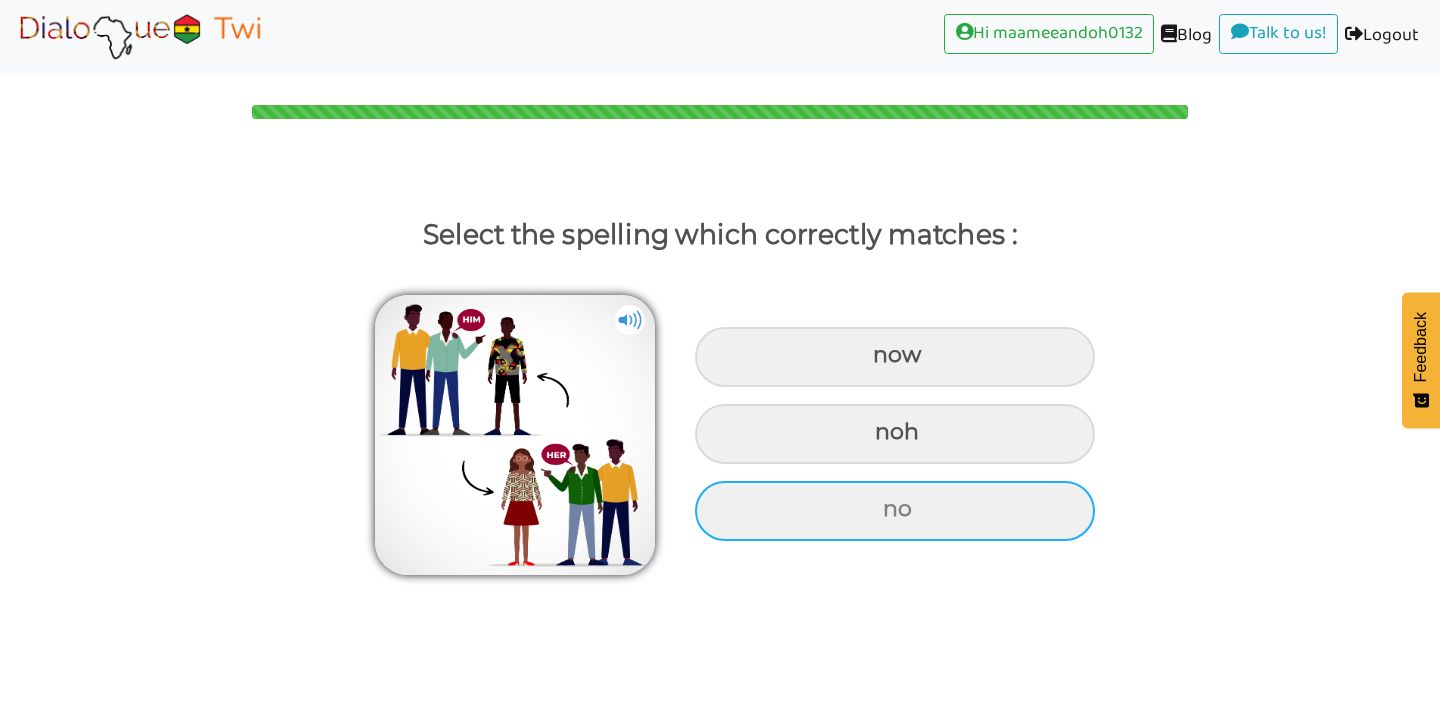 click on "no" at bounding box center (895, 357) 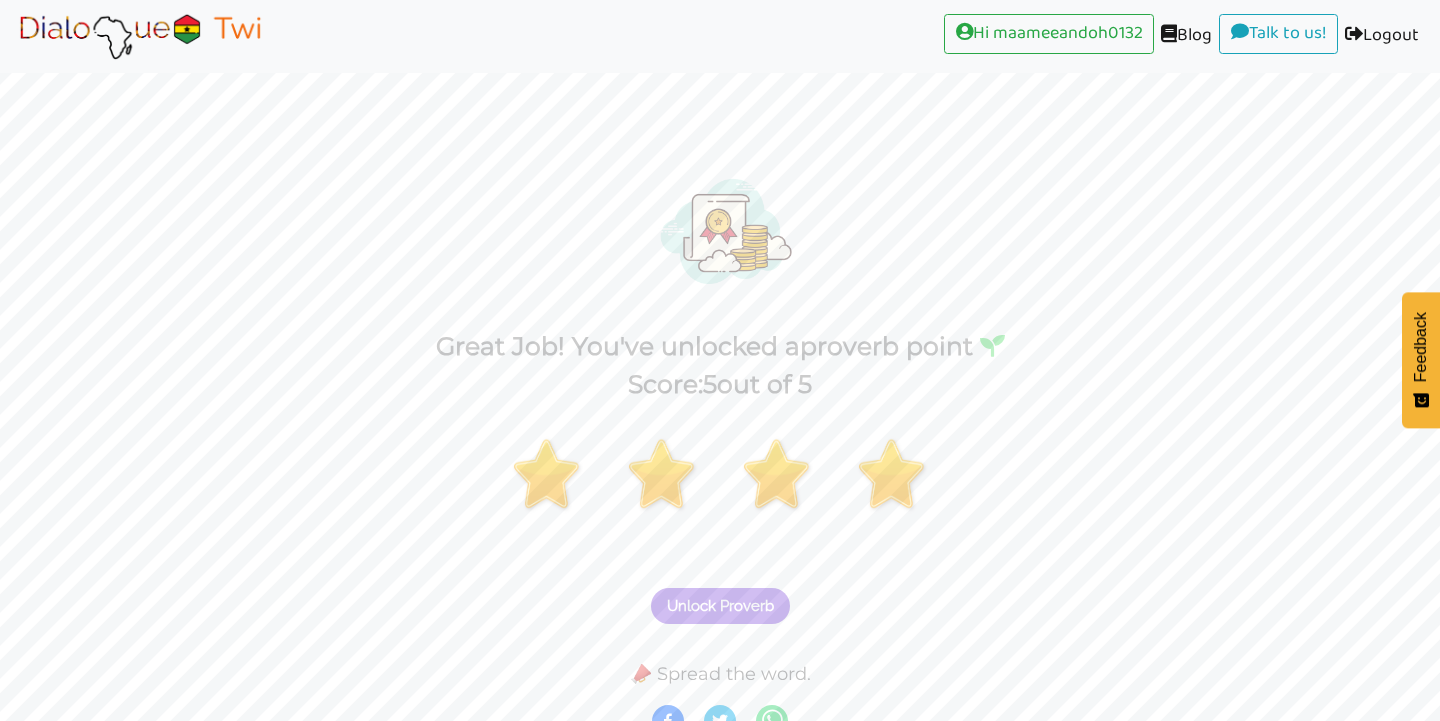 click on "Unlock Proverb" at bounding box center [720, 606] 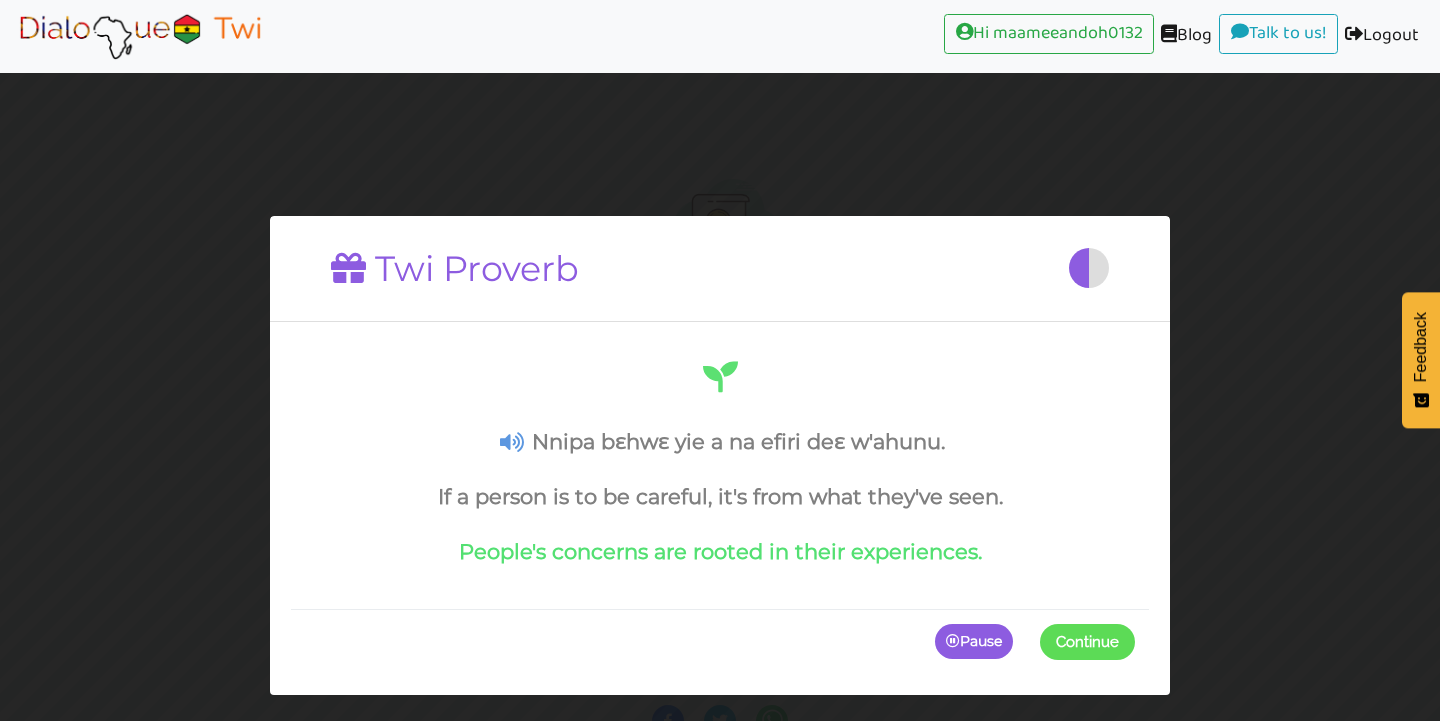click on "Continue" at bounding box center (1087, 642) 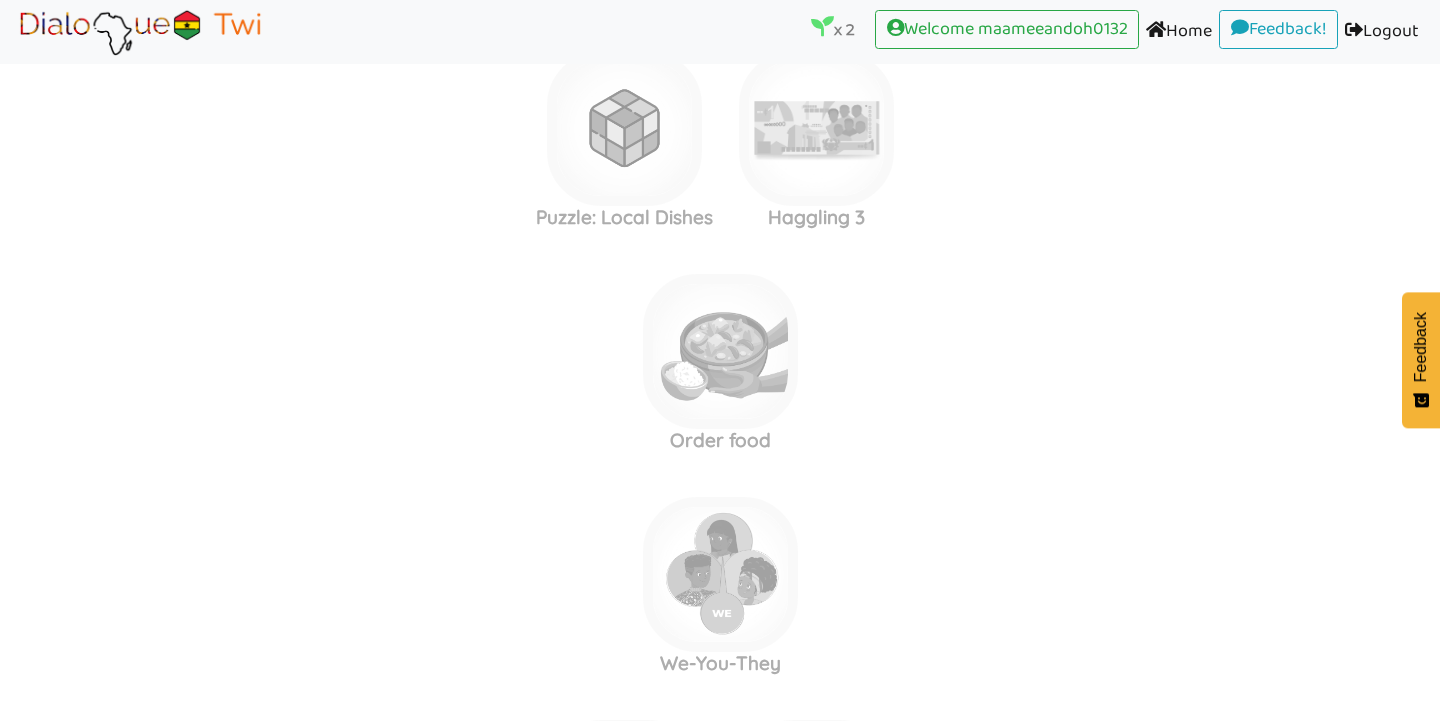 scroll, scrollTop: 7101, scrollLeft: 0, axis: vertical 